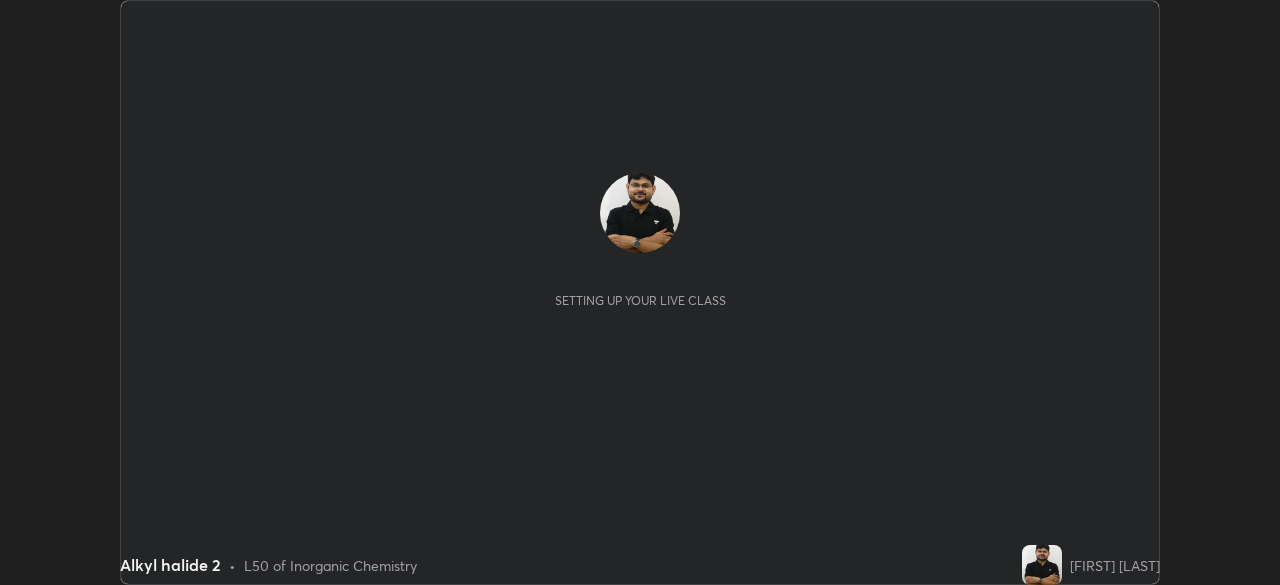 scroll, scrollTop: 0, scrollLeft: 0, axis: both 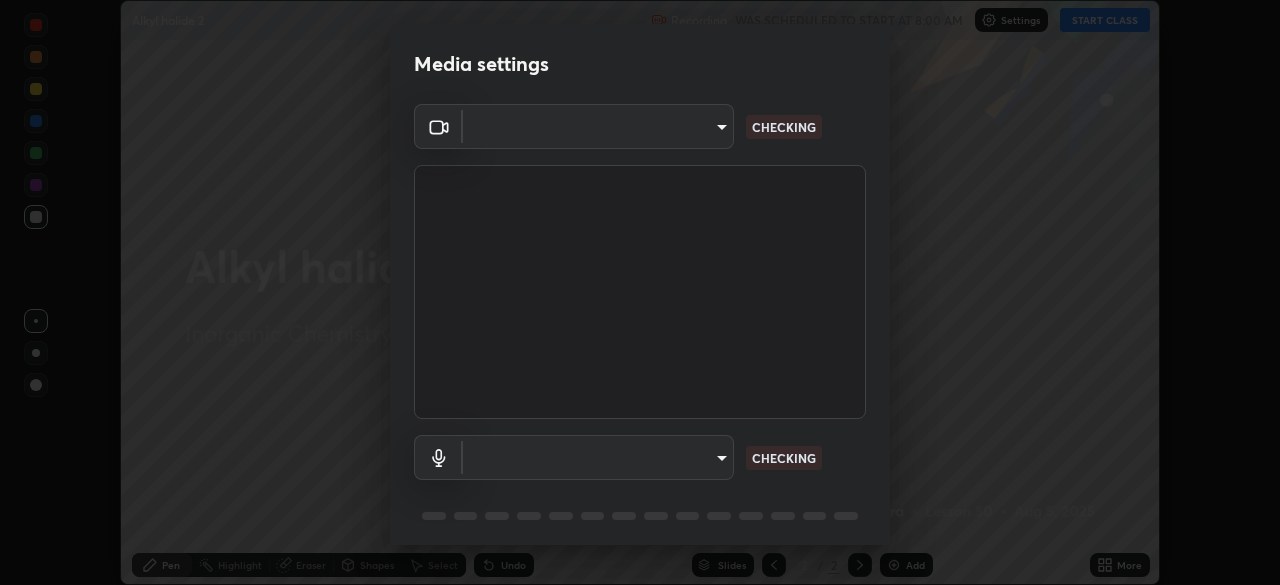click on "Erase all Alkyl halide 2 Recording WAS SCHEDULED TO START AT  8:00 AM Settings START CLASS Setting up your live class Alkyl halide 2 • L50 of Inorganic Chemistry Vivek Kumar Mishra Pen Highlight Eraser Shapes Select Undo Slides 2 / 2 Add More No doubts shared Encourage your learners to ask a doubt for better clarity Report an issue Reason for reporting Buffering Chat not working Audio - Video sync issue Educator video quality low ​ Attach an image Report Media settings ​ CHECKING ​ CHECKING 1 / 5 Next" at bounding box center [640, 292] 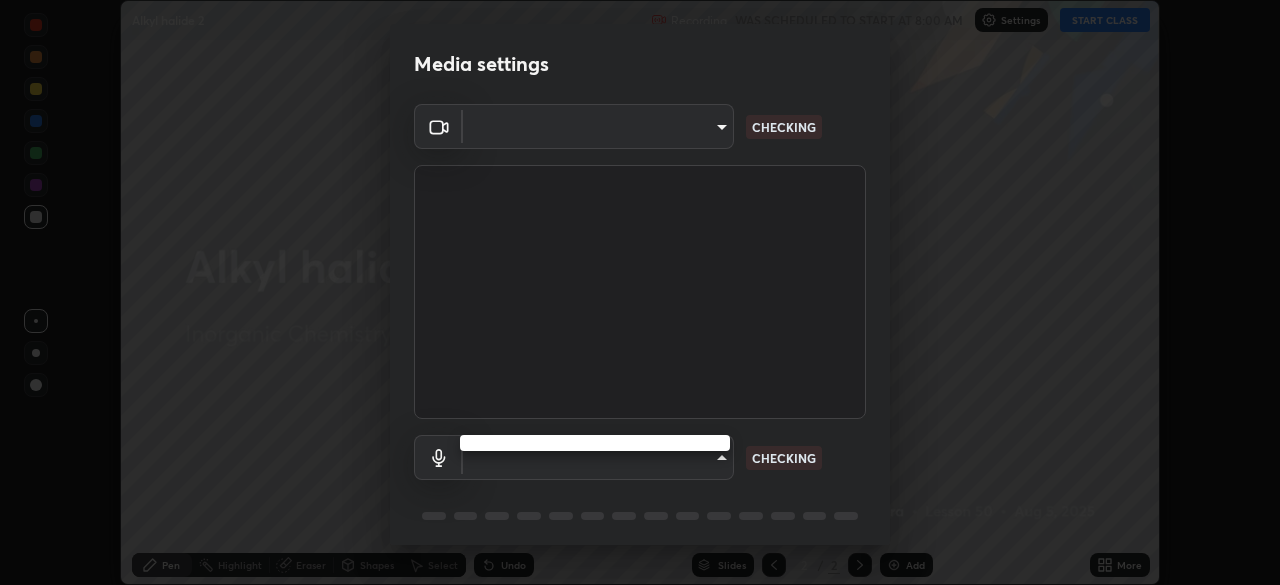 type on "495e9aafafa99ab02b2630cd73316b4ffac4e6b0a44c495734db4bb24564e739" 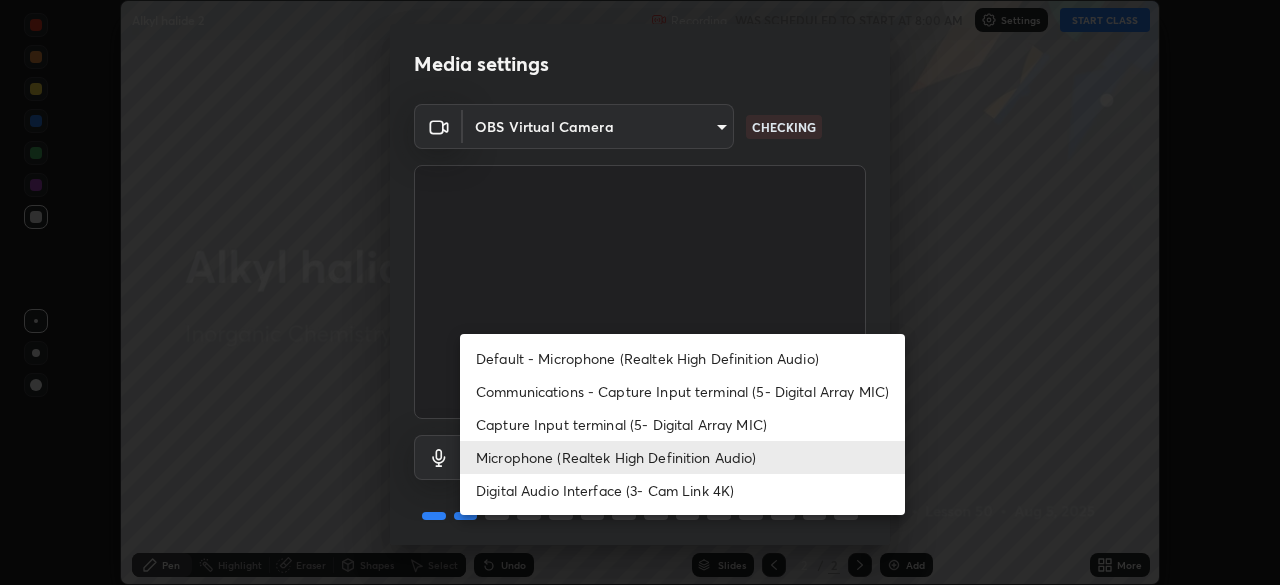 click on "Capture Input terminal (5- Digital Array MIC)" at bounding box center [682, 424] 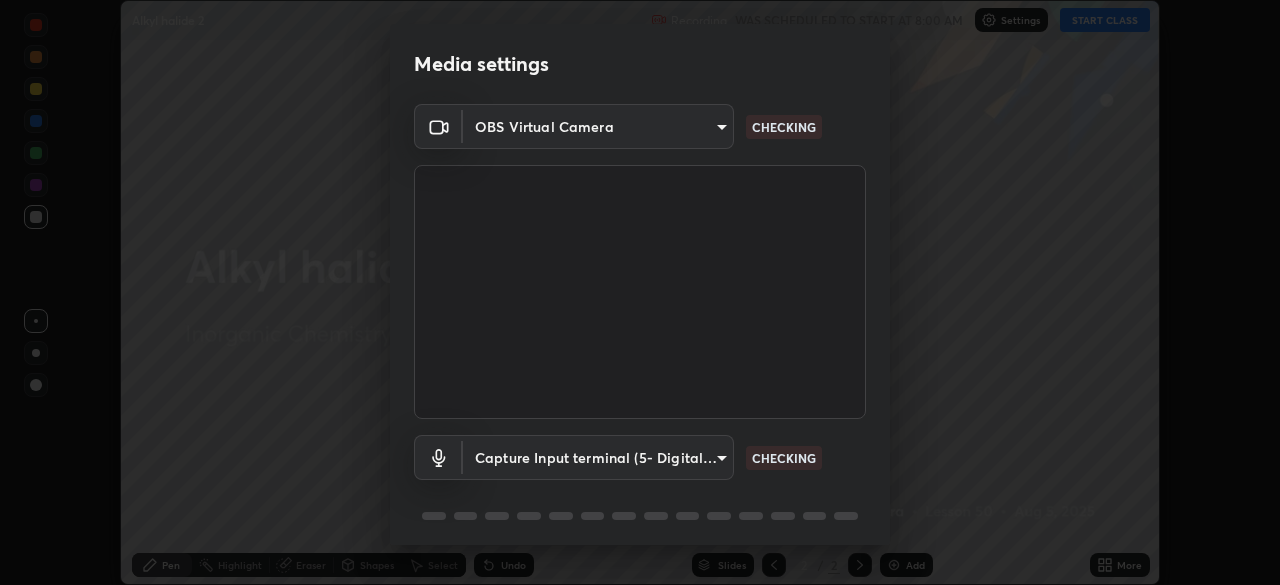 click on "Erase all Alkyl halide 2 Recording WAS SCHEDULED TO START AT  8:00 AM Settings START CLASS Setting up your live class Alkyl halide 2 • L50 of Inorganic Chemistry Vivek Kumar Mishra Pen Highlight Eraser Shapes Select Undo Slides 2 / 2 Add More No doubts shared Encourage your learners to ask a doubt for better clarity Report an issue Reason for reporting Buffering Chat not working Audio - Video sync issue Educator video quality low ​ Attach an image Report Media settings OBS Virtual Camera 495e9aafafa99ab02b2630cd73316b4ffac4e6b0a44c495734db4bb24564e739 CHECKING Capture Input terminal (5- Digital Array MIC) 47f5102e04d632ce4972be0e9dc9a687fca041dc70fe45fa54b9d3d0b8cb87cb CHECKING 1 / 5 Next Default - Microphone (Realtek High Definition Audio) Communications - Capture Input terminal (5- Digital Array MIC) Capture Input terminal (5- Digital Array MIC) Microphone (Realtek High Definition Audio) Digital Audio Interface (3- Cam Link 4K)" at bounding box center (640, 292) 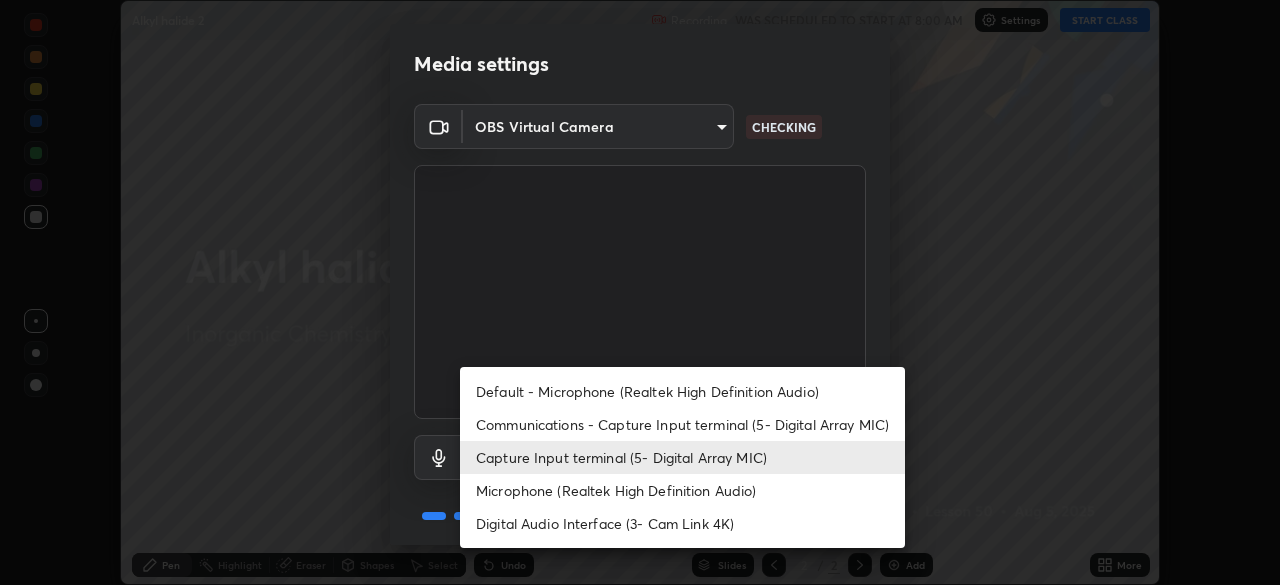 click on "Microphone (Realtek High Definition Audio)" at bounding box center [682, 490] 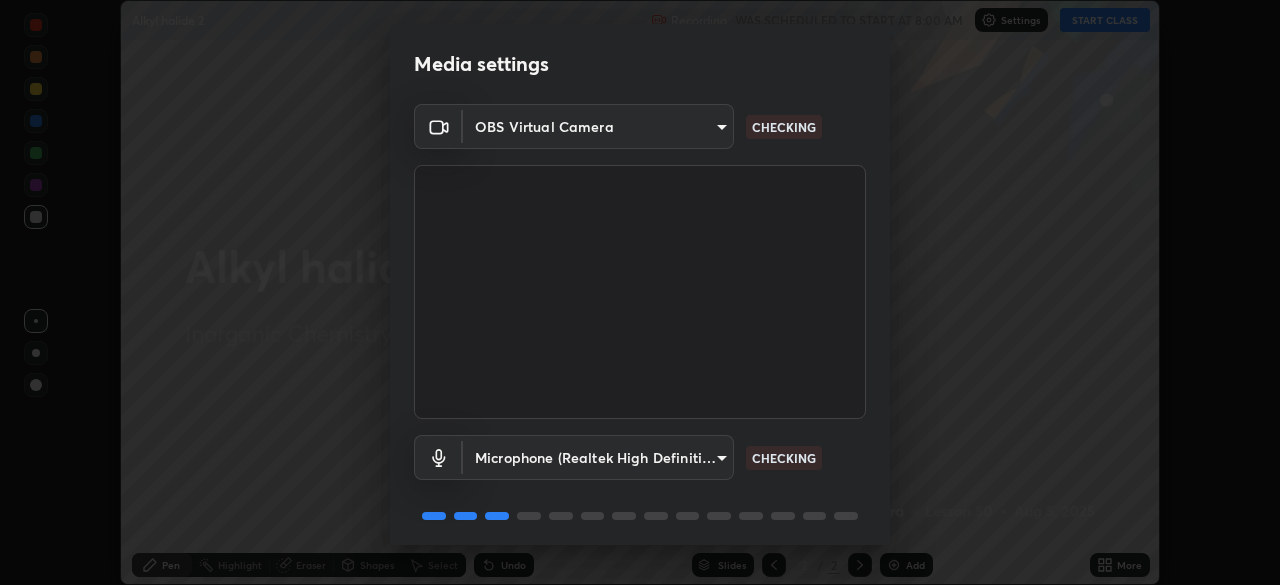 scroll, scrollTop: 71, scrollLeft: 0, axis: vertical 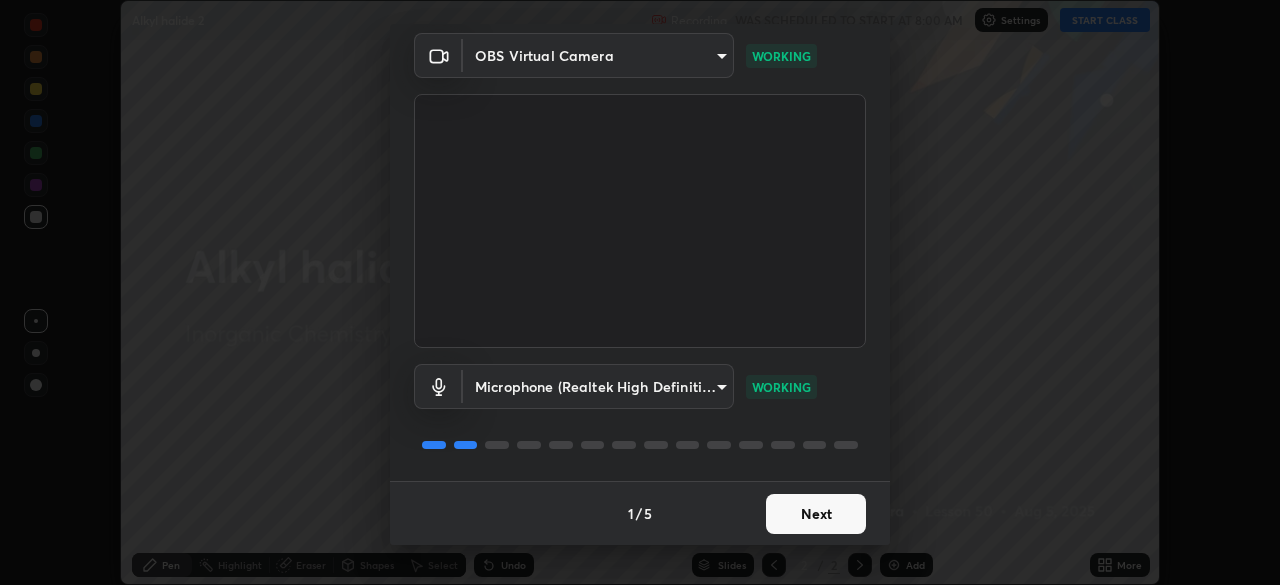 click on "Next" at bounding box center [816, 514] 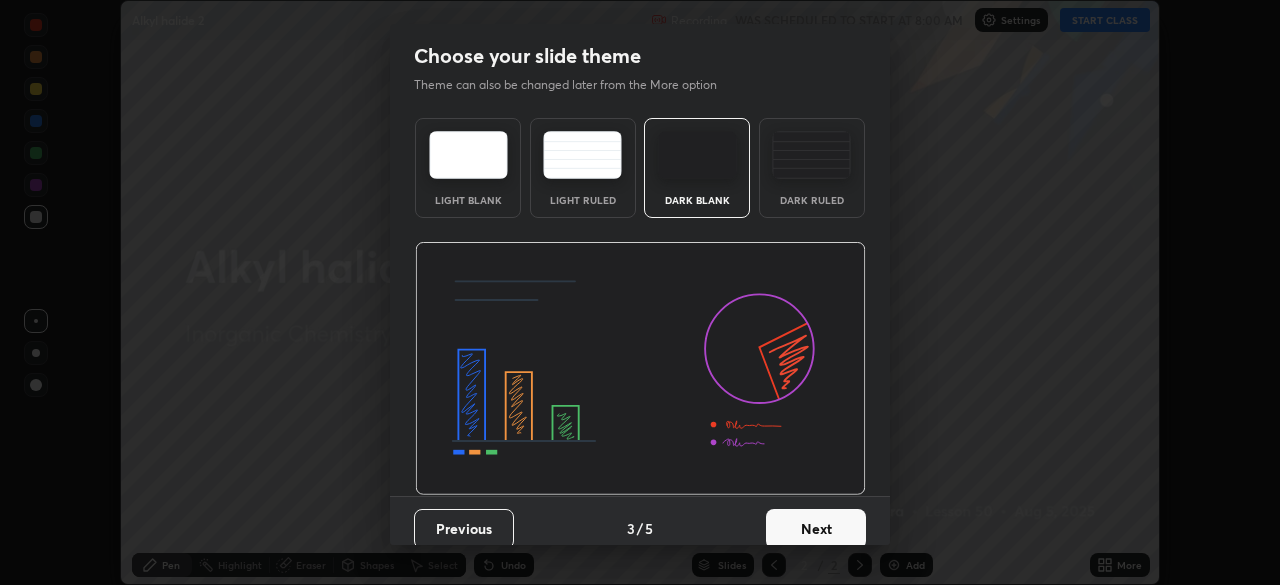 click on "Next" at bounding box center [816, 529] 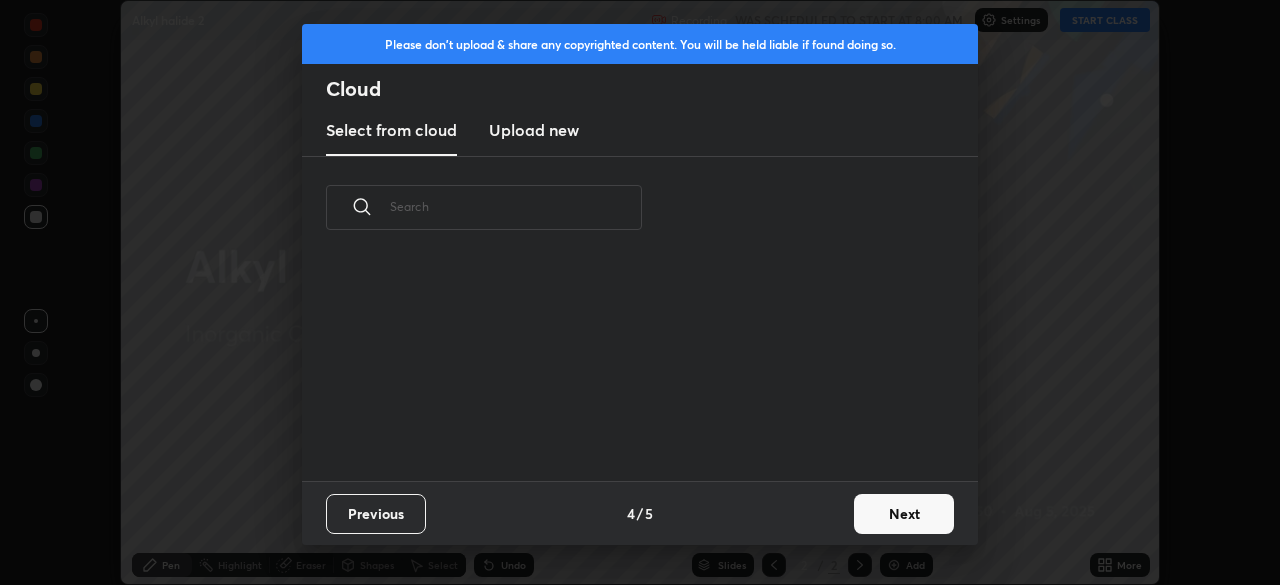 click on "Next" at bounding box center (904, 514) 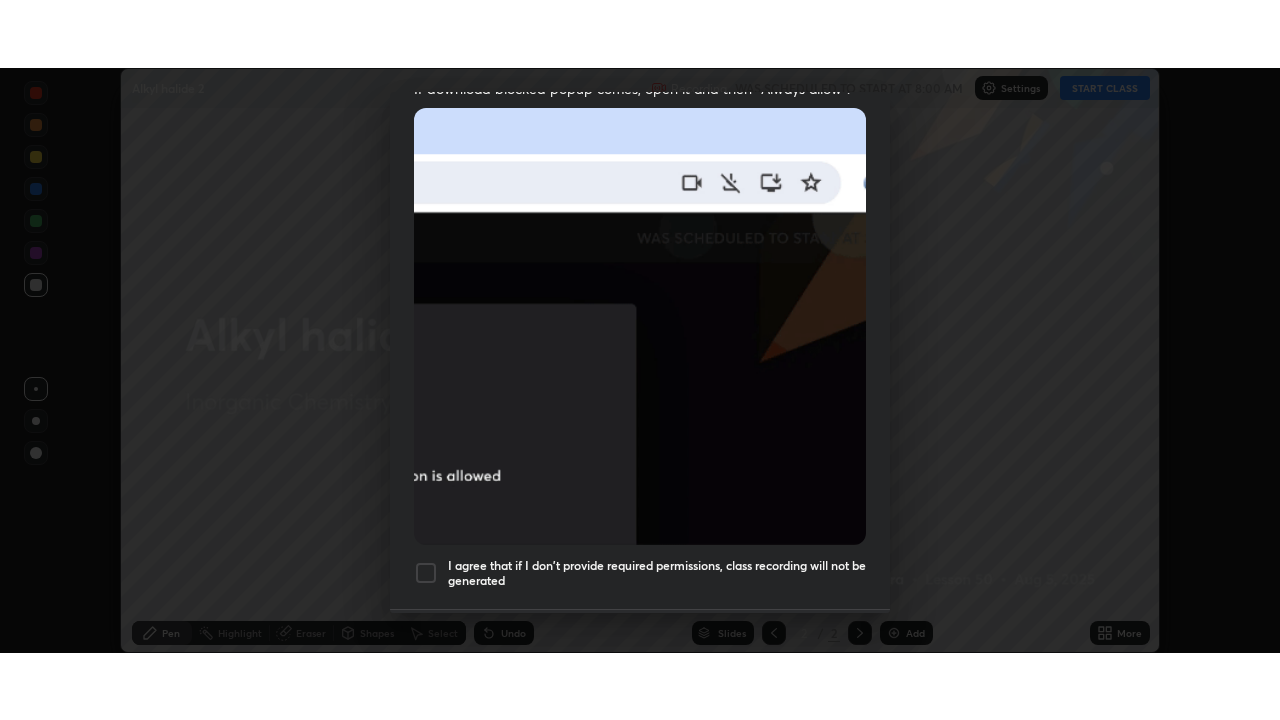 scroll, scrollTop: 479, scrollLeft: 0, axis: vertical 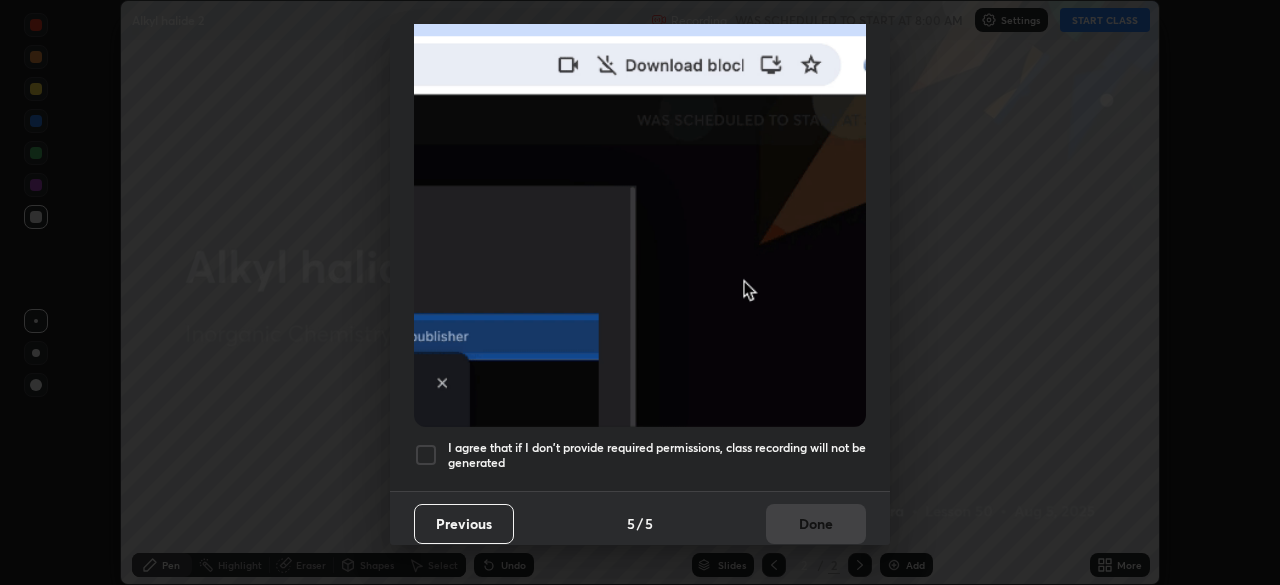 click on "I agree that if I don't provide required permissions, class recording will not be generated" at bounding box center [657, 455] 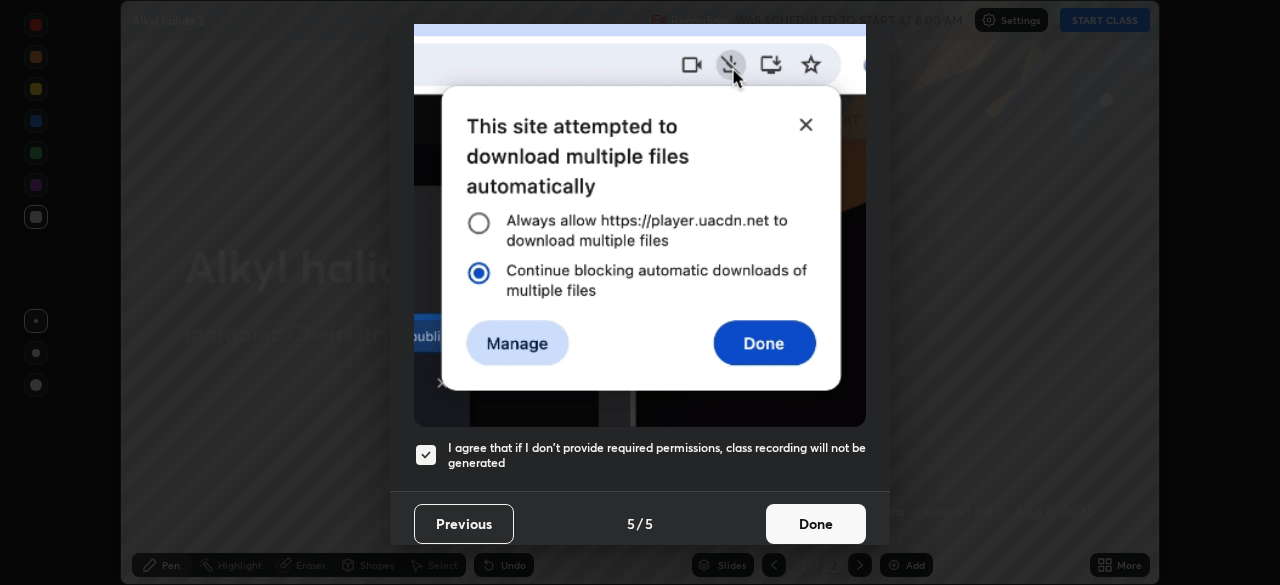 click on "Done" at bounding box center [816, 524] 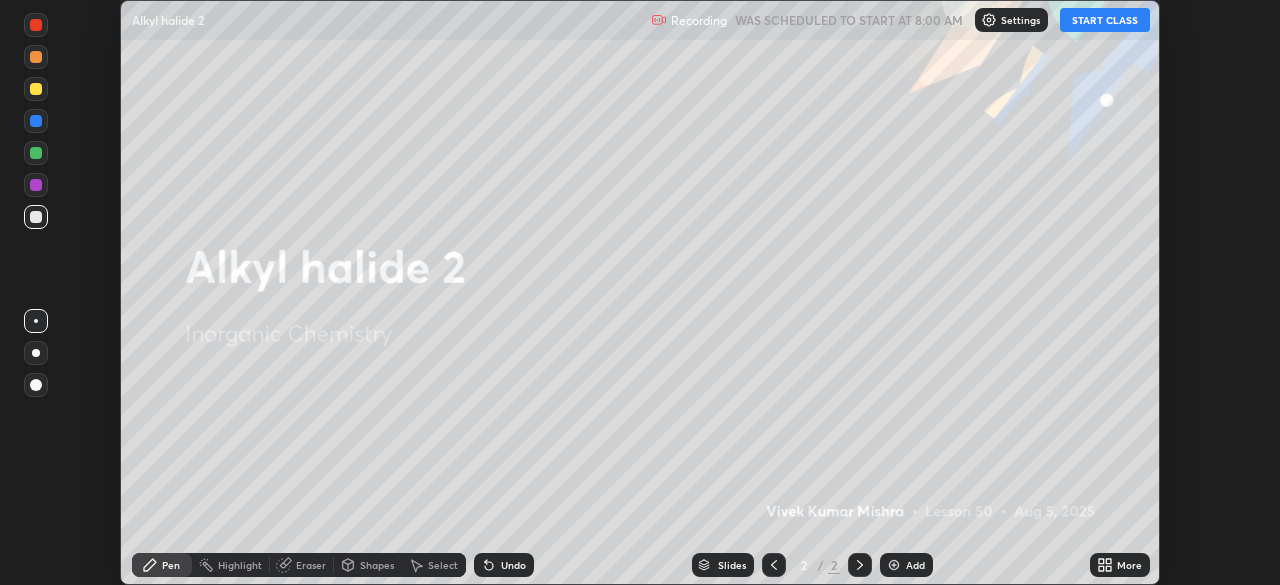 click on "START CLASS" at bounding box center [1105, 20] 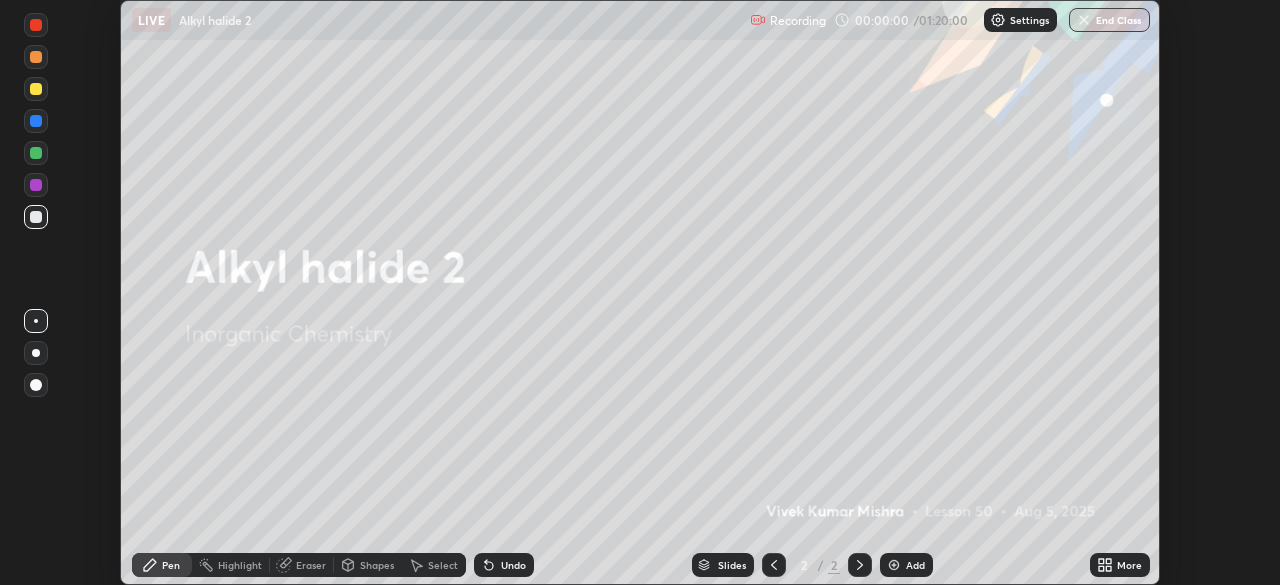 click 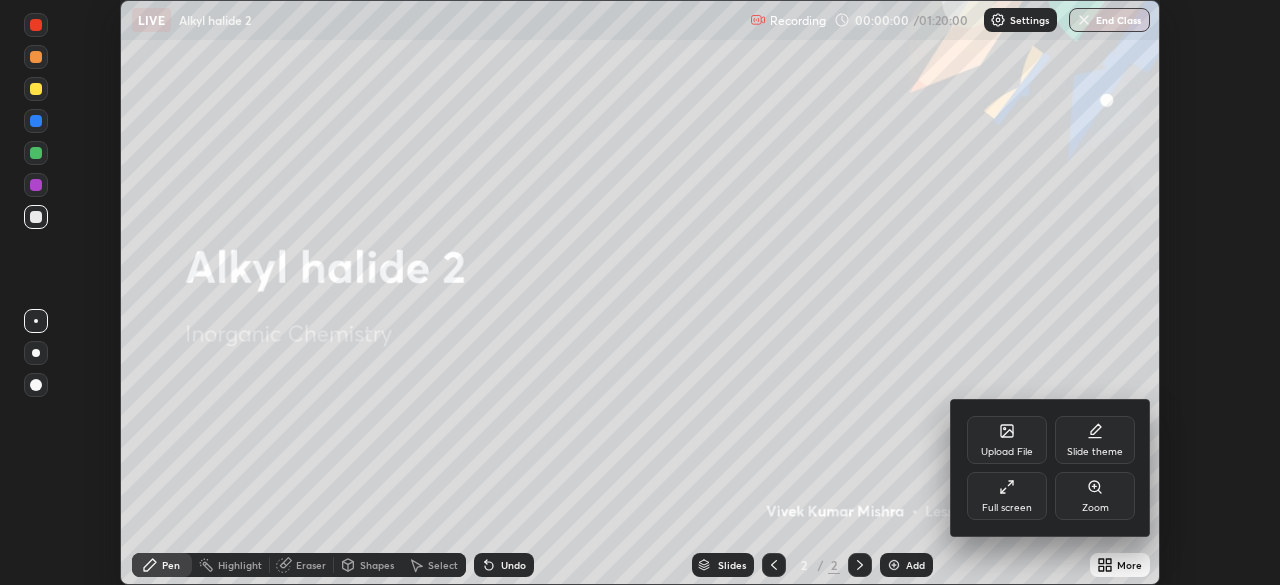 click on "Slide theme" at bounding box center (1095, 452) 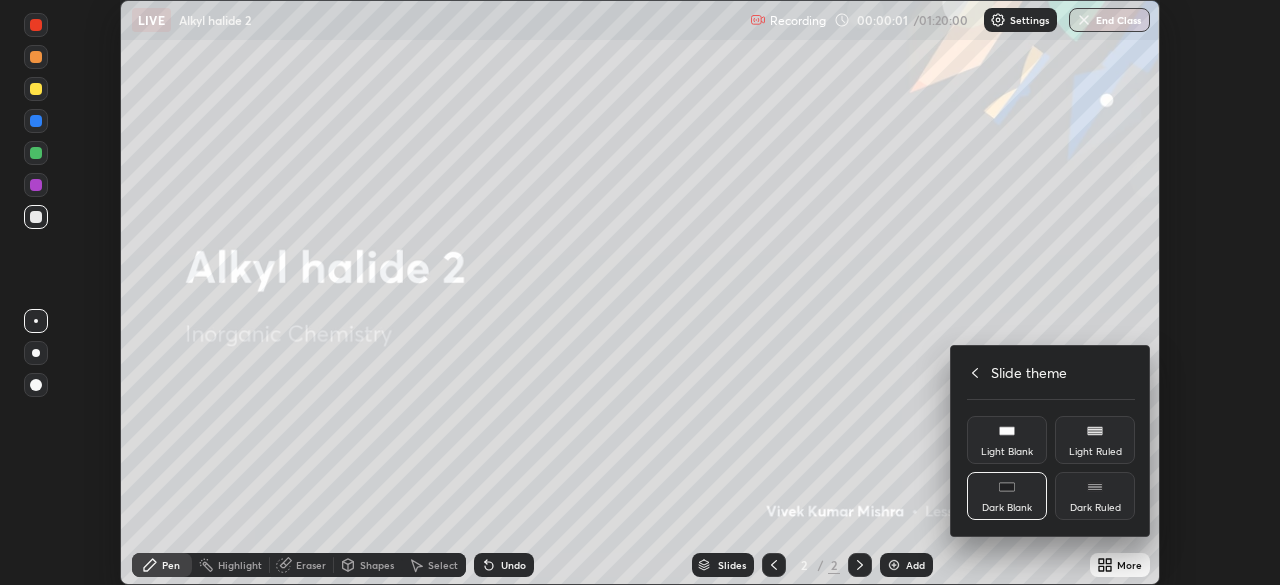 click on "Dark Ruled" at bounding box center (1095, 496) 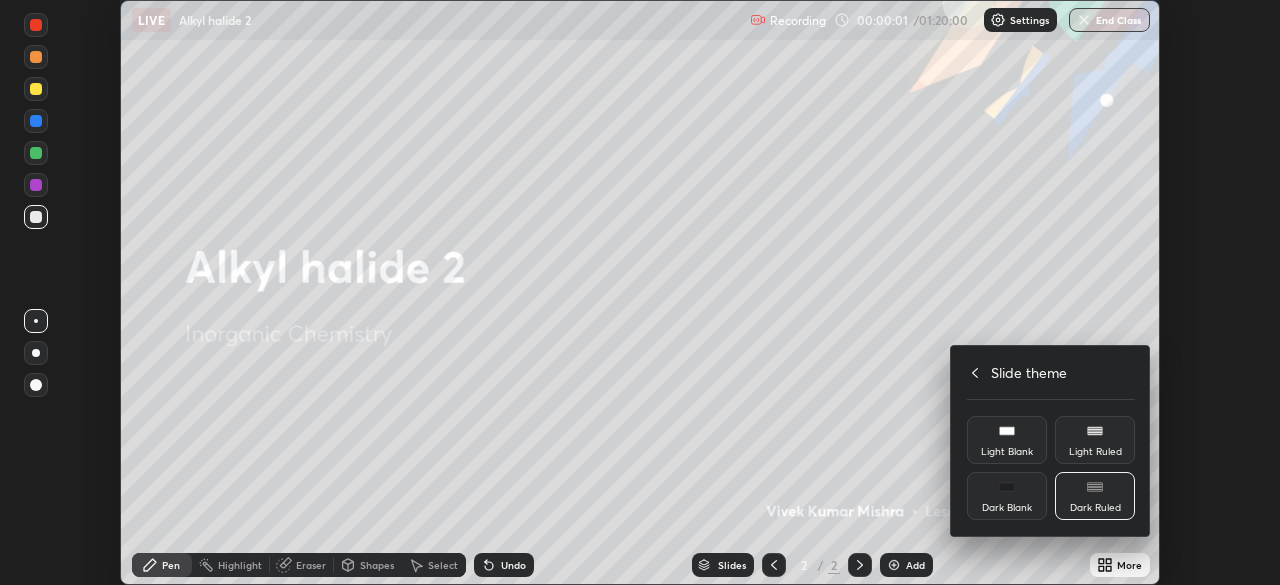 click 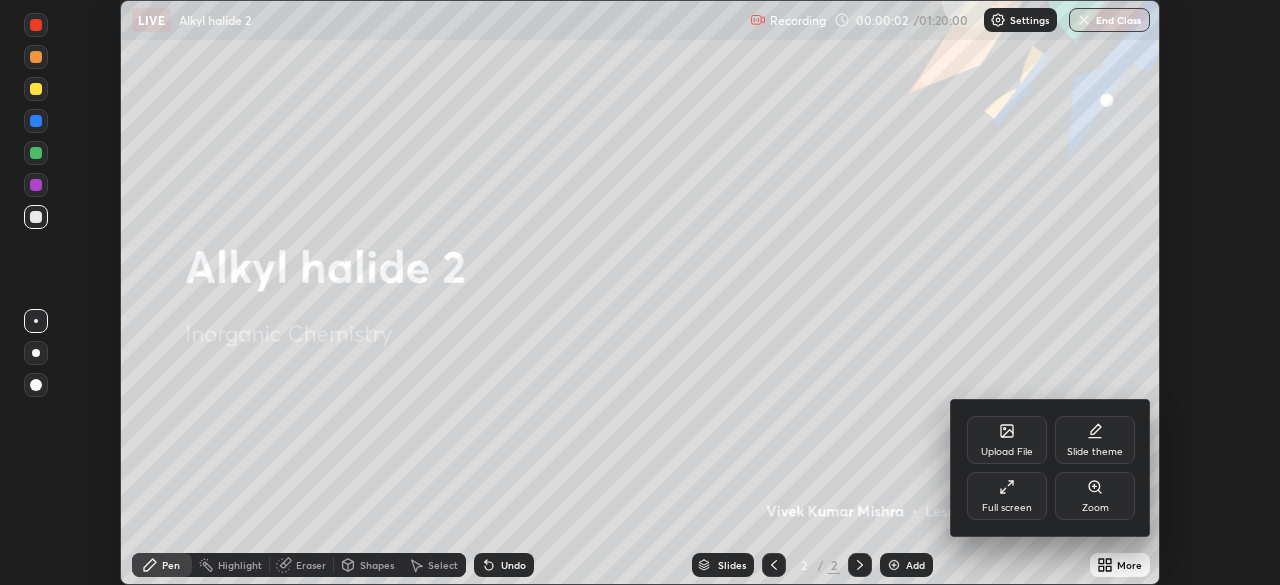 click at bounding box center (640, 292) 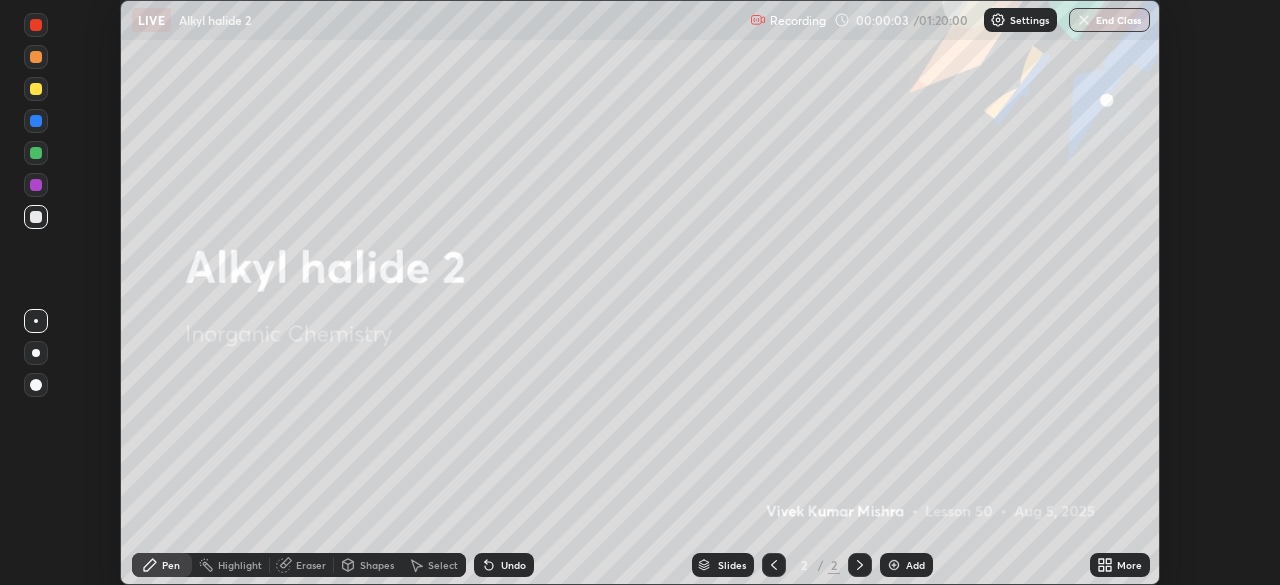 click 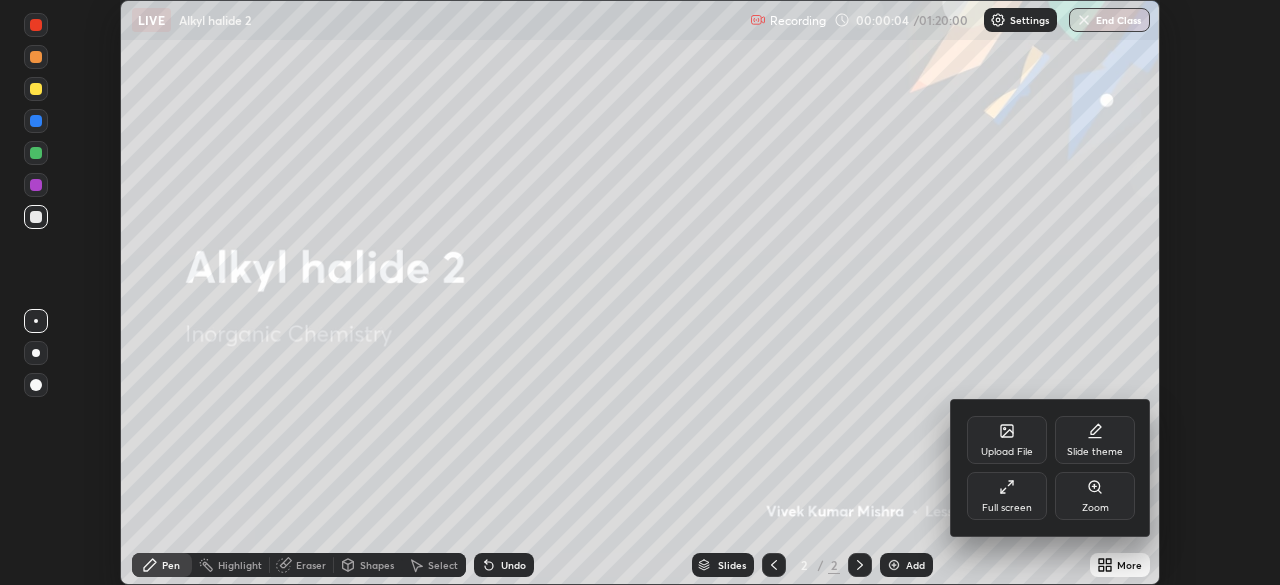 click on "Full screen" at bounding box center (1007, 496) 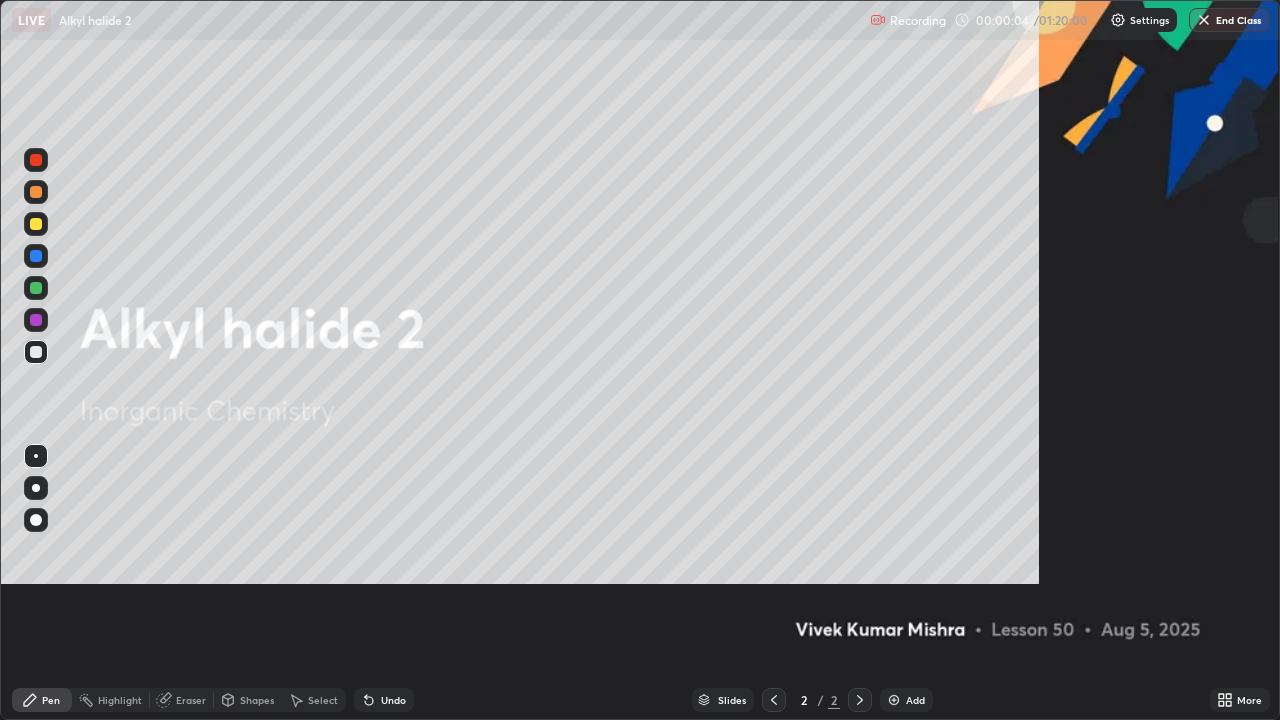 scroll, scrollTop: 99280, scrollLeft: 98720, axis: both 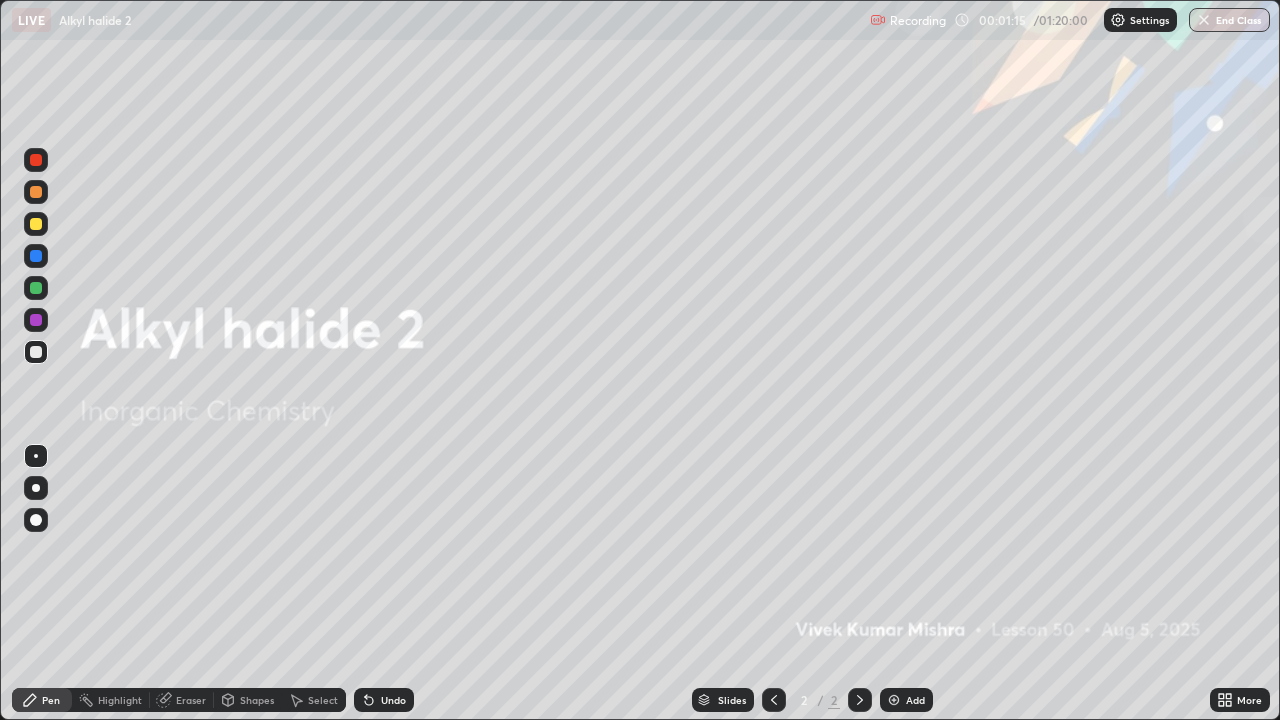 click on "Add" at bounding box center (915, 700) 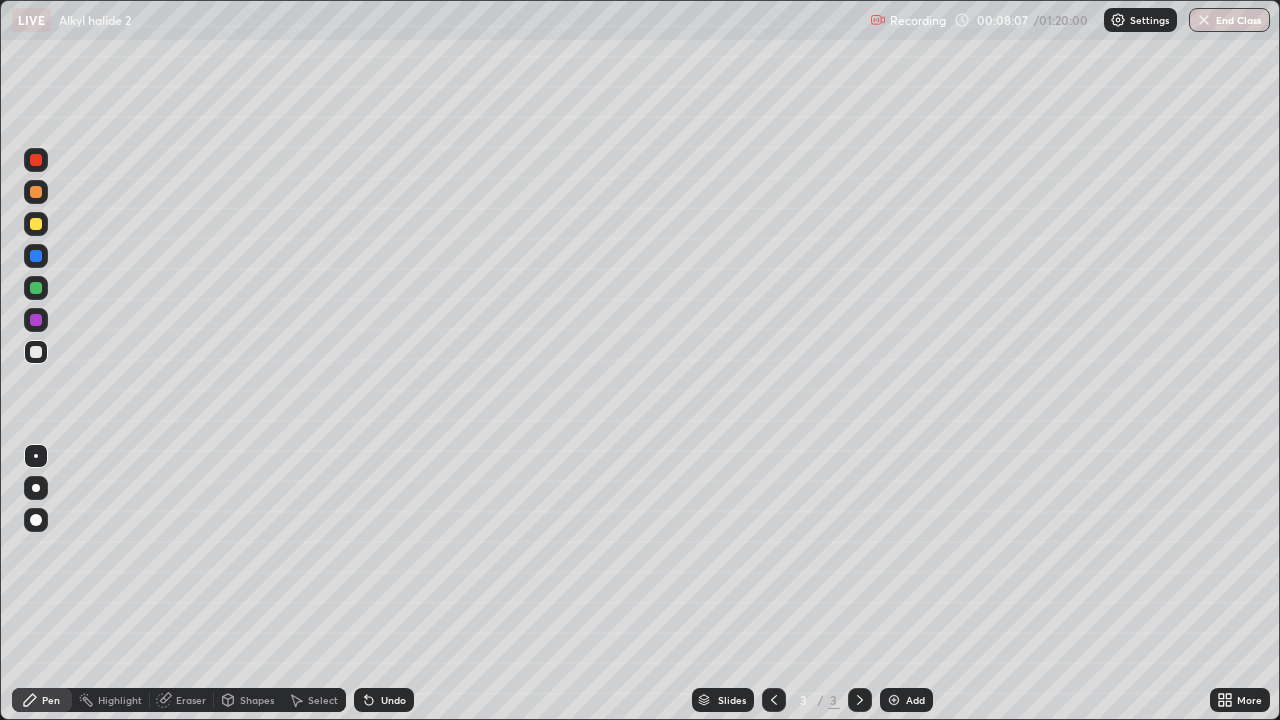 click on "Eraser" at bounding box center (191, 700) 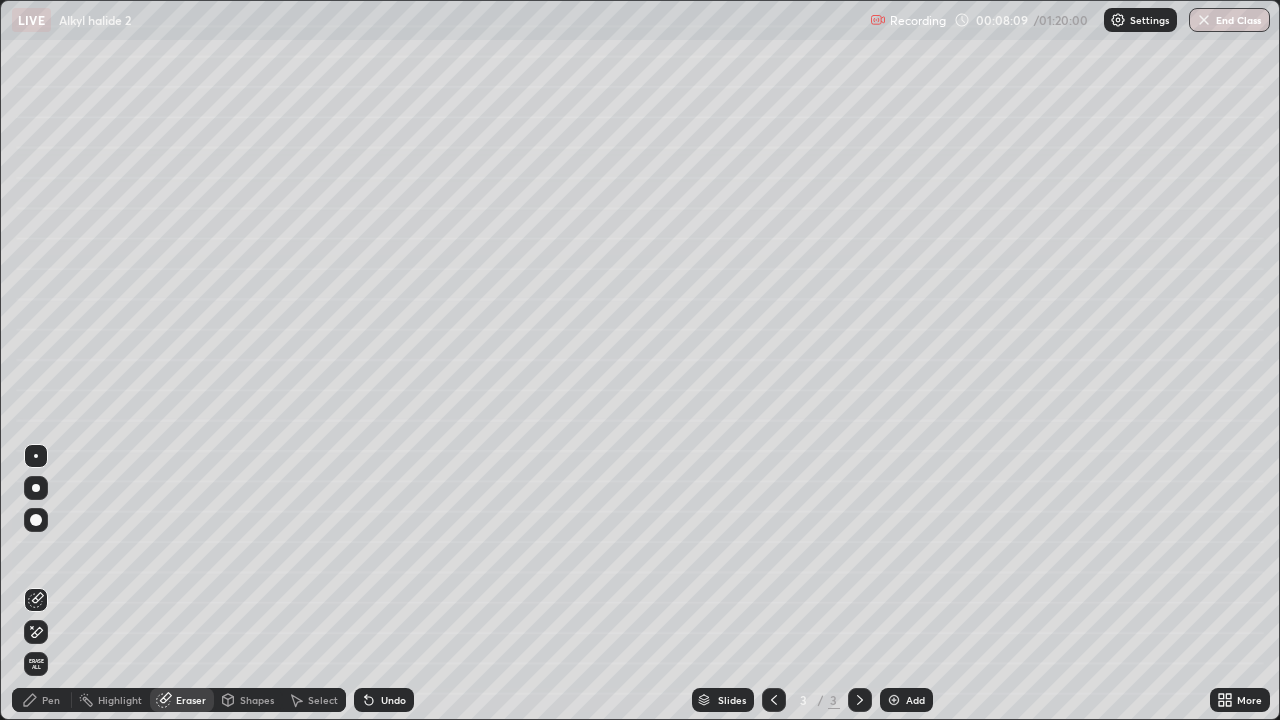 click on "Pen" at bounding box center [51, 700] 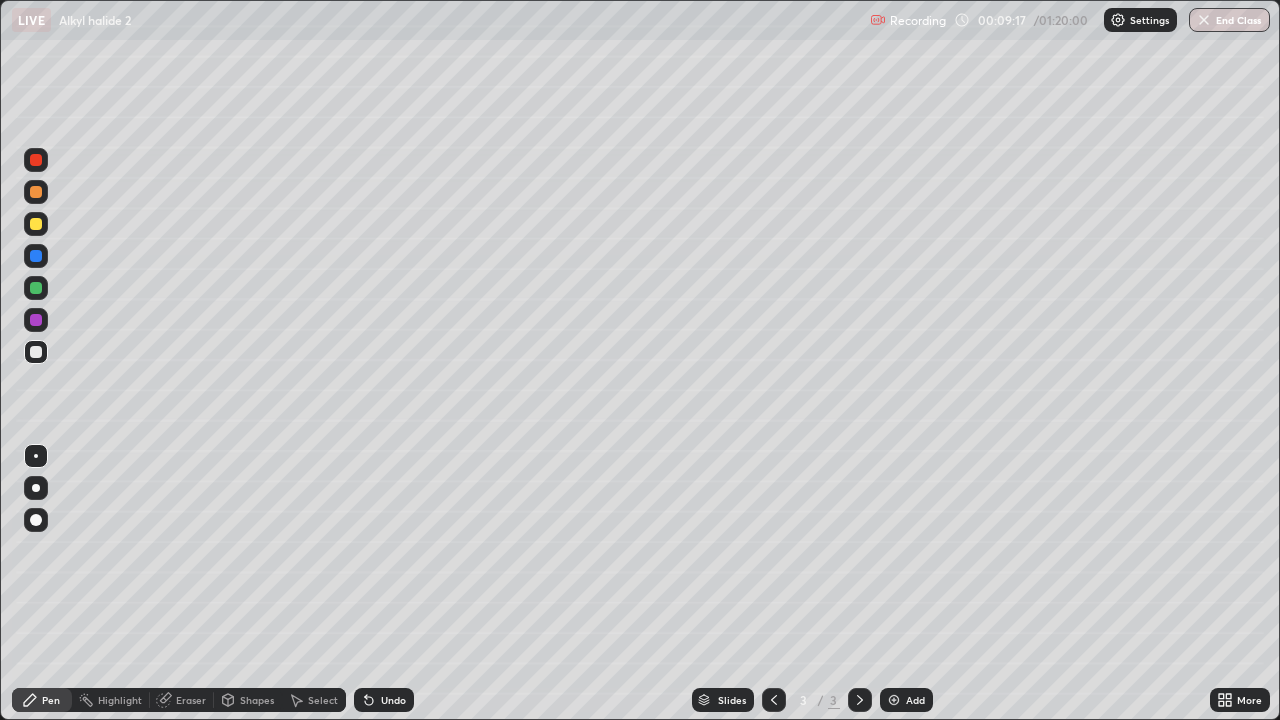 click at bounding box center [36, 224] 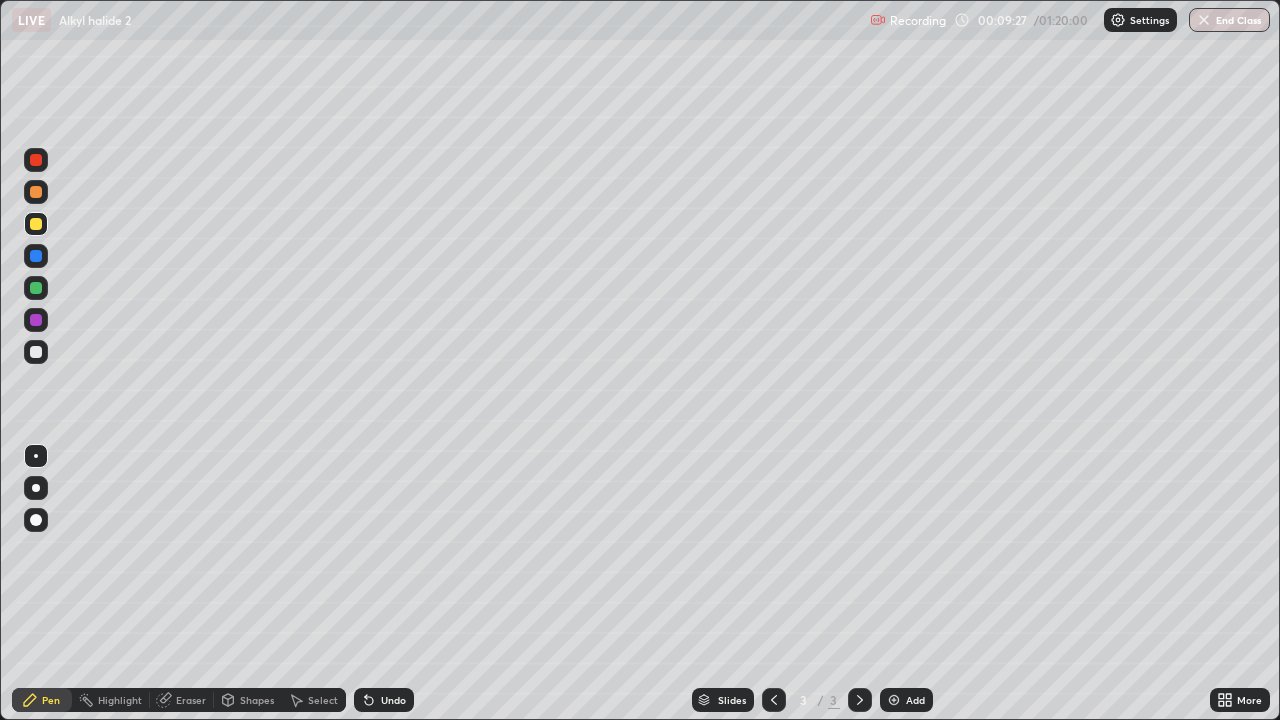 click on "Add" at bounding box center (915, 700) 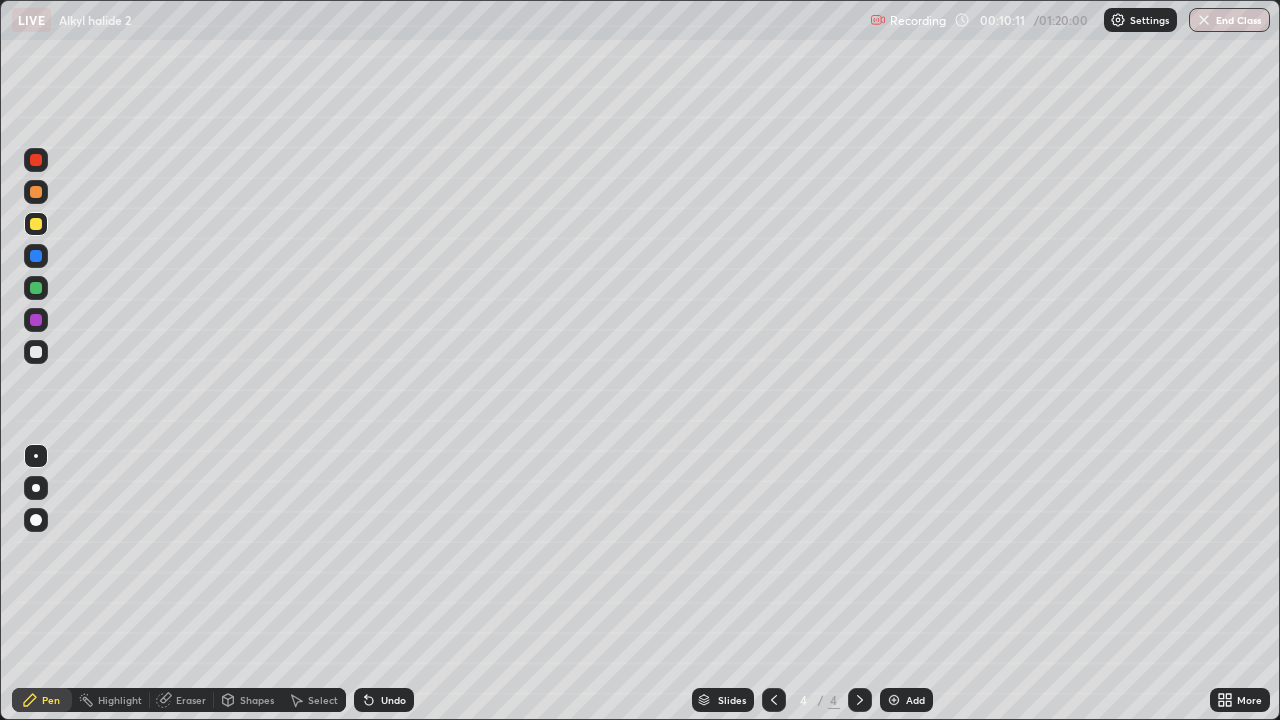 click at bounding box center (36, 352) 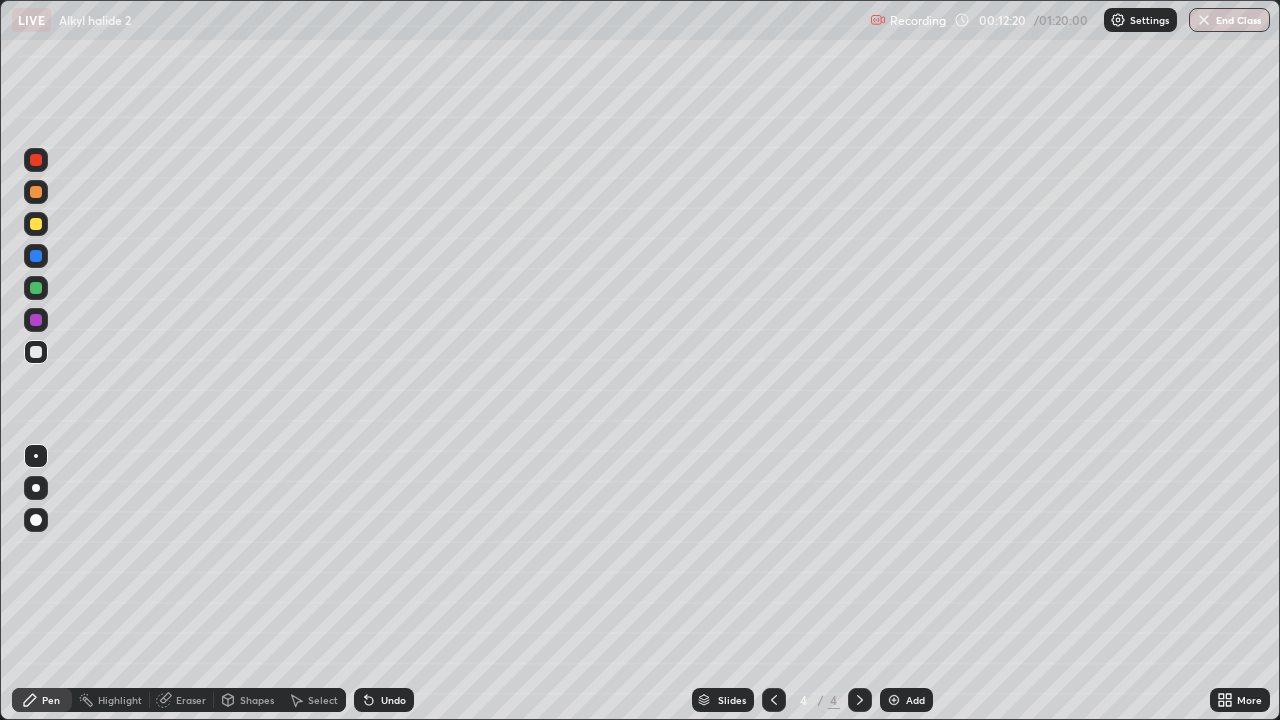 click at bounding box center (36, 192) 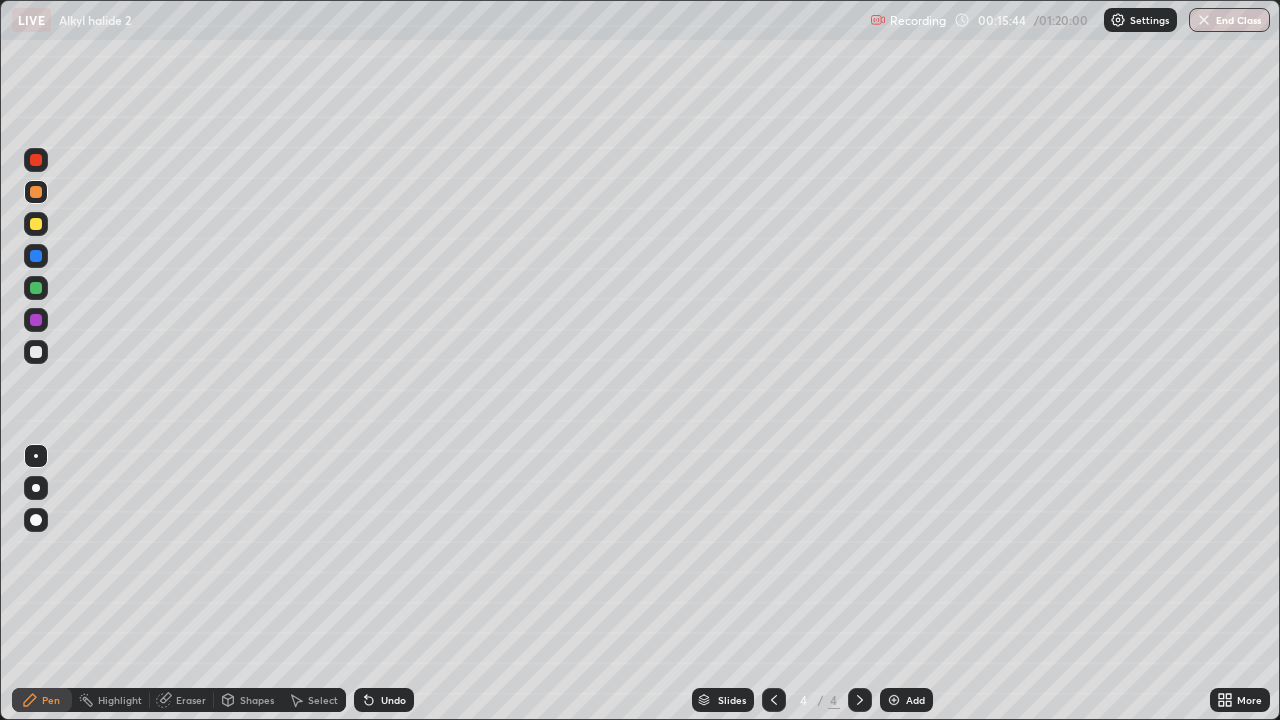 click on "Undo" at bounding box center (393, 700) 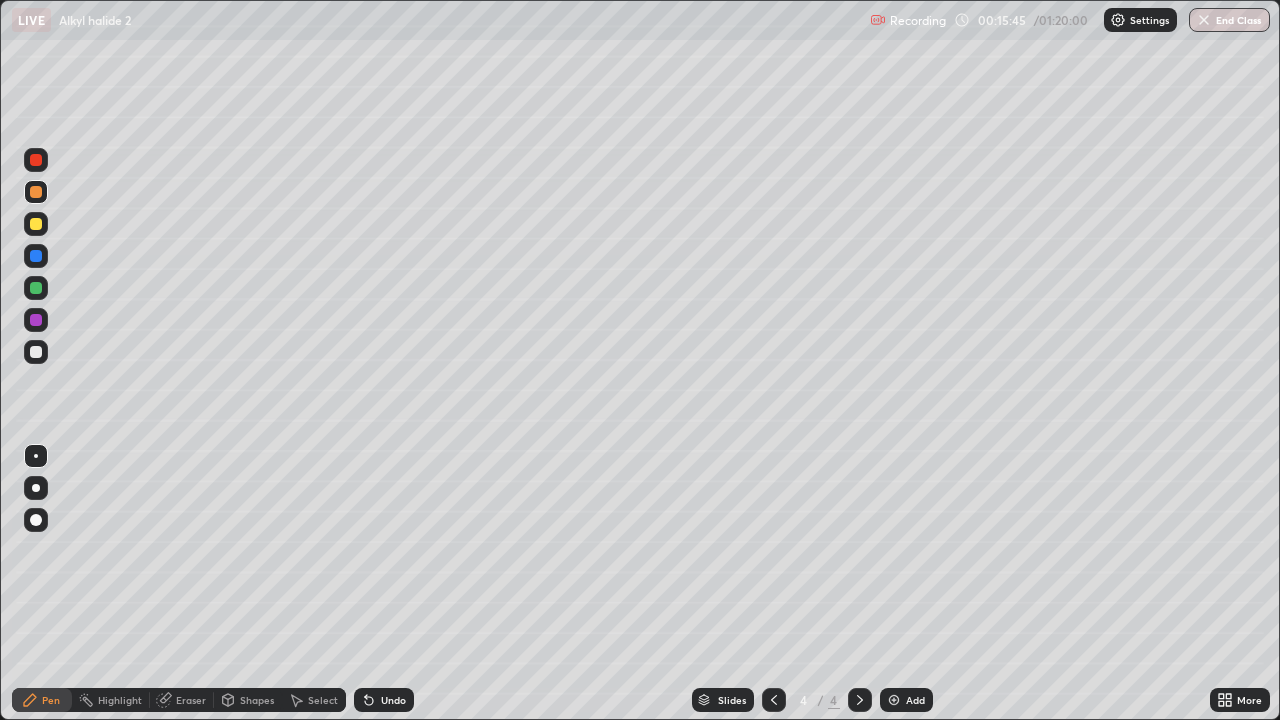 click on "Undo" at bounding box center [393, 700] 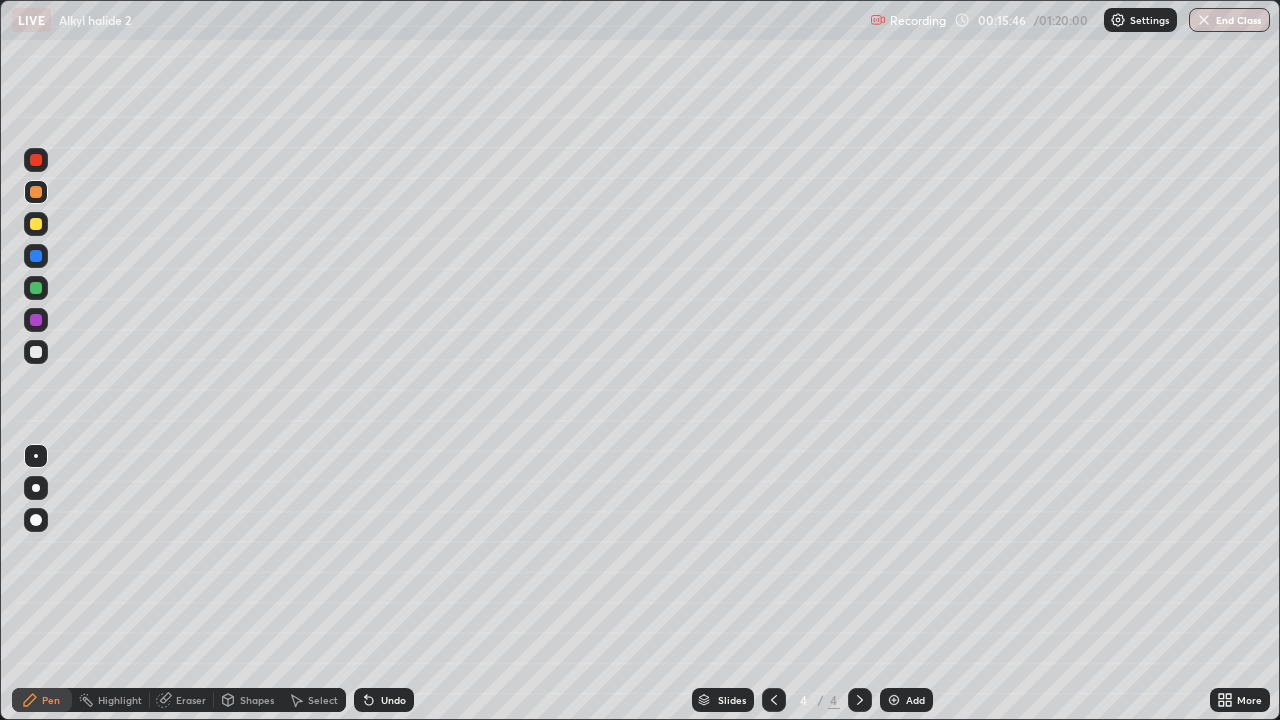 click on "Undo" at bounding box center (393, 700) 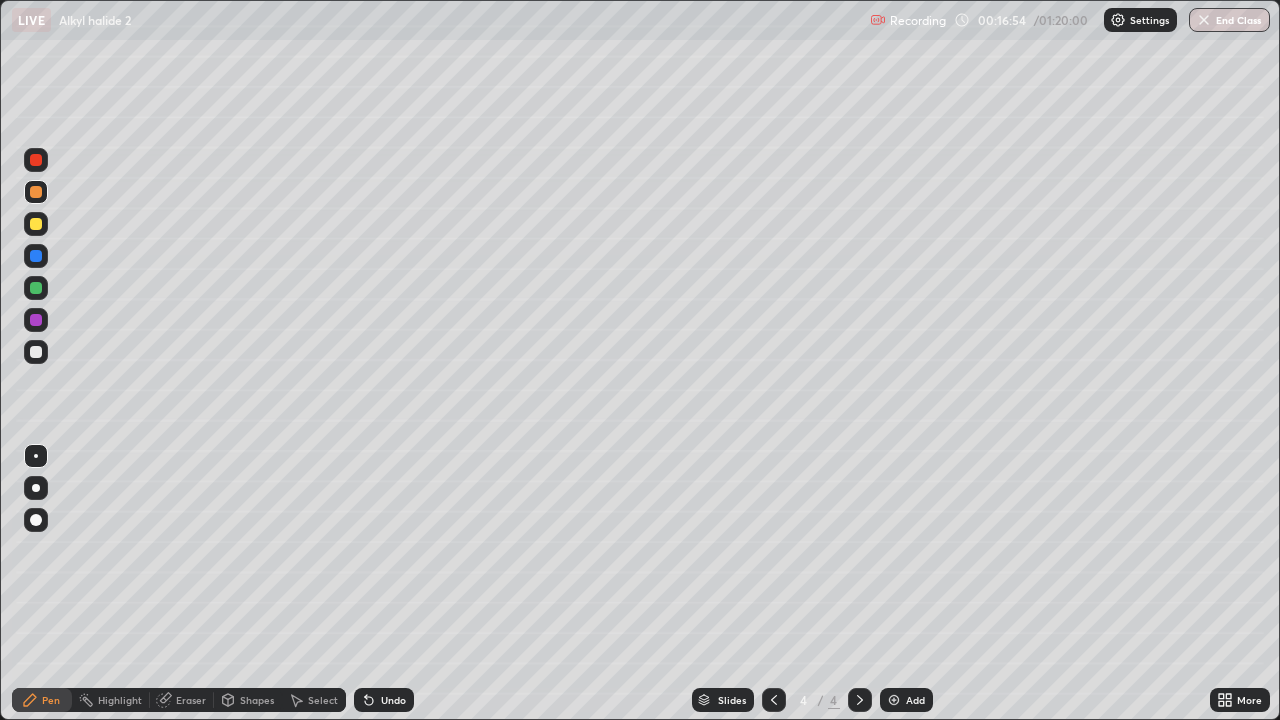 click at bounding box center (36, 224) 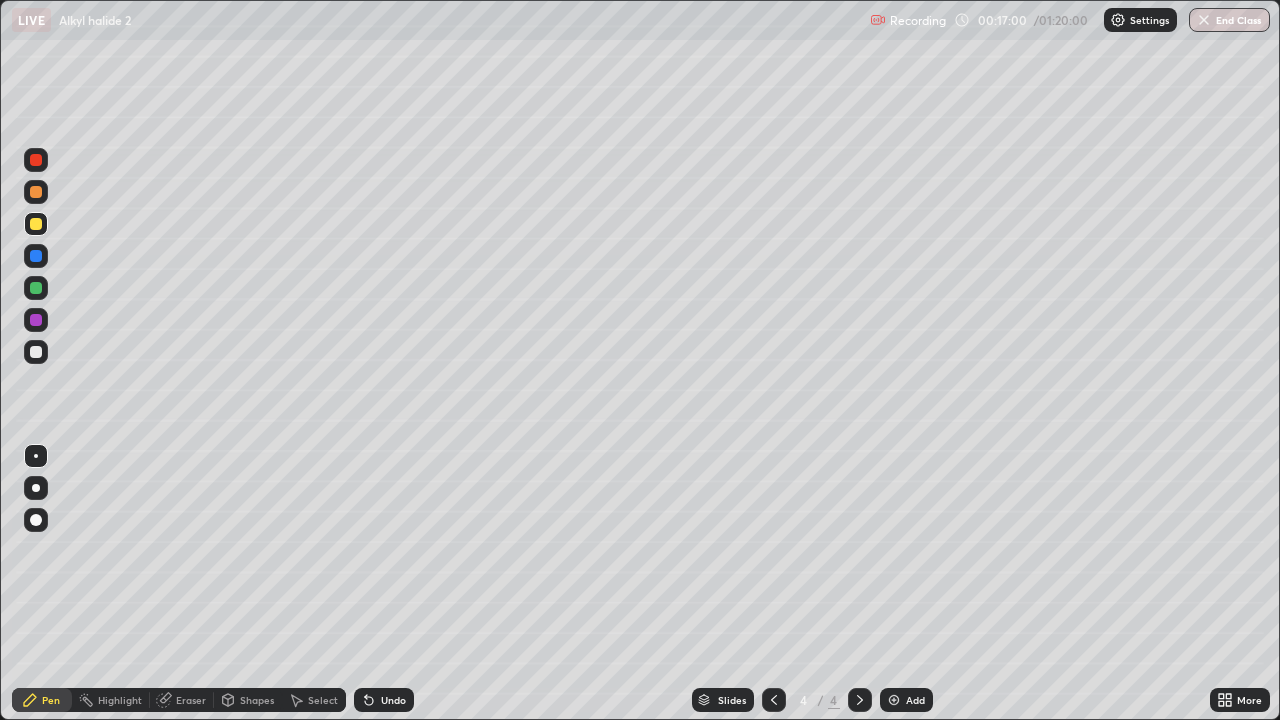 click on "Eraser" at bounding box center [191, 700] 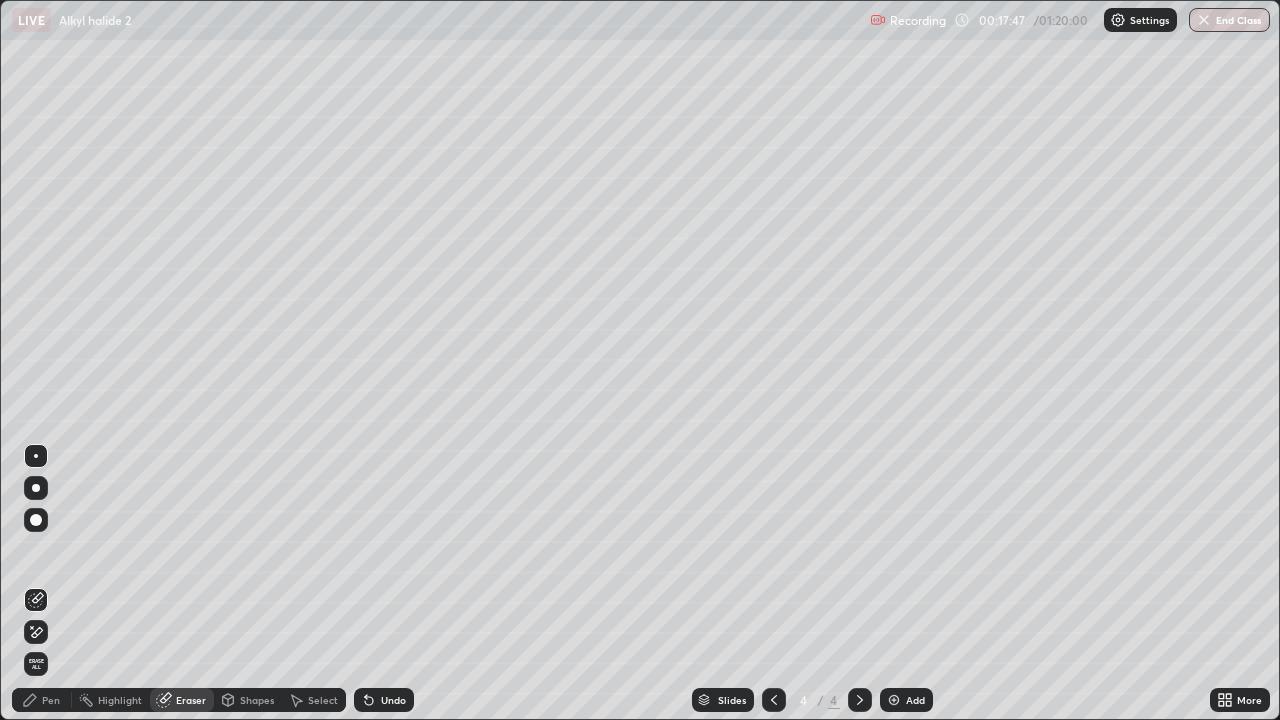 click on "Pen" at bounding box center [42, 700] 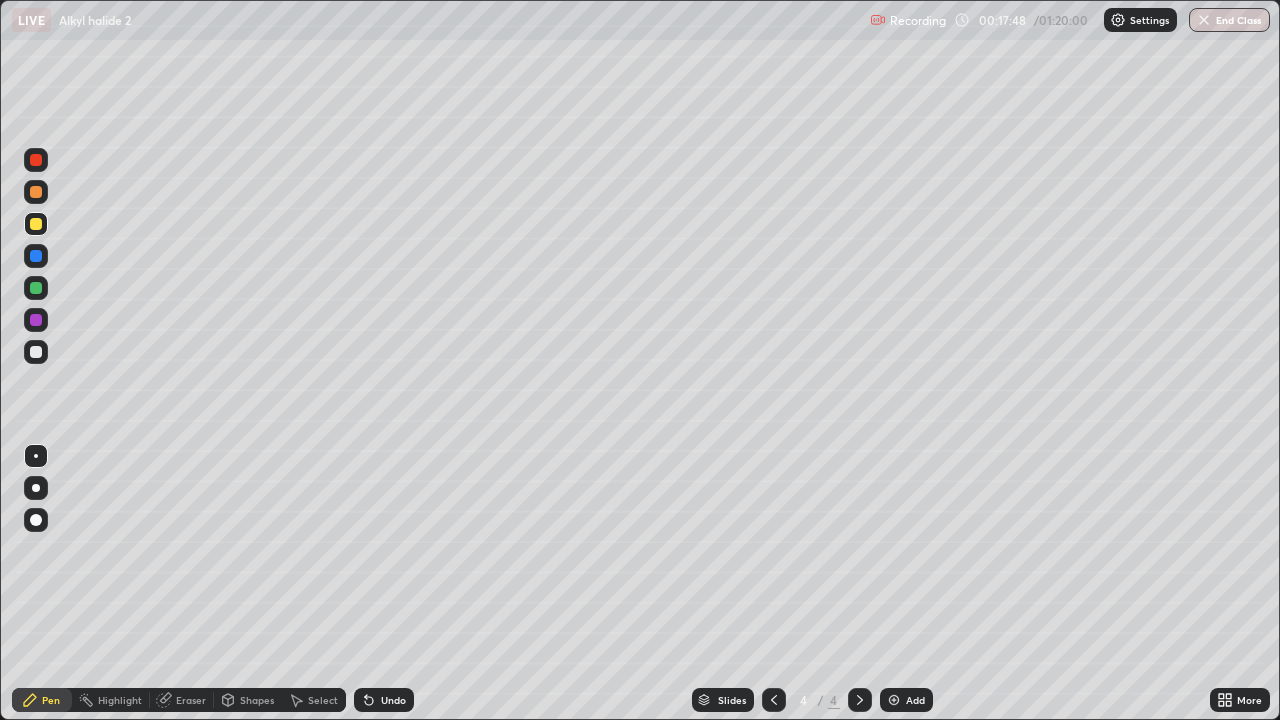 click at bounding box center [36, 352] 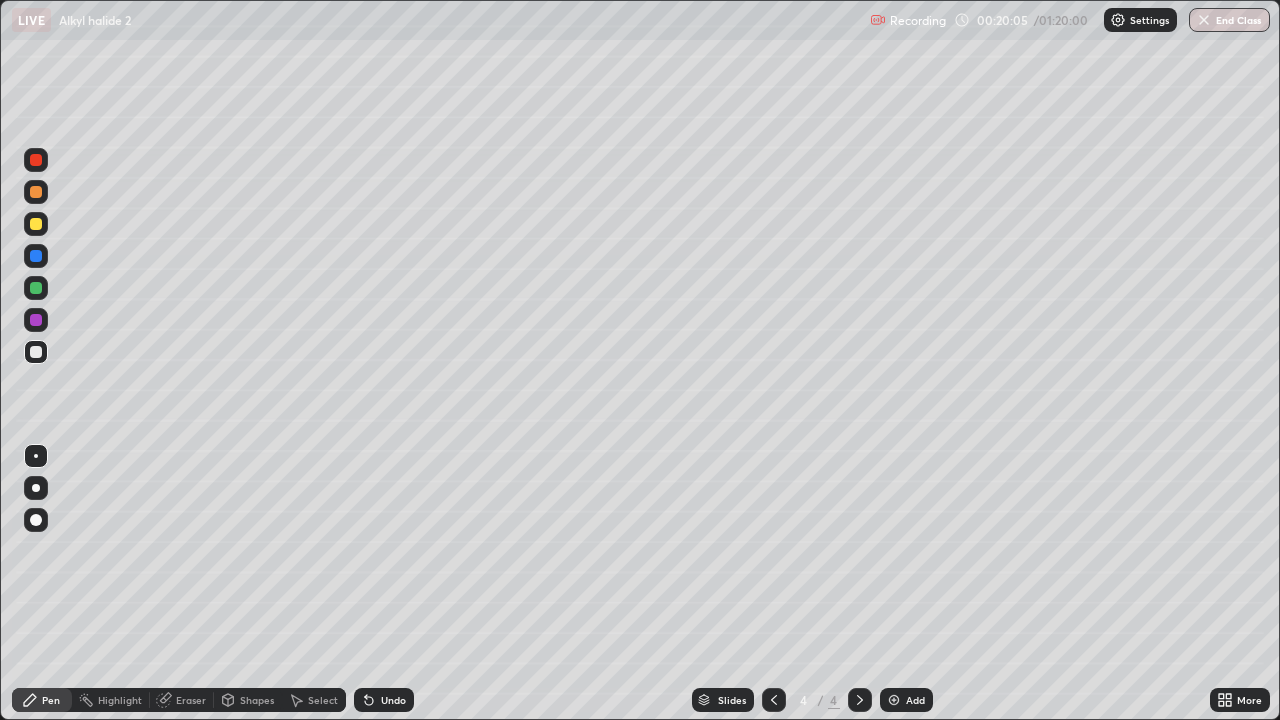 click at bounding box center (894, 700) 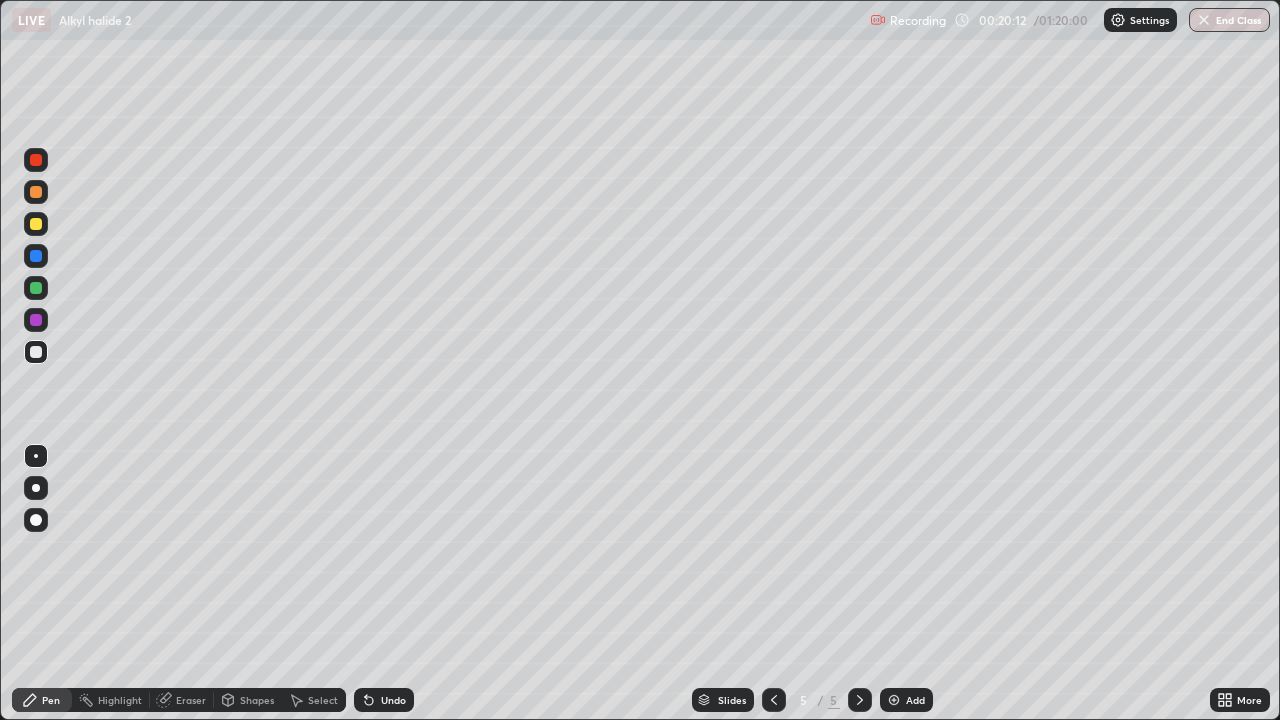click on "Undo" at bounding box center (384, 700) 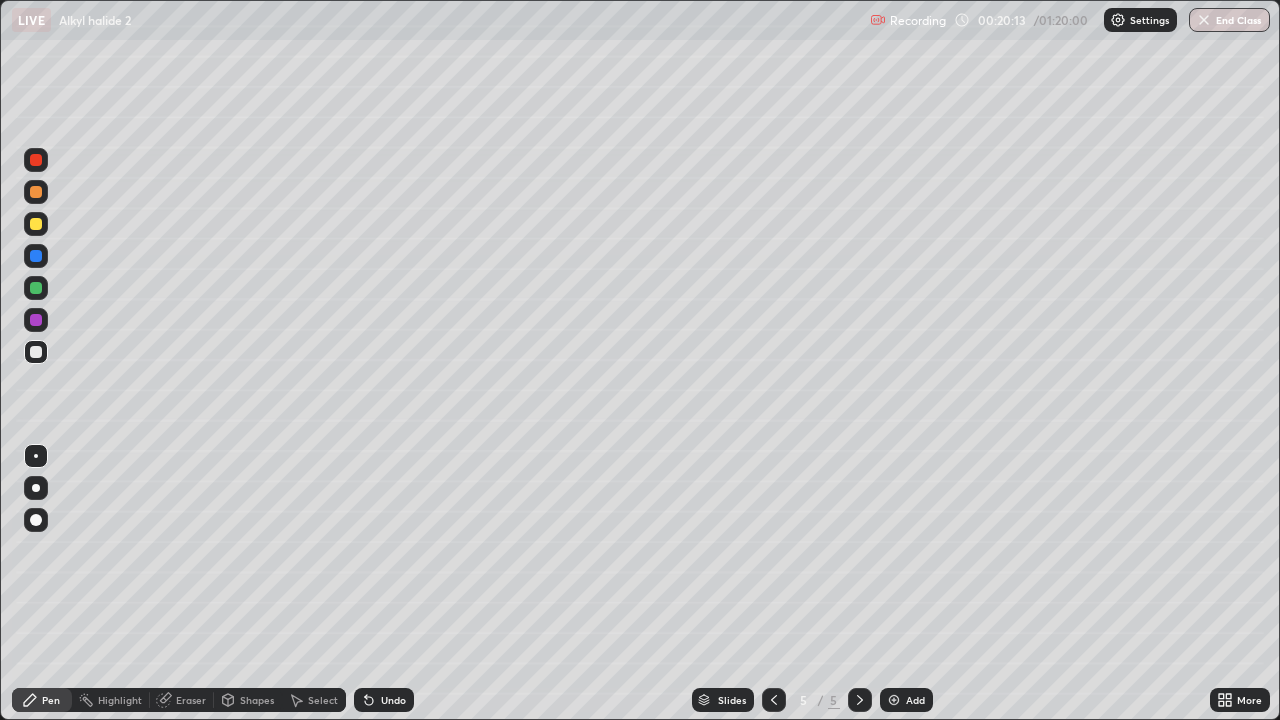 click on "Undo" at bounding box center (384, 700) 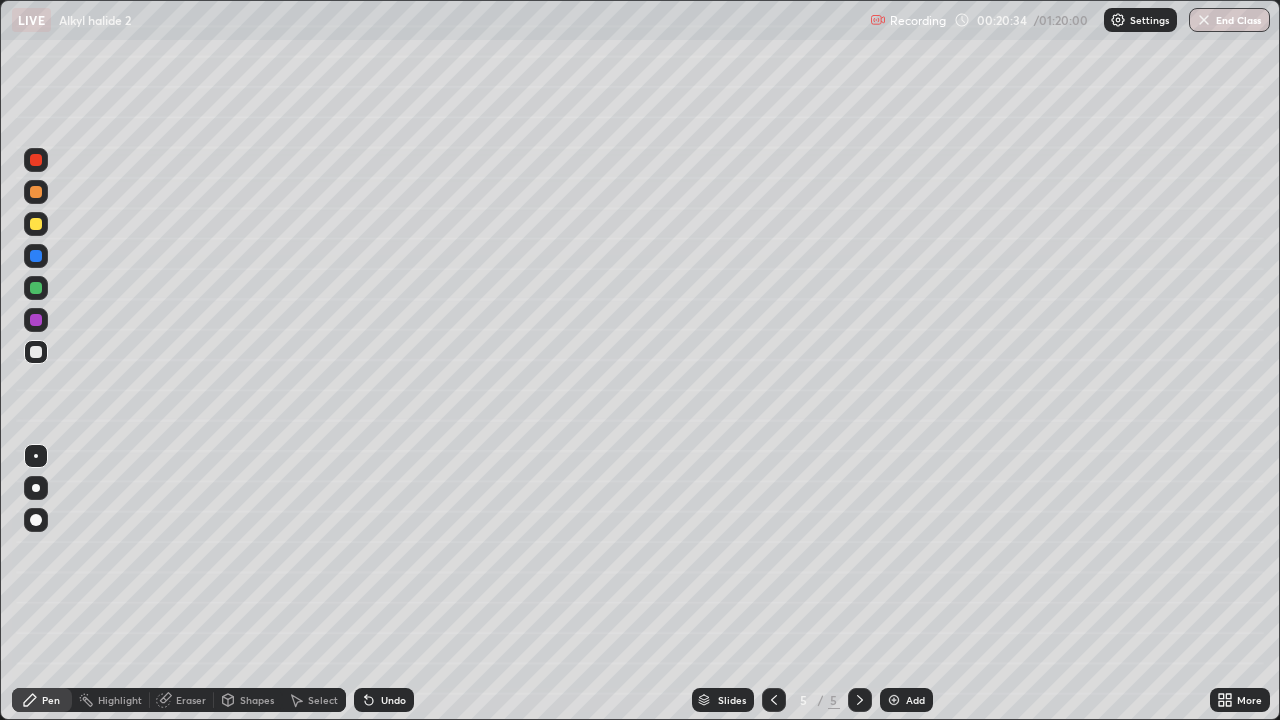 click at bounding box center (36, 160) 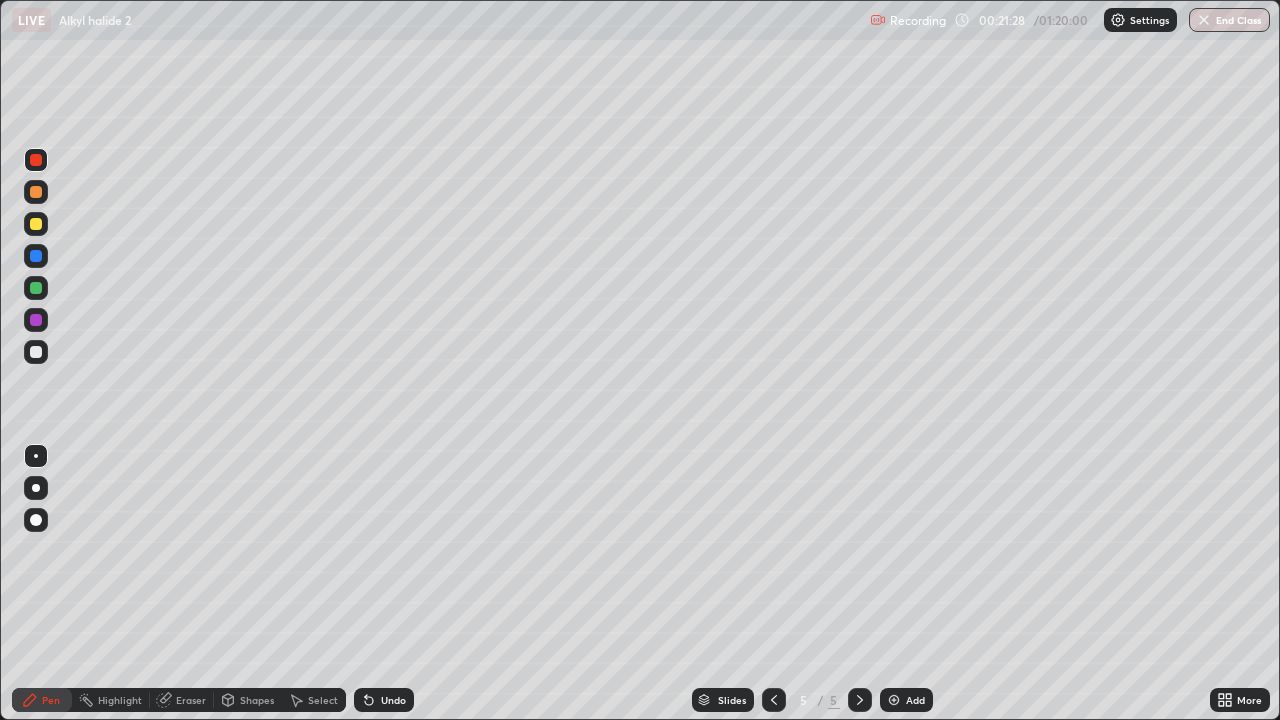 click 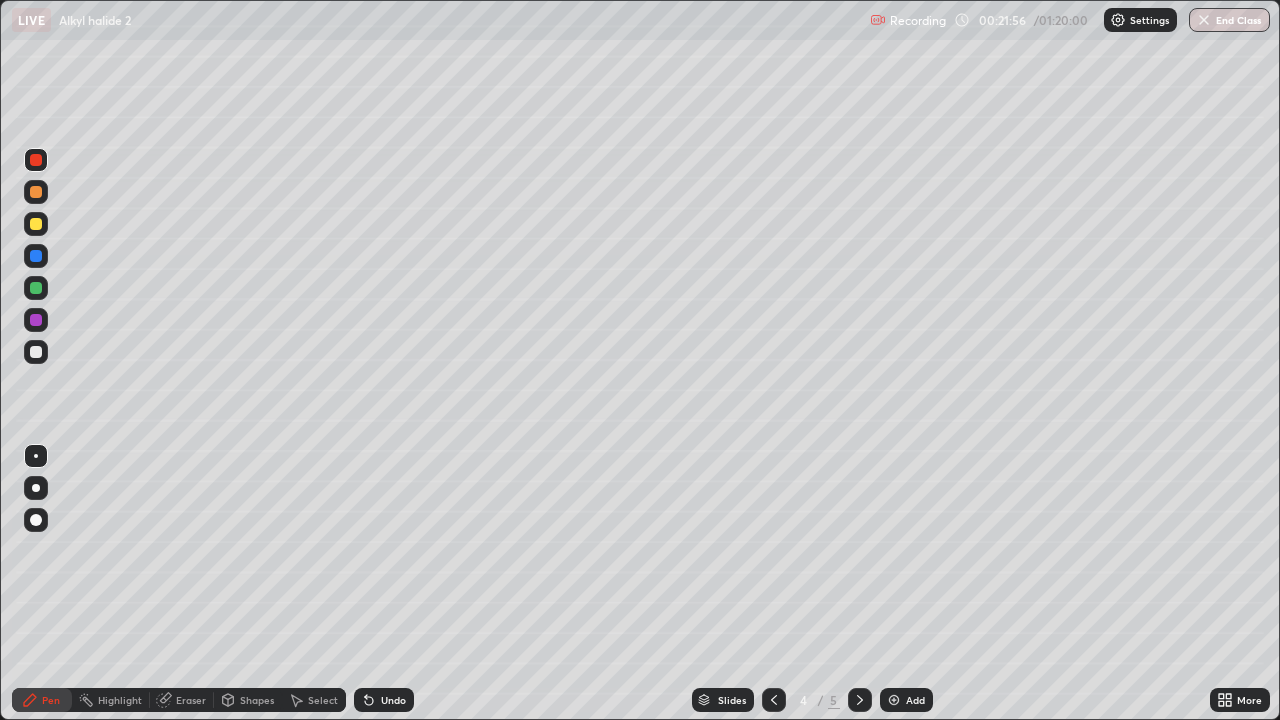 click 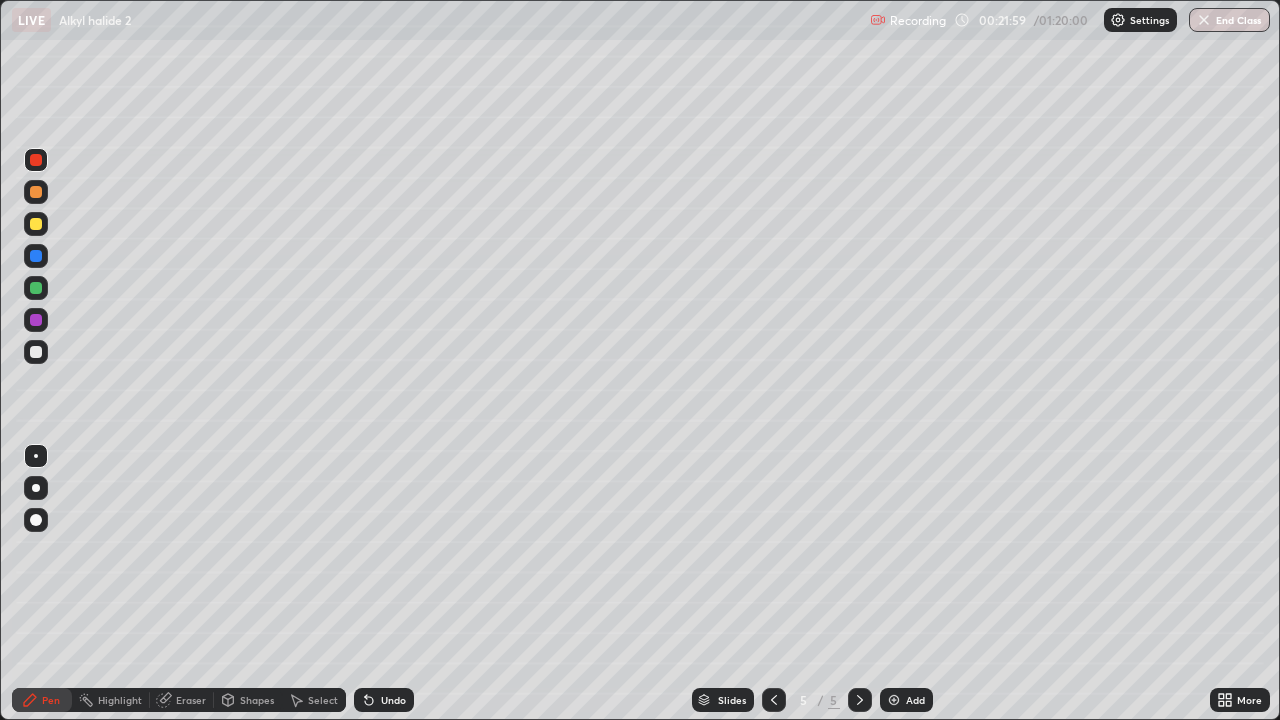 click at bounding box center [774, 700] 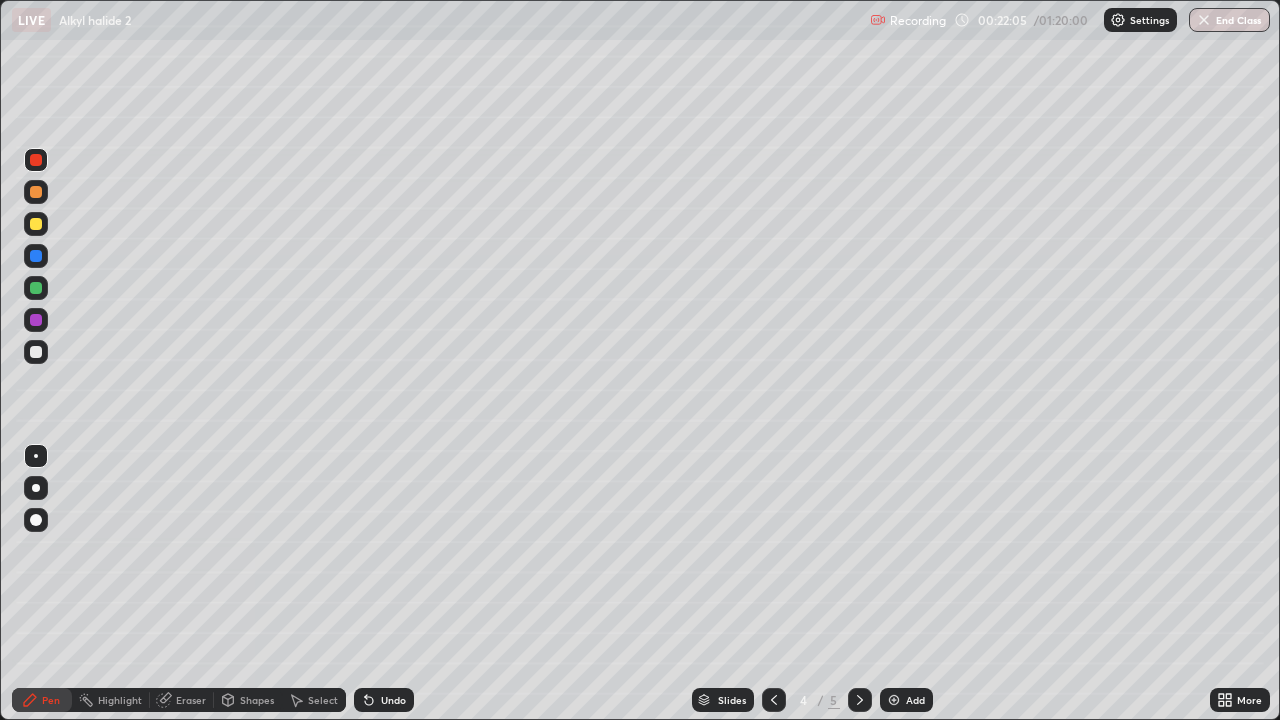 click 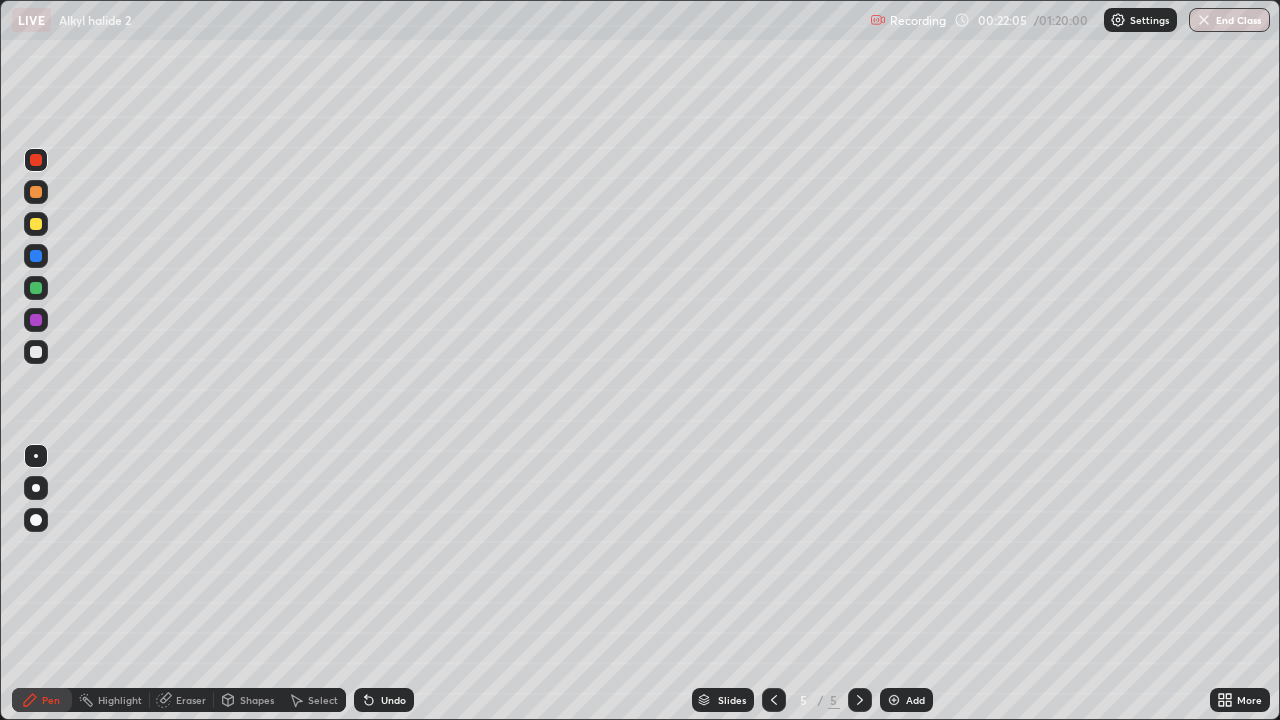 click on "Add" at bounding box center [915, 700] 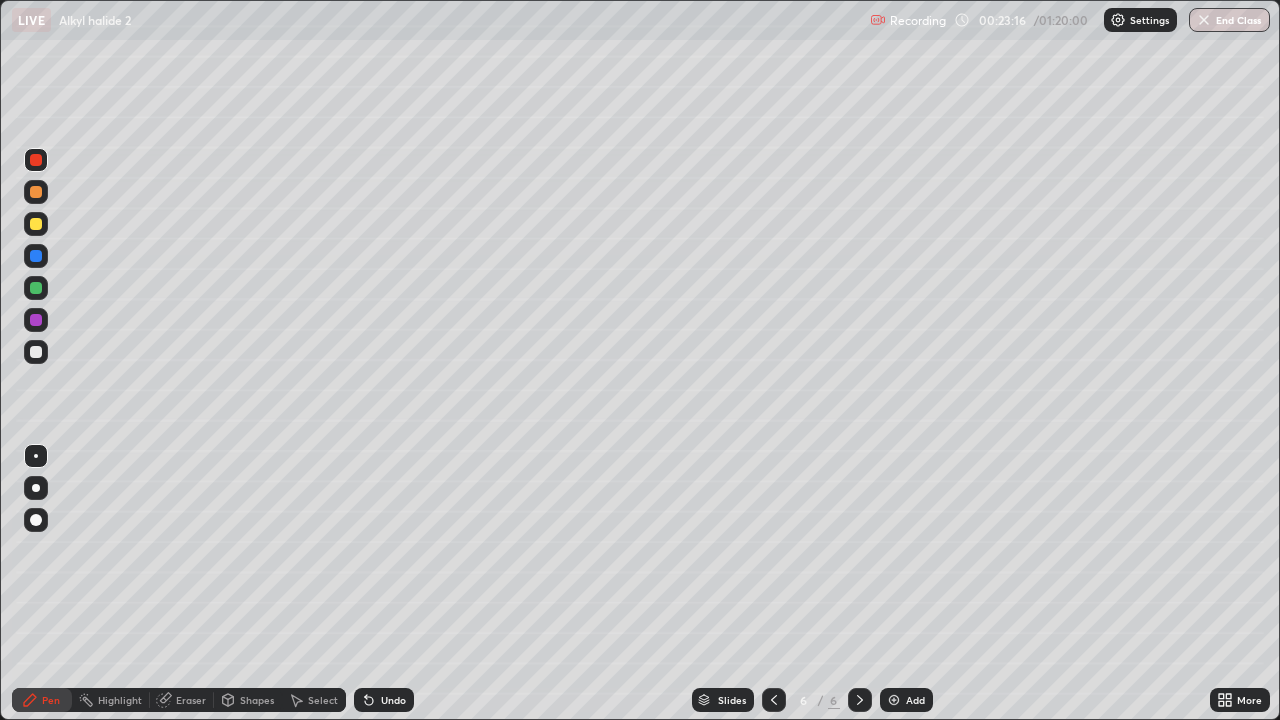 click at bounding box center [36, 224] 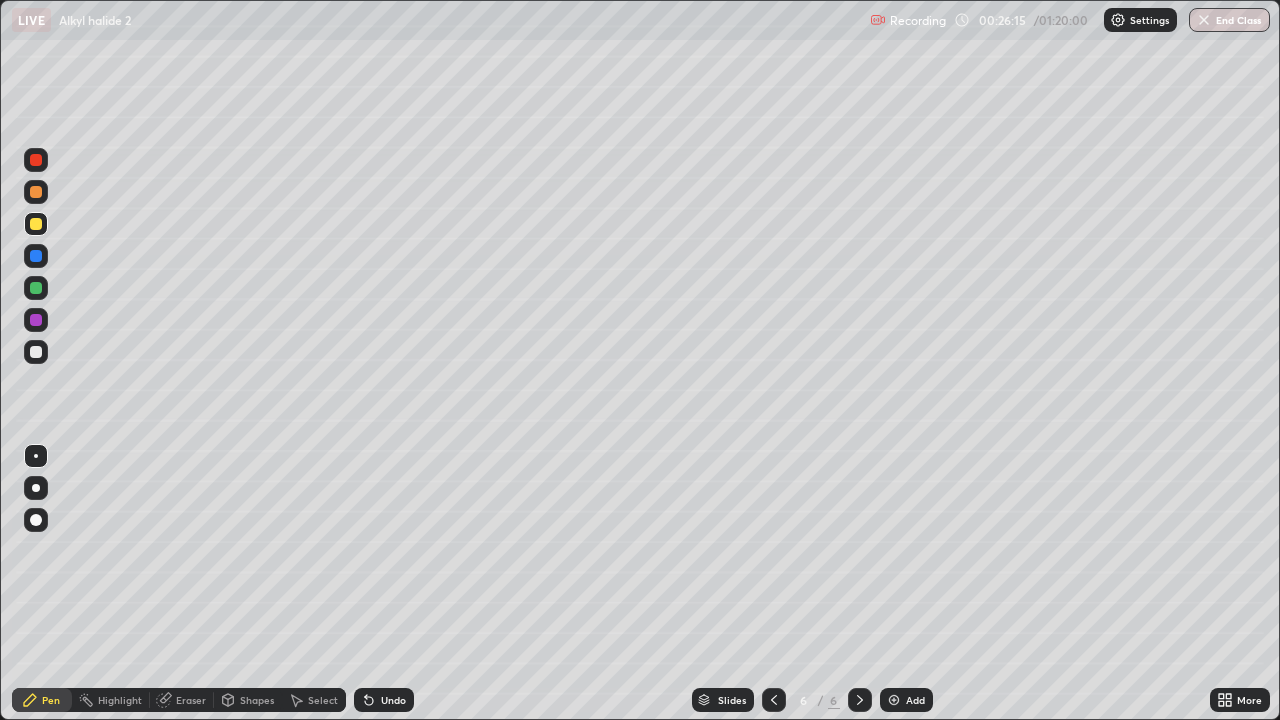 click on "Undo" at bounding box center (393, 700) 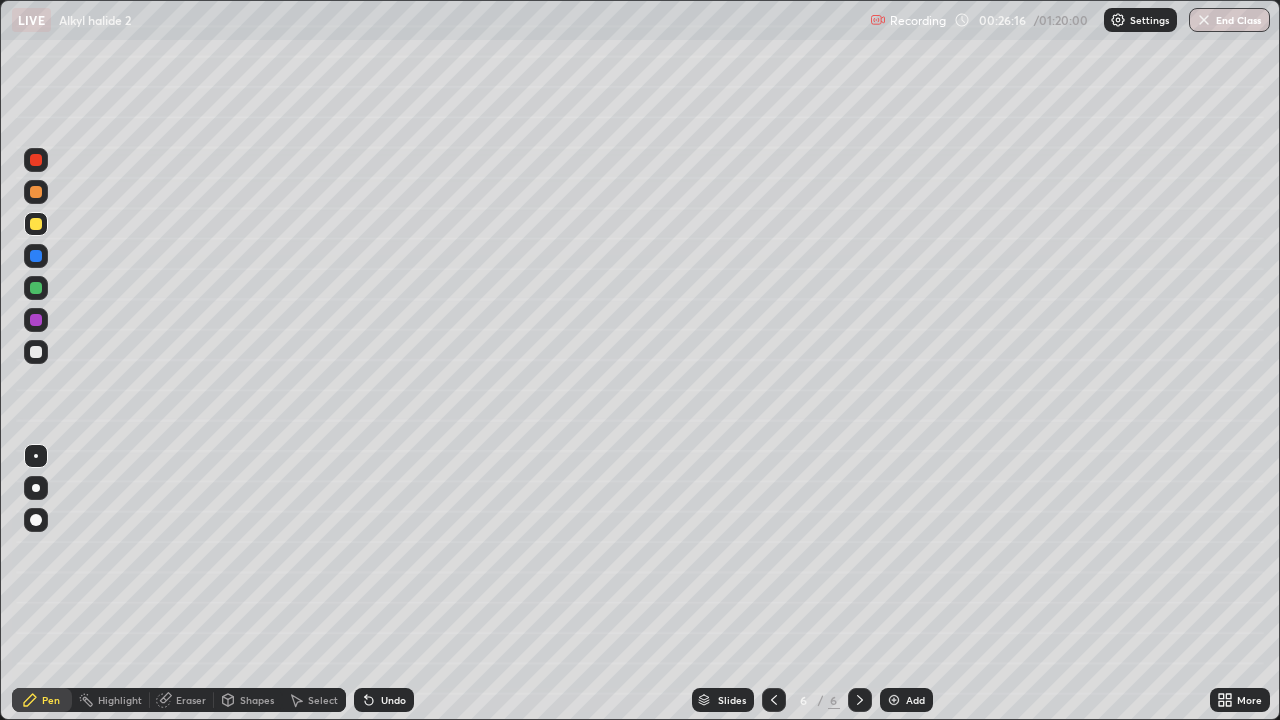 click at bounding box center (36, 320) 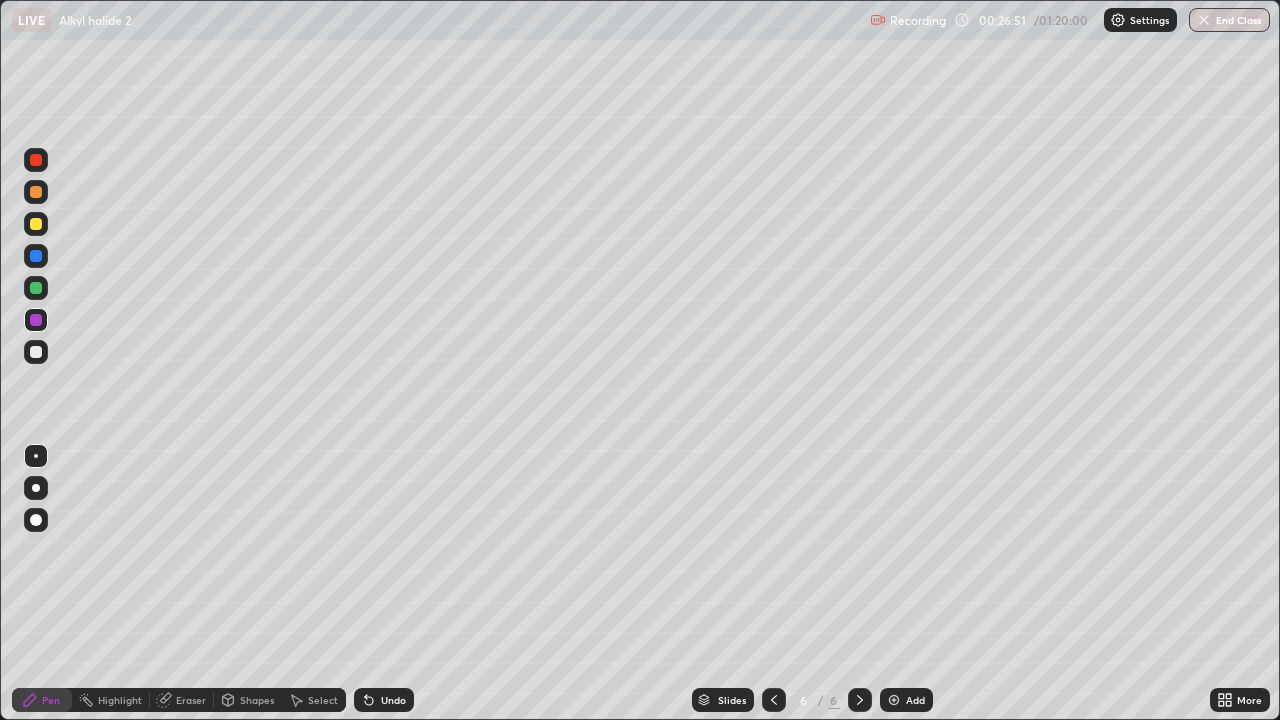 click at bounding box center [36, 288] 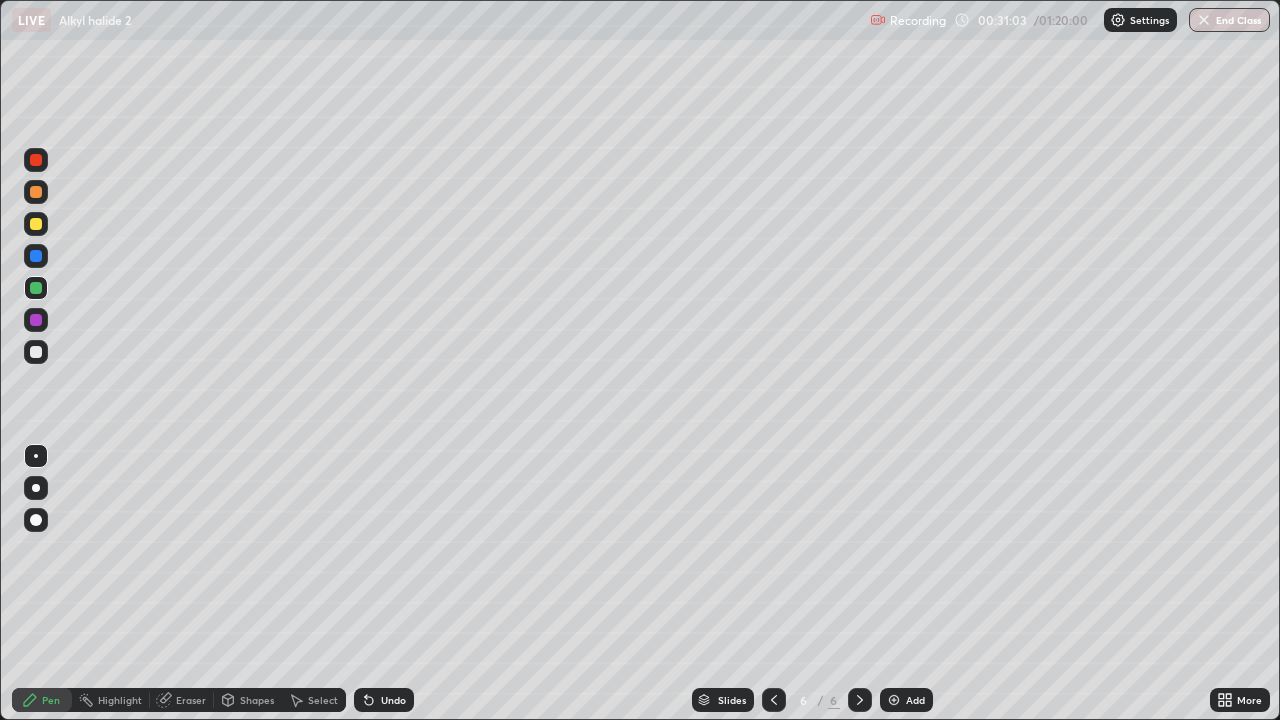 click on "Select" at bounding box center [323, 700] 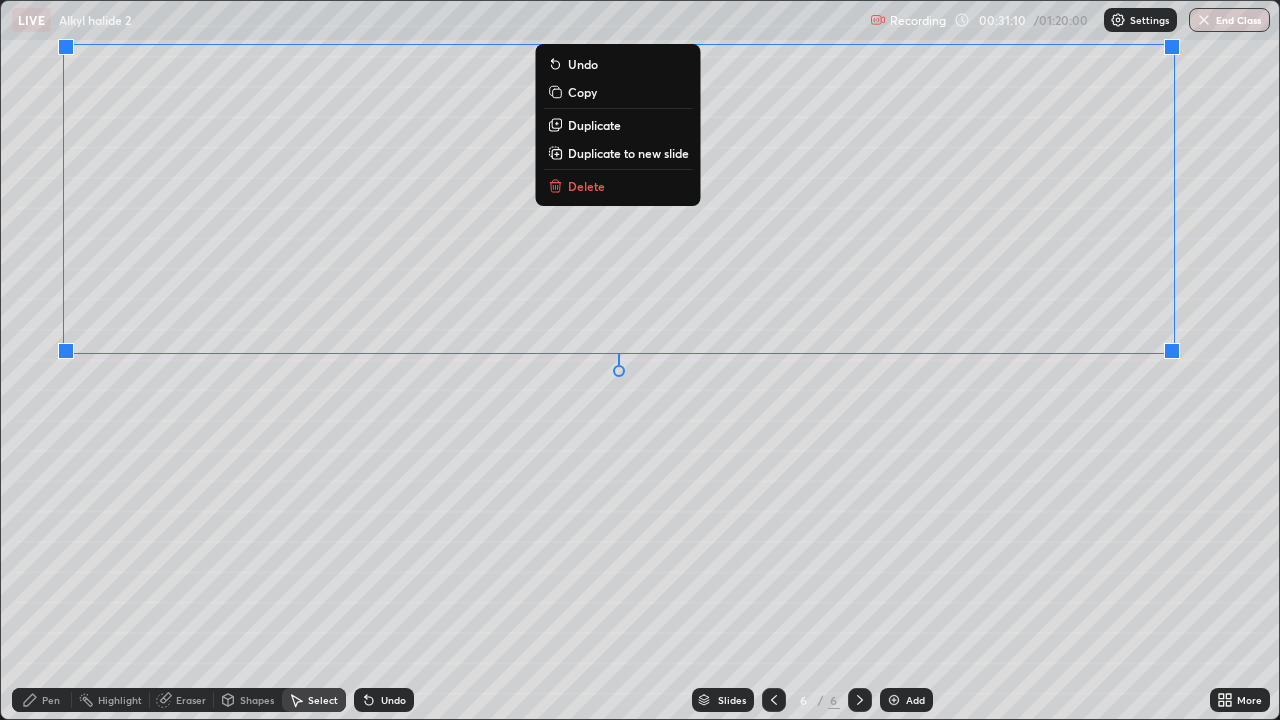 click on "0 ° Undo Copy Duplicate Duplicate to new slide Delete" at bounding box center (640, 360) 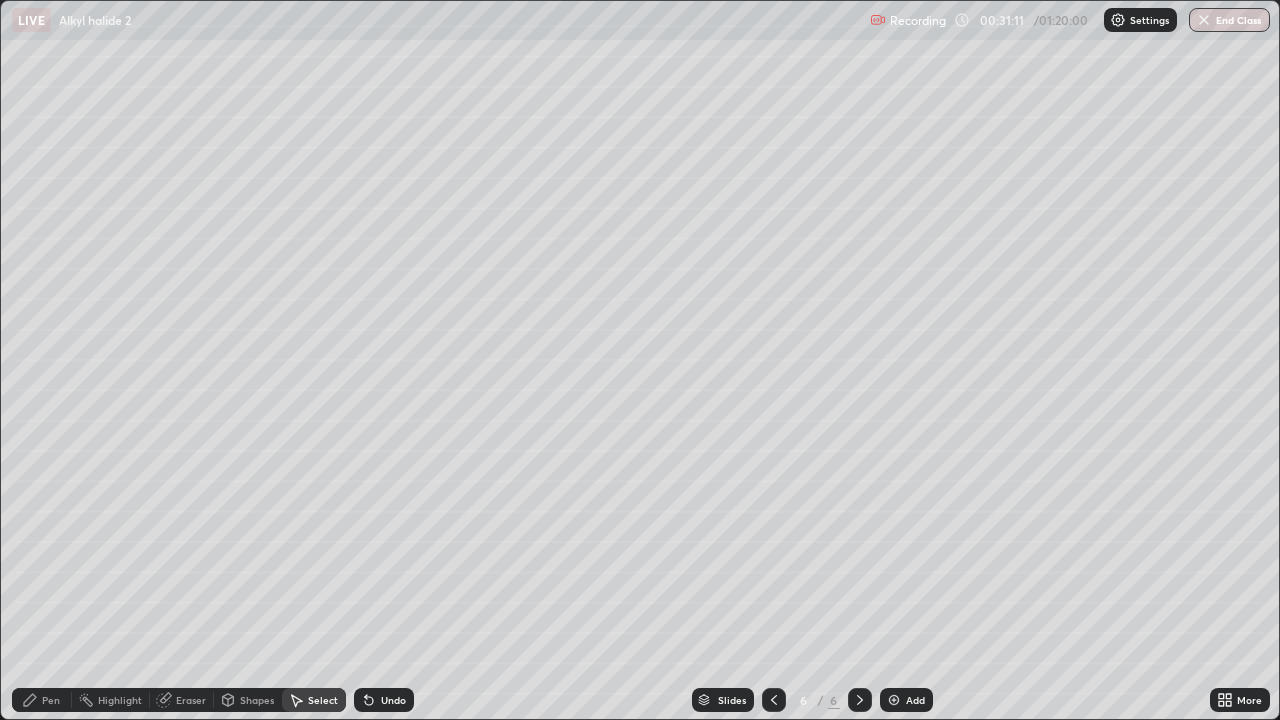 click on "Pen" at bounding box center [42, 700] 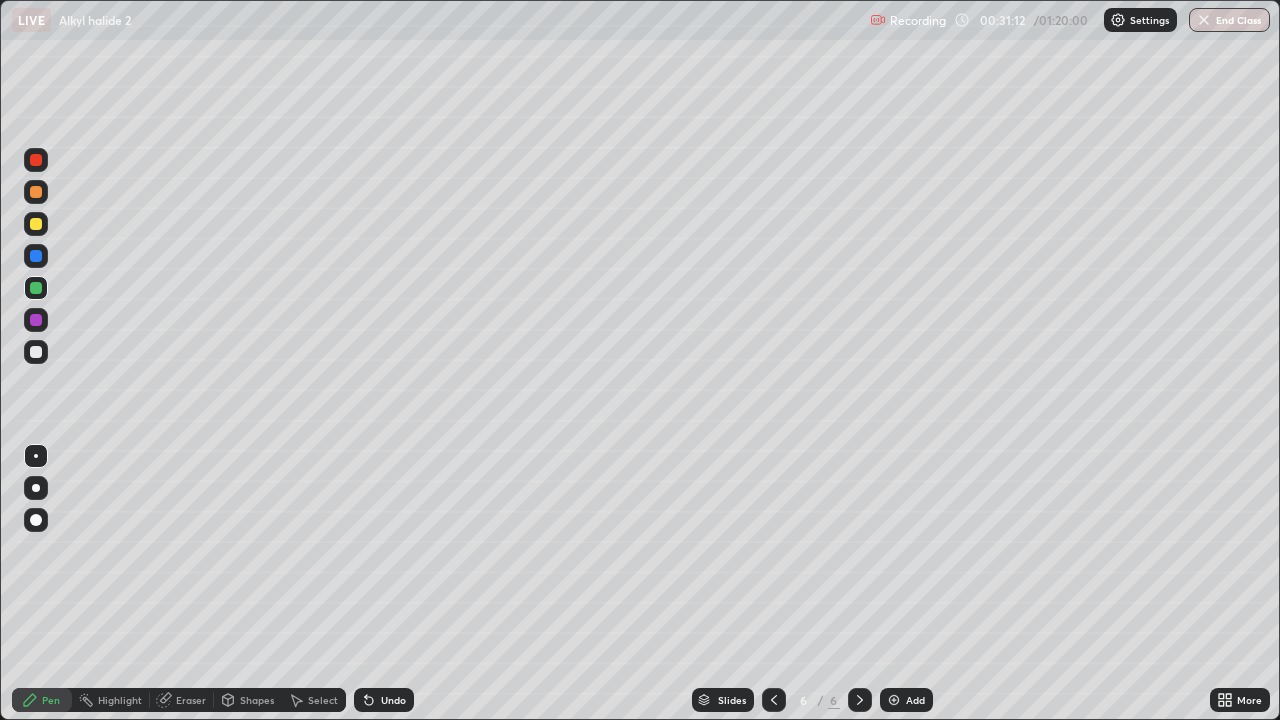 click at bounding box center [36, 320] 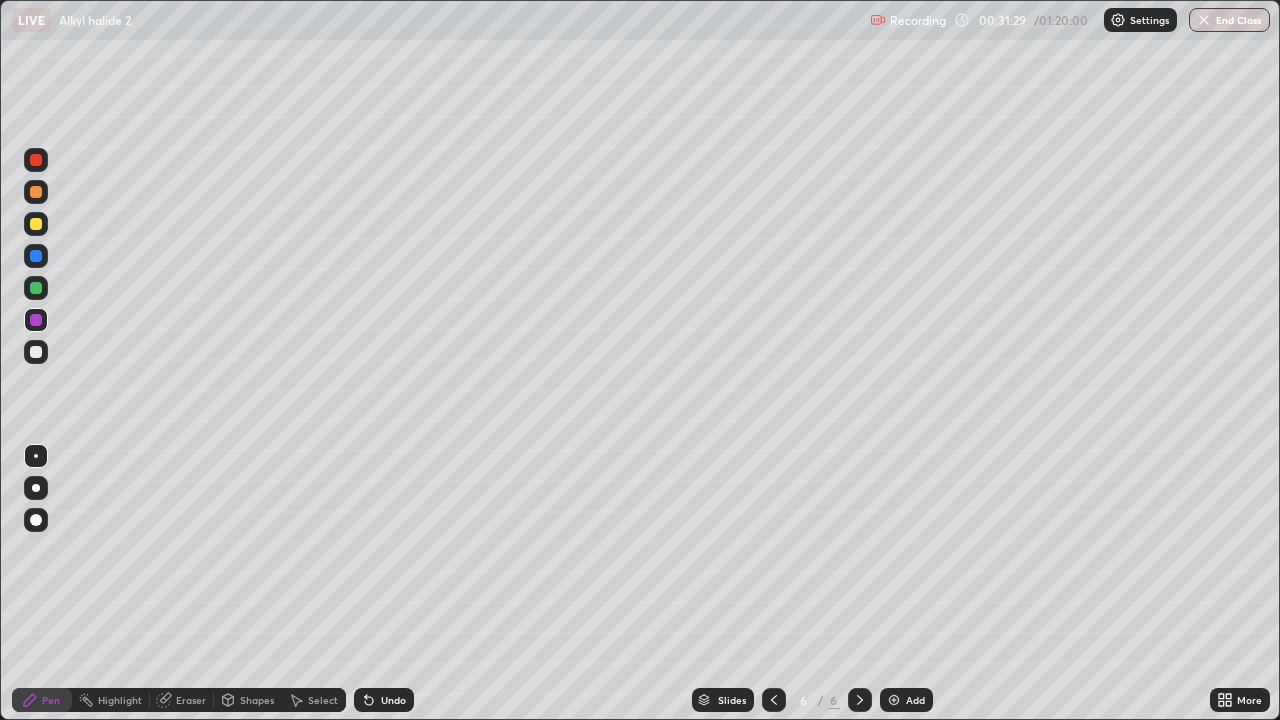 click at bounding box center (36, 256) 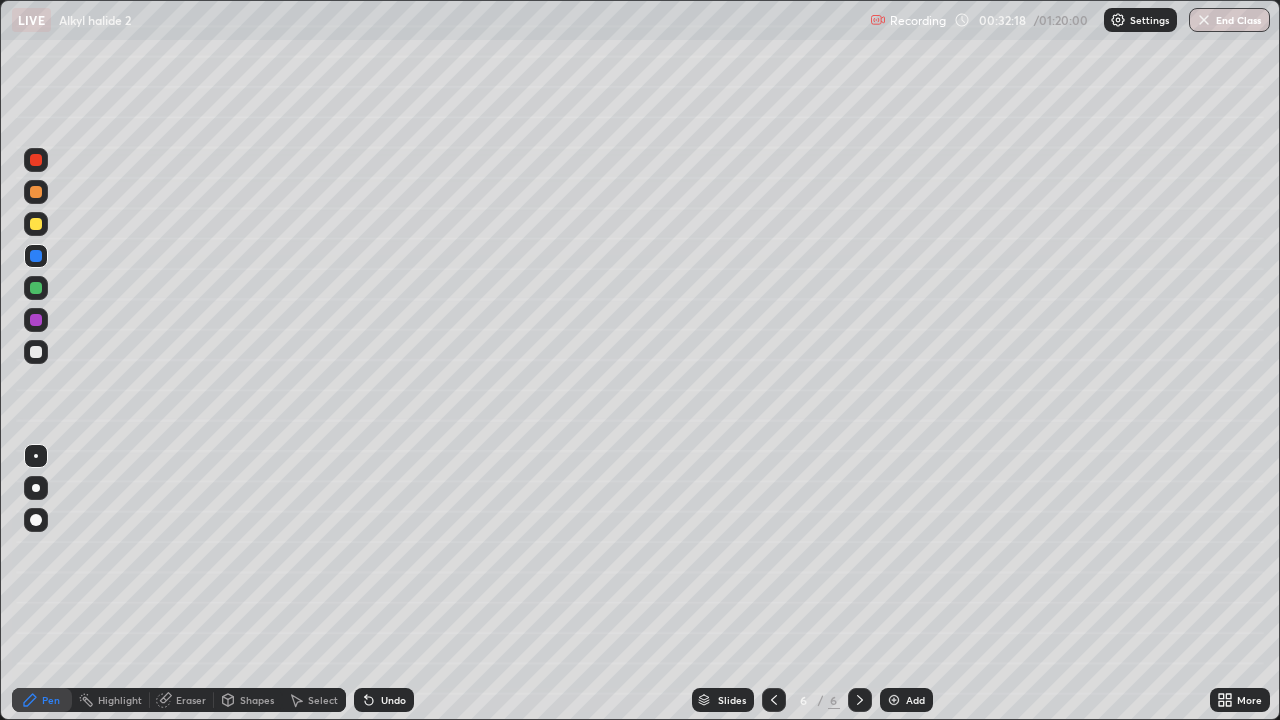 click at bounding box center [36, 352] 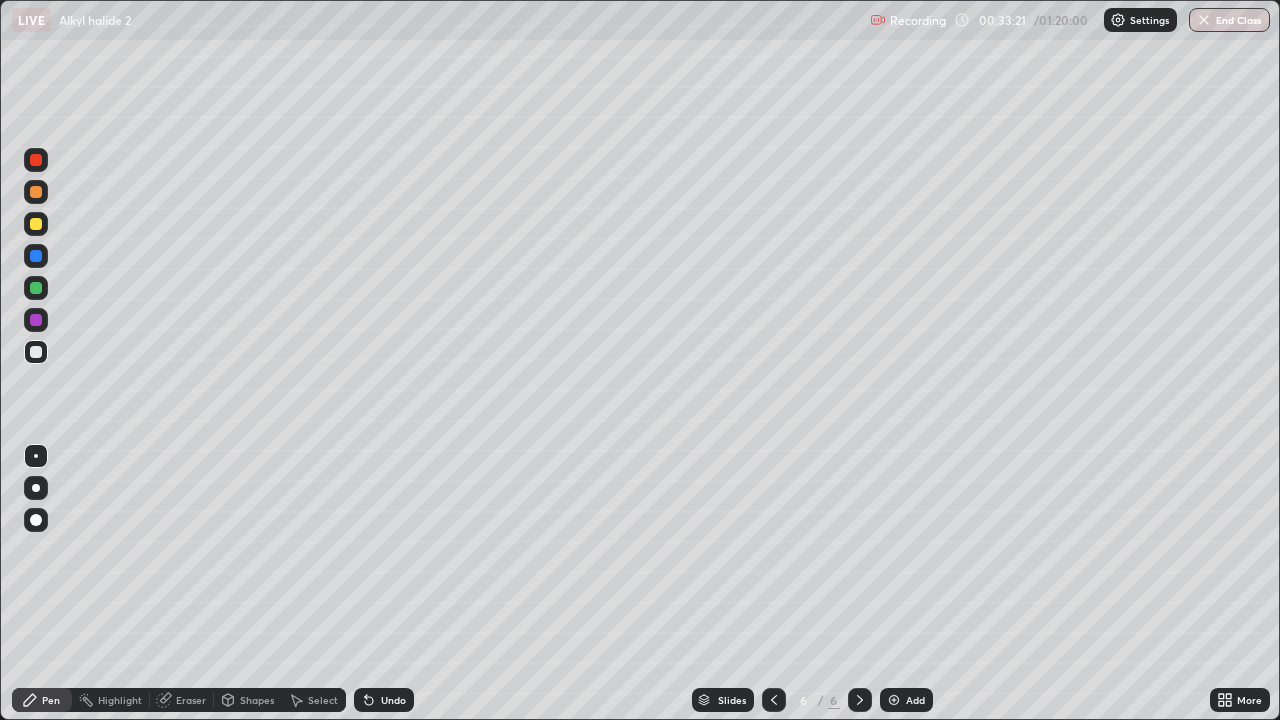 click at bounding box center [36, 192] 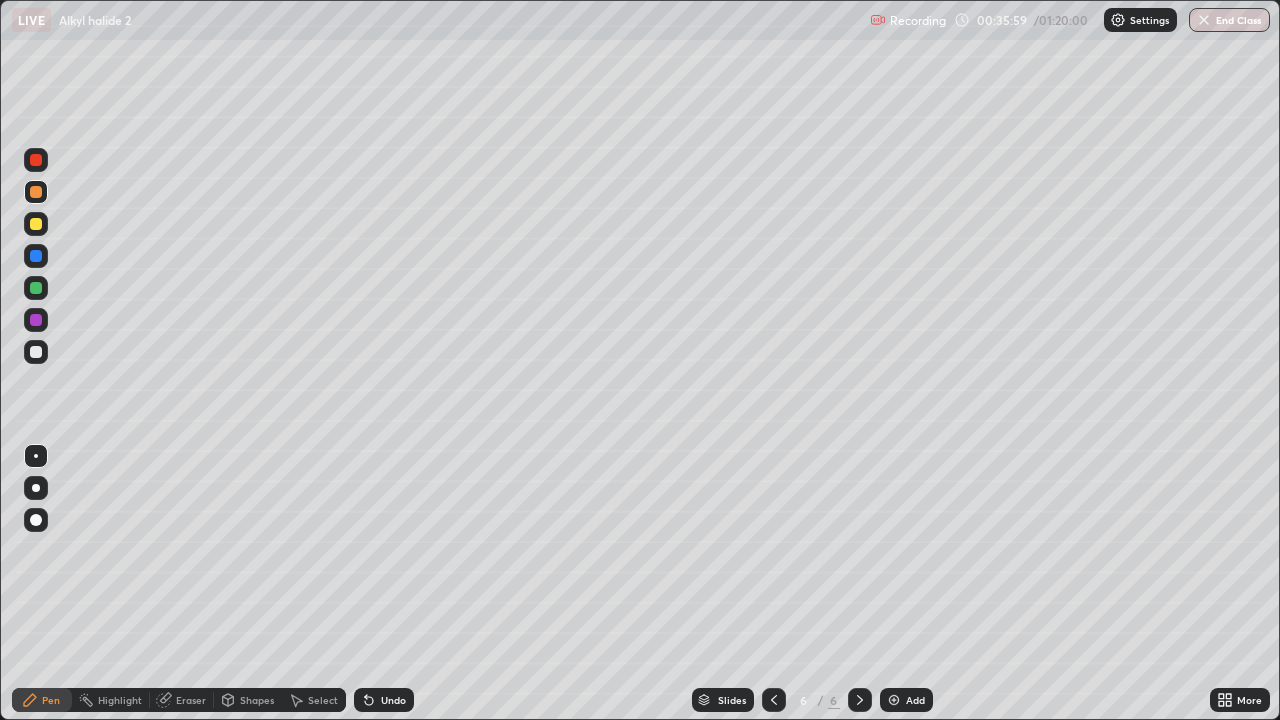 click at bounding box center [36, 288] 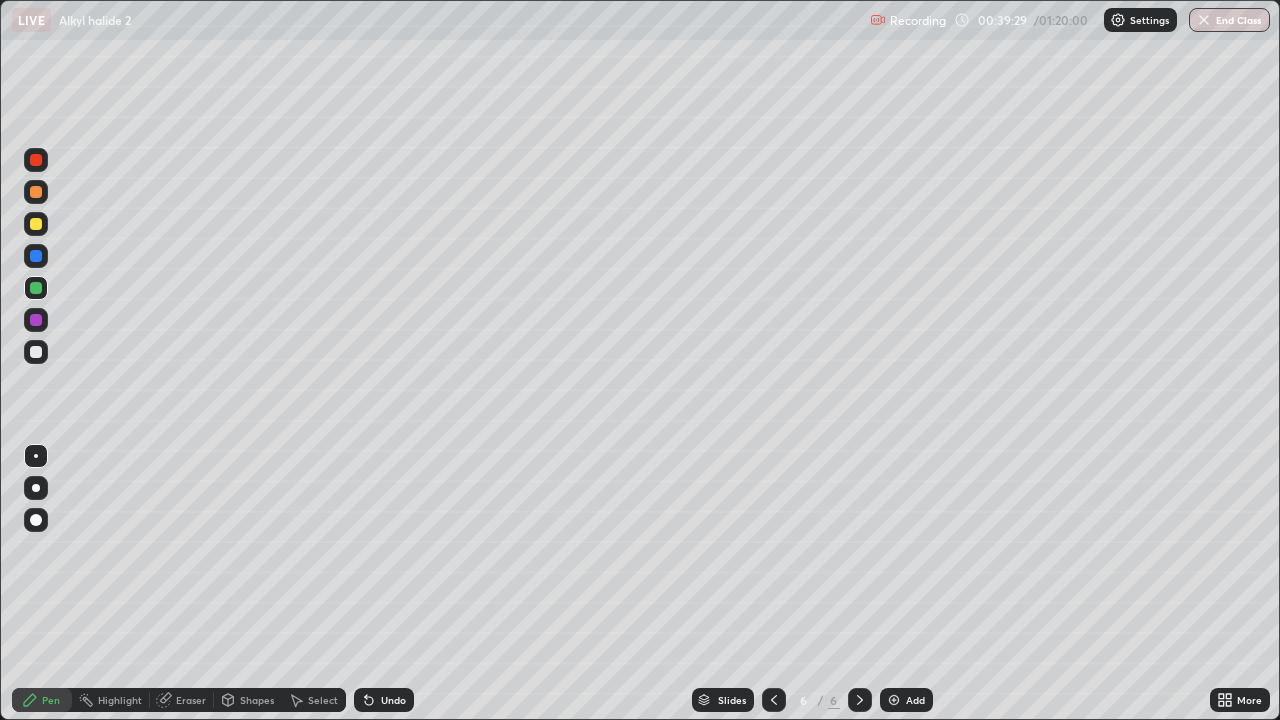 click on "Add" at bounding box center (906, 700) 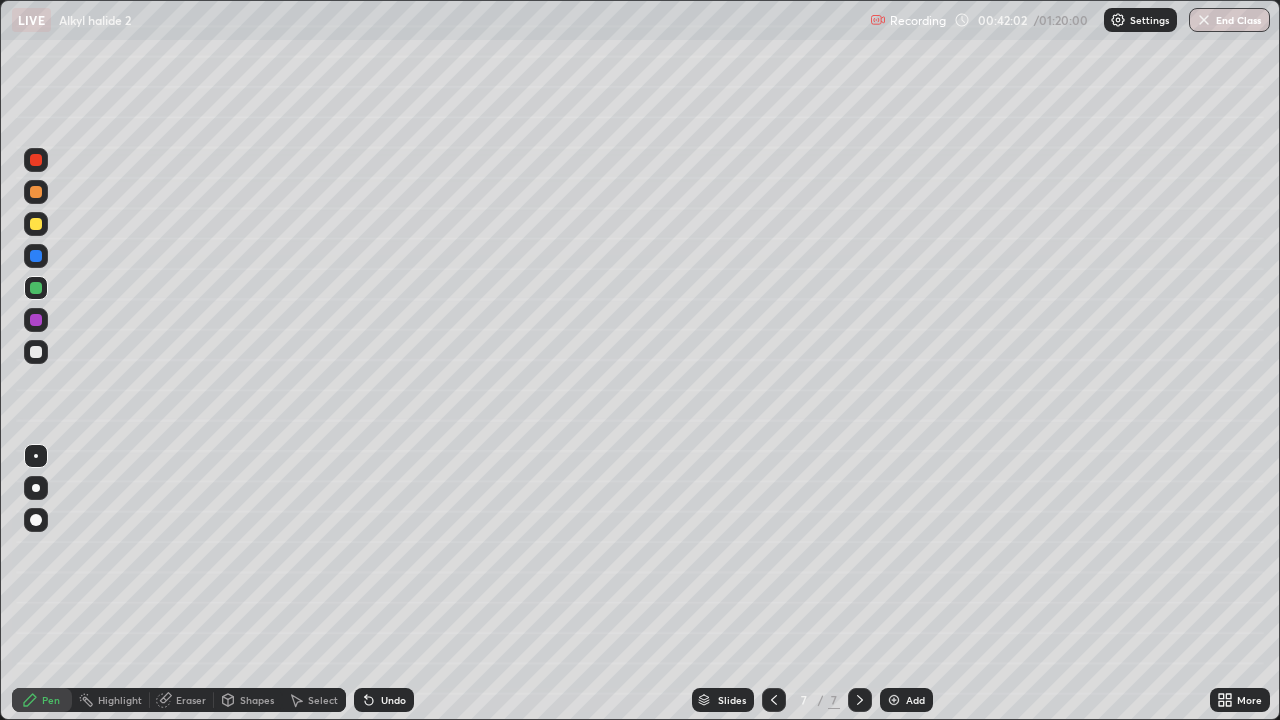 click on "Undo" at bounding box center (393, 700) 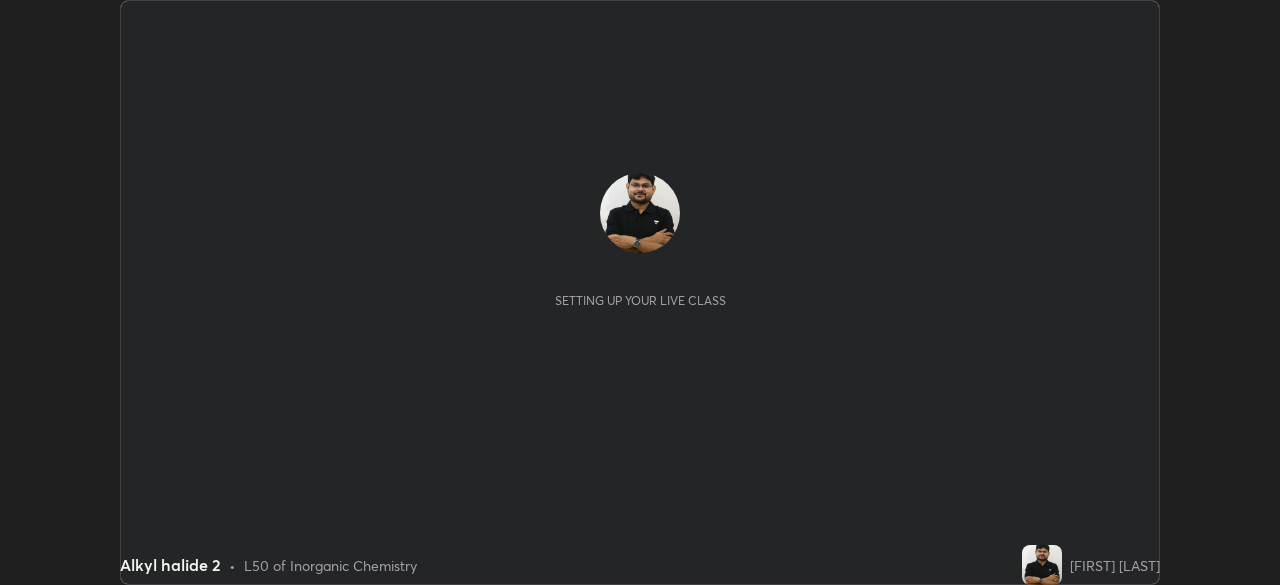 scroll, scrollTop: 0, scrollLeft: 0, axis: both 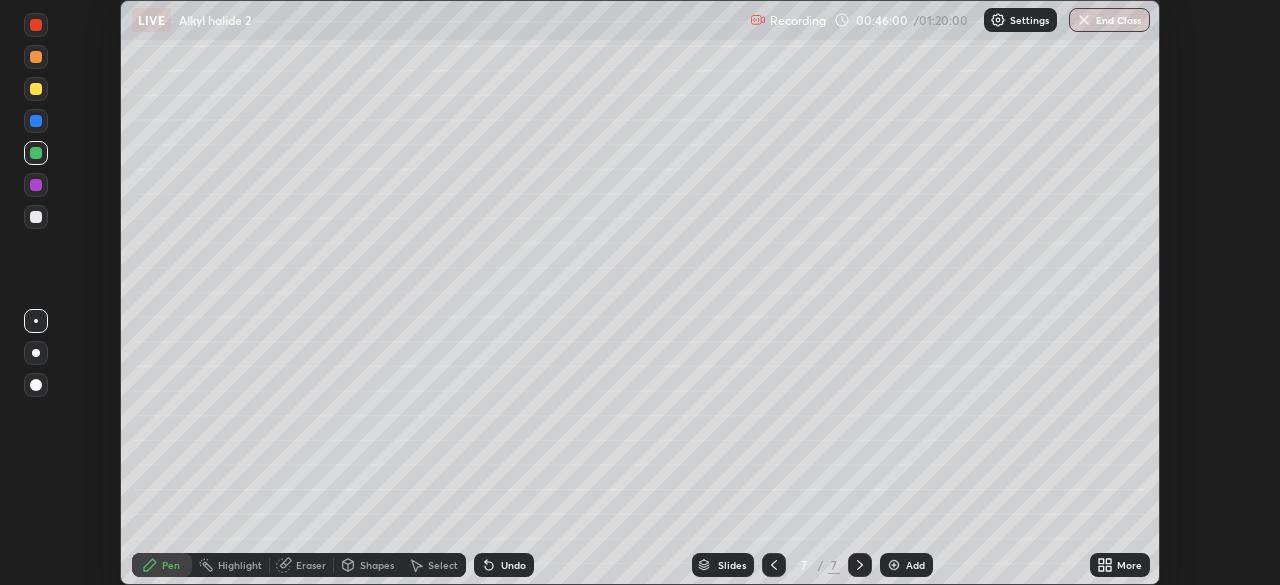 click on "More" at bounding box center (1120, 565) 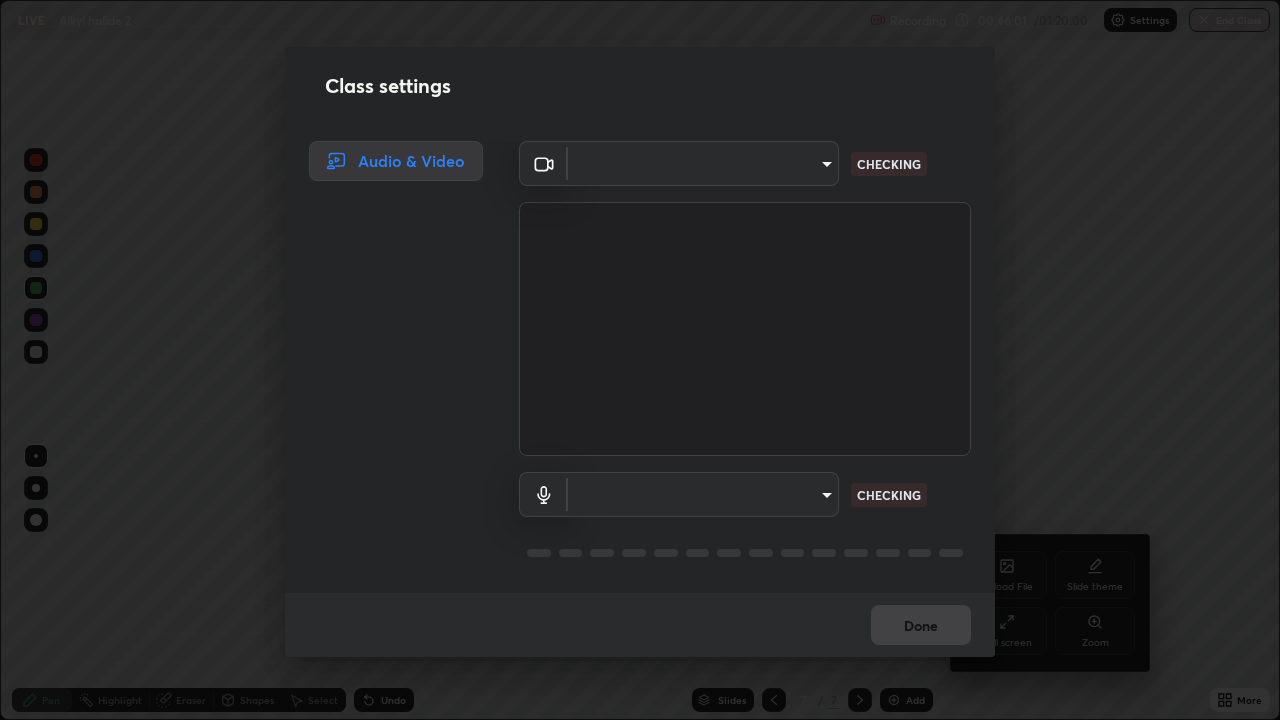 scroll, scrollTop: 99280, scrollLeft: 98720, axis: both 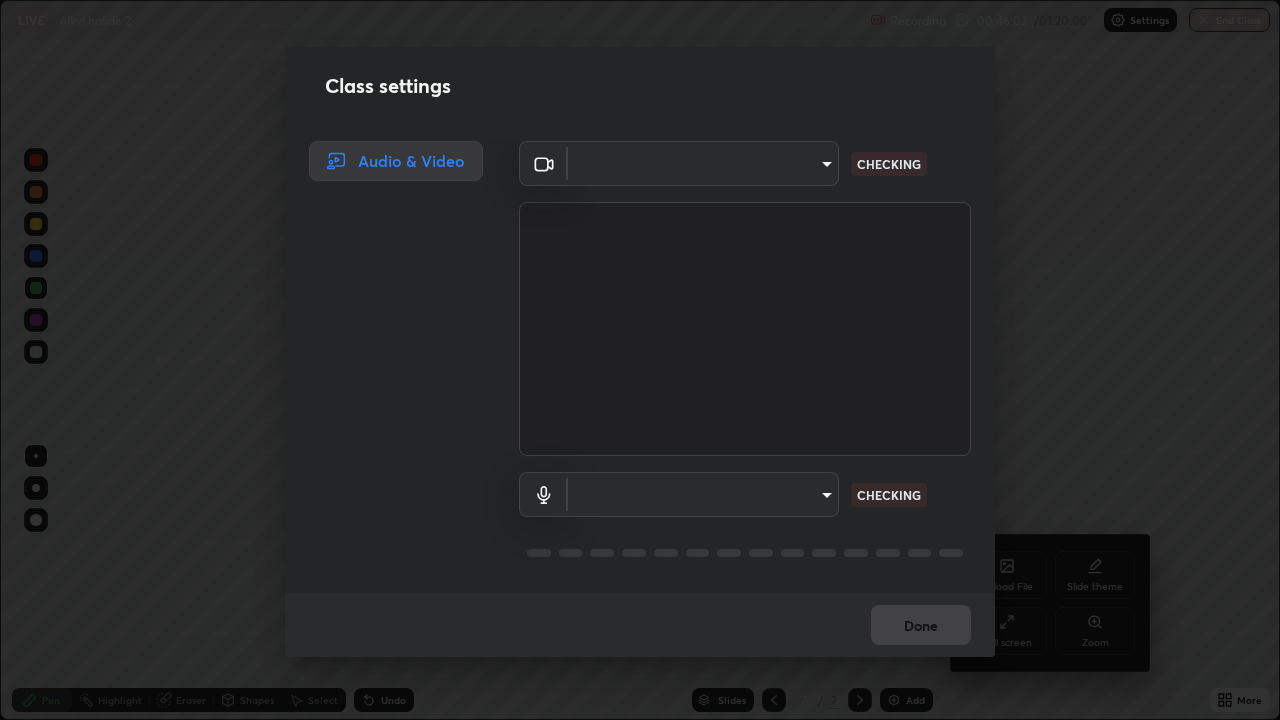 type on "495e9aafafa99ab02b2630cd73316b4ffac4e6b0a44c495734db4bb24564e739" 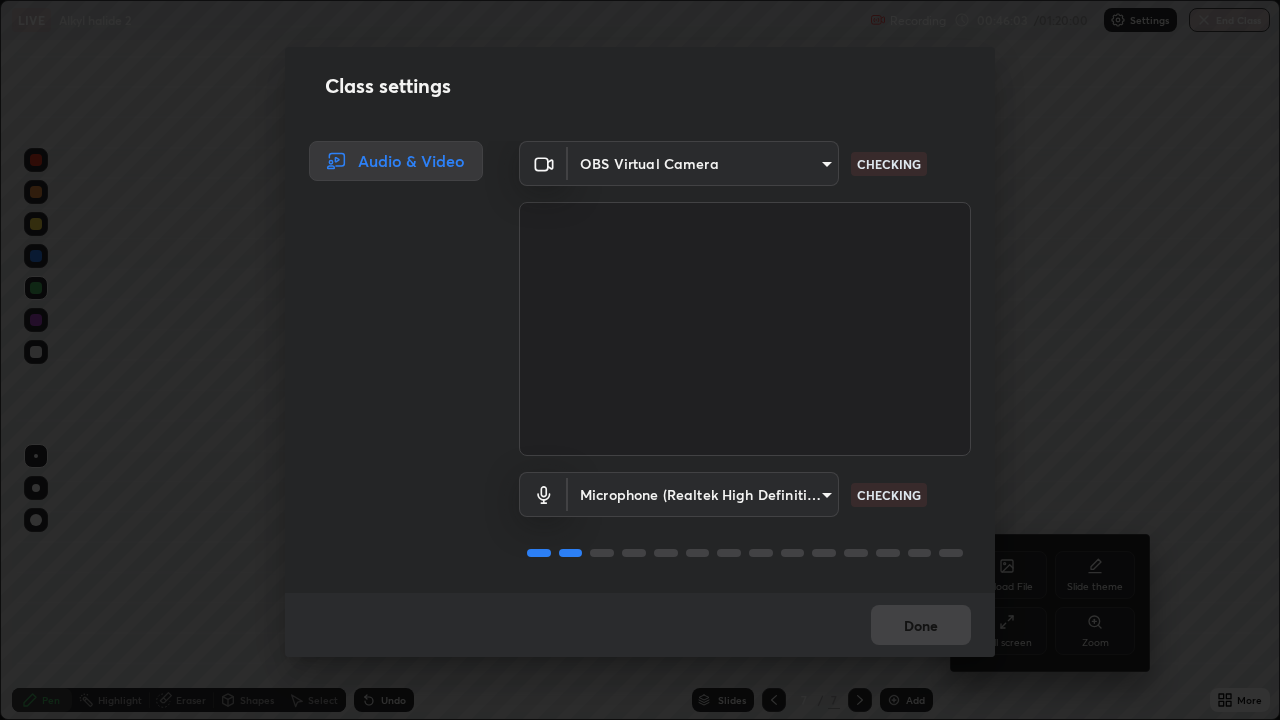 click on "Erase all LIVE Alkyl halide 2 Recording 00:46:03 /  01:20:00 Settings End Class Setting up your live class Alkyl halide 2 • L50 of Inorganic Chemistry [FIRST] [LAST] Pen Highlight Eraser Shapes Select Undo Slides 7 / 7 Add More No doubts shared Encourage your learners to ask a doubt for better clarity Report an issue Reason for reporting Buffering Chat not working Audio - Video sync issue Educator video quality low ​ Attach an image Report Upload File Slide theme Full screen Zoom Class settings Audio & Video OBS Virtual Camera [HASH] CHECKING Microphone (Realtek High Definition Audio) [HASH] CHECKING Done" at bounding box center (640, 360) 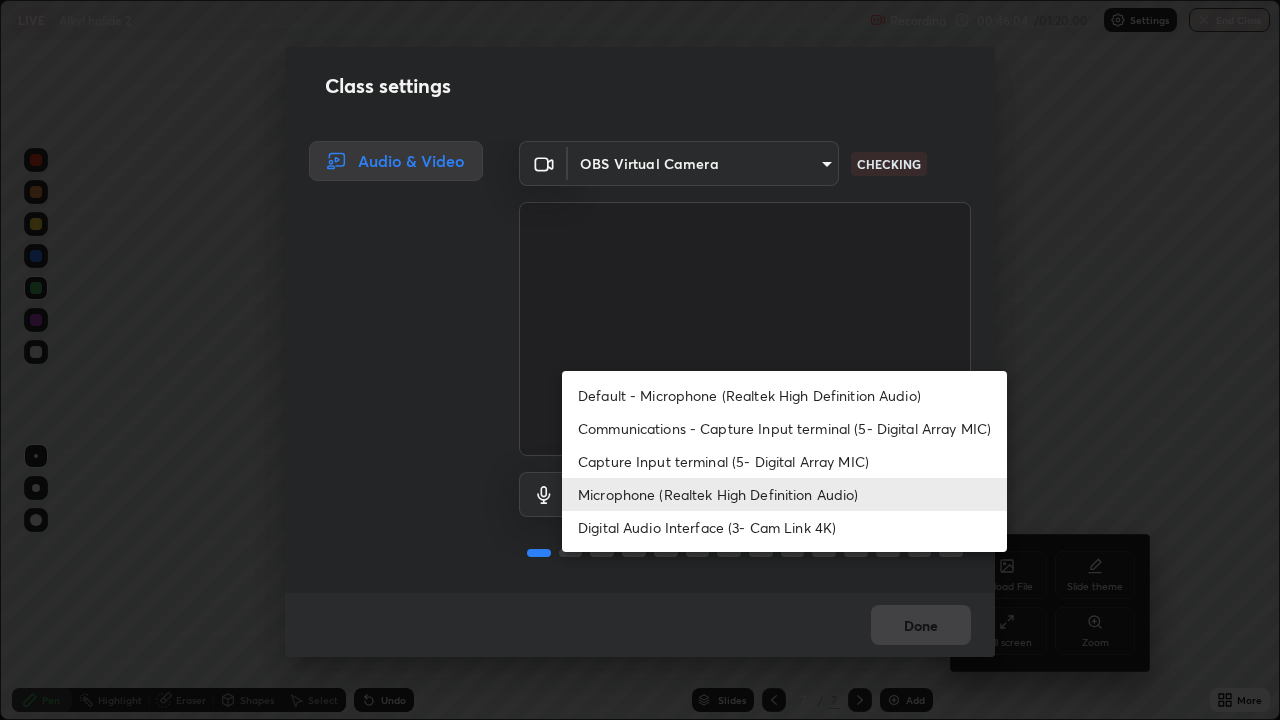 click on "Digital Audio Interface (3- Cam Link 4K)" at bounding box center [784, 527] 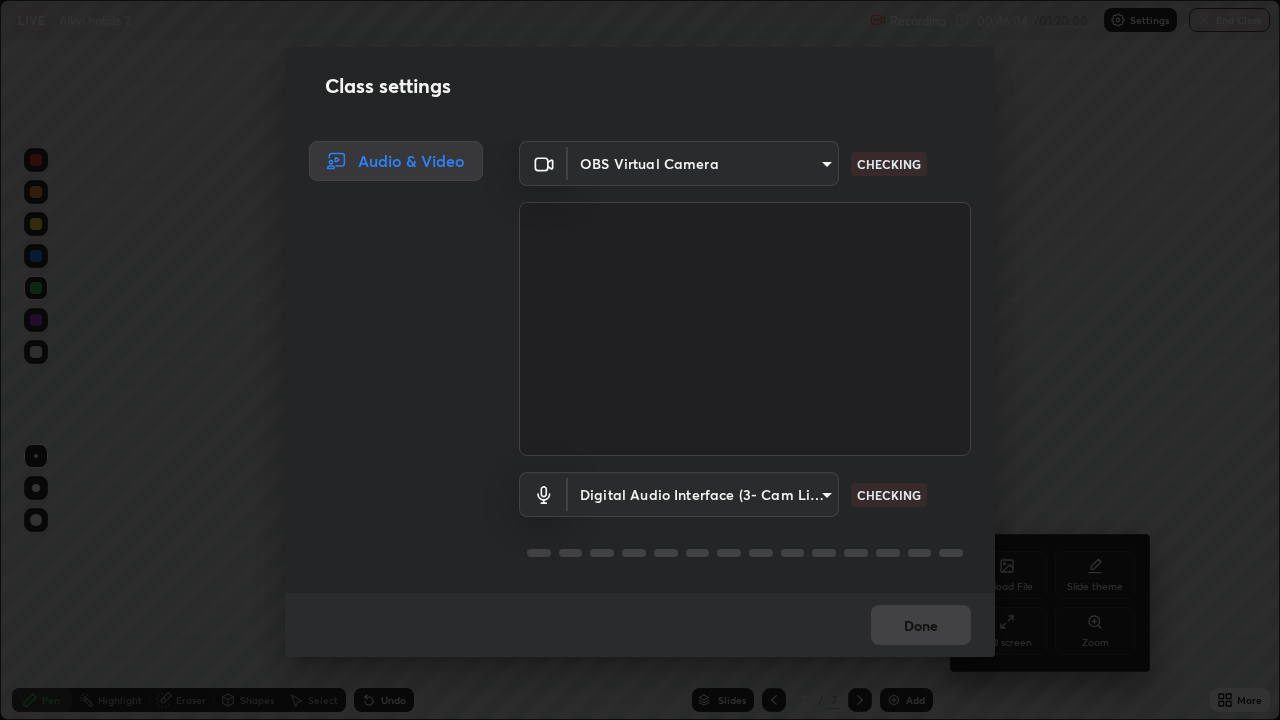 click on "Erase all LIVE Alkyl halide 2 Recording 00:46:04 /  01:20:00 Settings End Class Setting up your live class Alkyl halide 2 • L50 of Inorganic Chemistry [FIRST] [LAST] Pen Highlight Eraser Shapes Select Undo Slides 7 / 7 Add More No doubts shared Encourage your learners to ask a doubt for better clarity Report an issue Reason for reporting Buffering Chat not working Audio - Video sync issue Educator video quality low ​ Attach an image Report Upload File Slide theme Full screen Zoom Class settings Audio & Video OBS Virtual Camera [HASH] CHECKING Digital Audio Interface (3- Cam Link 4K) [HASH] CHECKING Done Default - Microphone (Realtek High Definition Audio) Communications - Capture Input terminal (5- Digital Array MIC) Capture Input terminal (5- Digital Array MIC) Microphone (Realtek High Definition Audio) Digital Audio Interface (3- Cam Link 4K)" at bounding box center (640, 360) 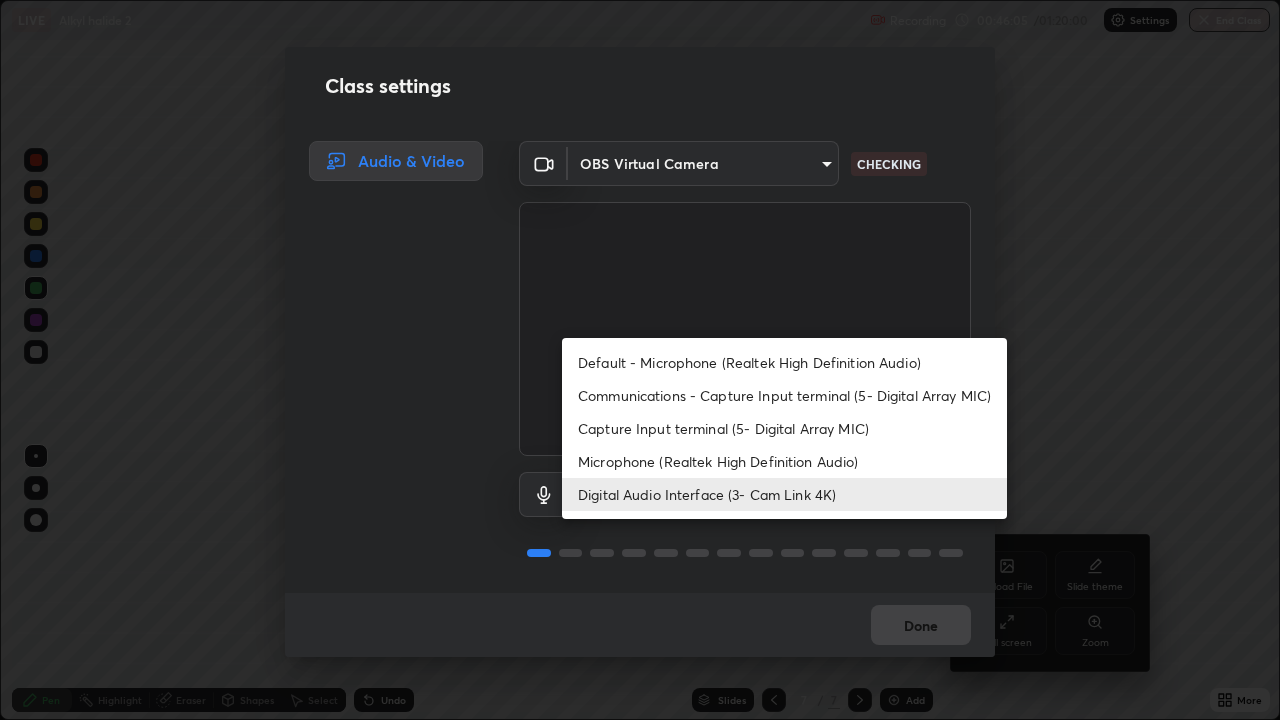 click on "Microphone (Realtek High Definition Audio)" at bounding box center [784, 461] 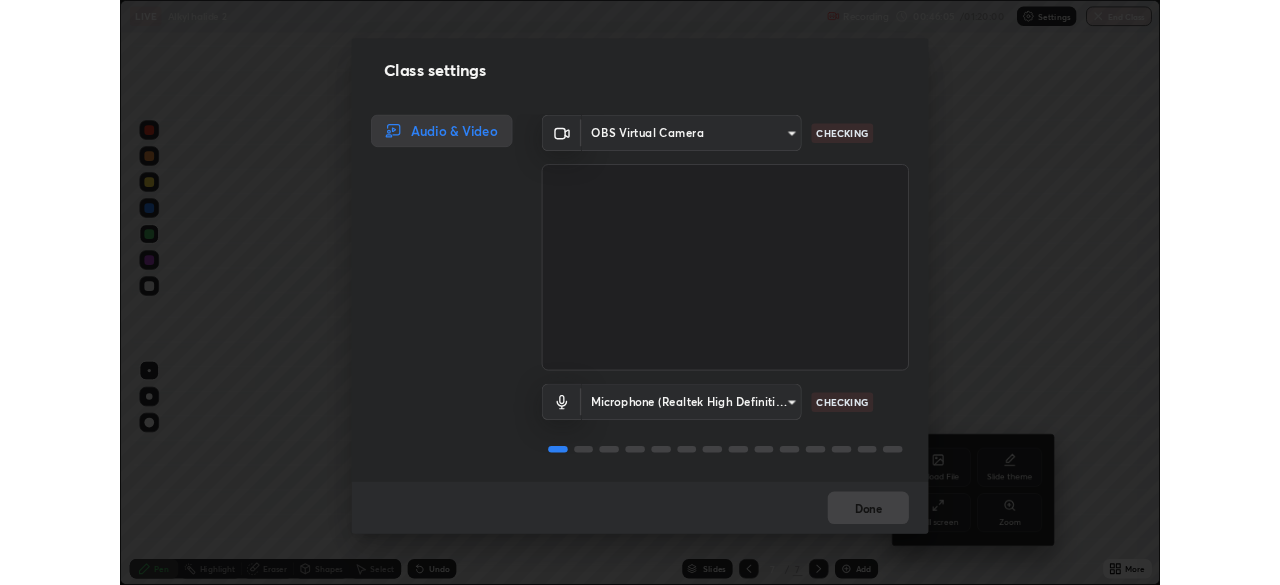 scroll, scrollTop: 2, scrollLeft: 0, axis: vertical 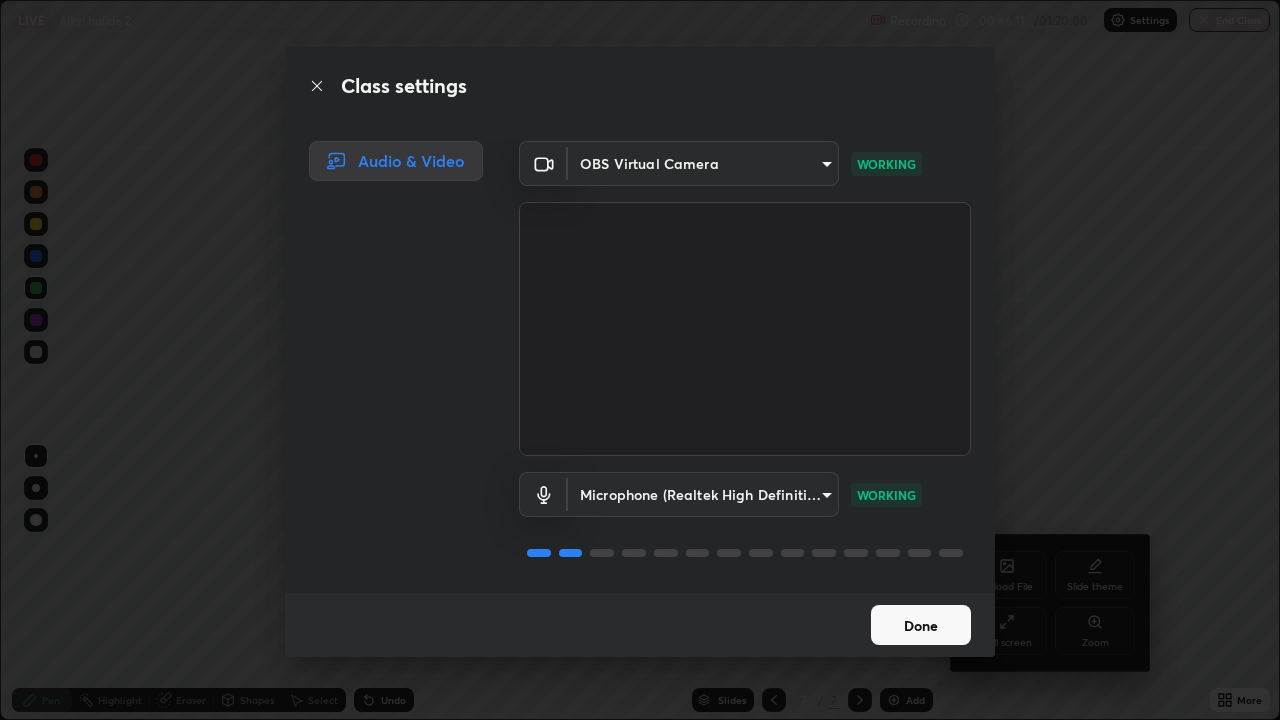 click on "Done" at bounding box center [921, 625] 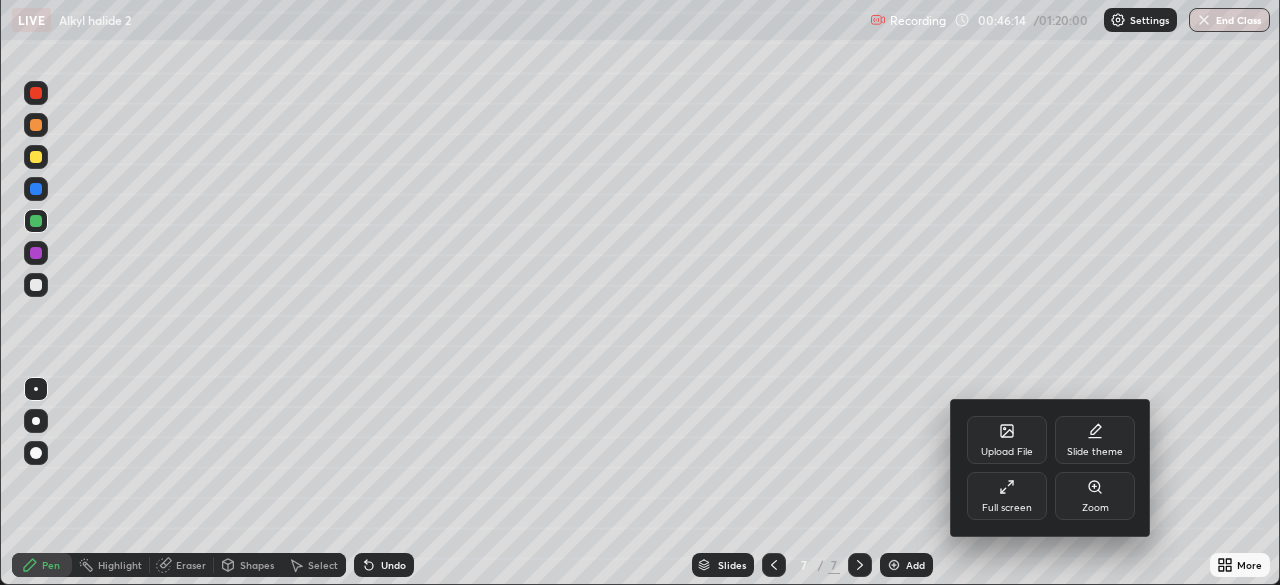 scroll, scrollTop: 585, scrollLeft: 1280, axis: both 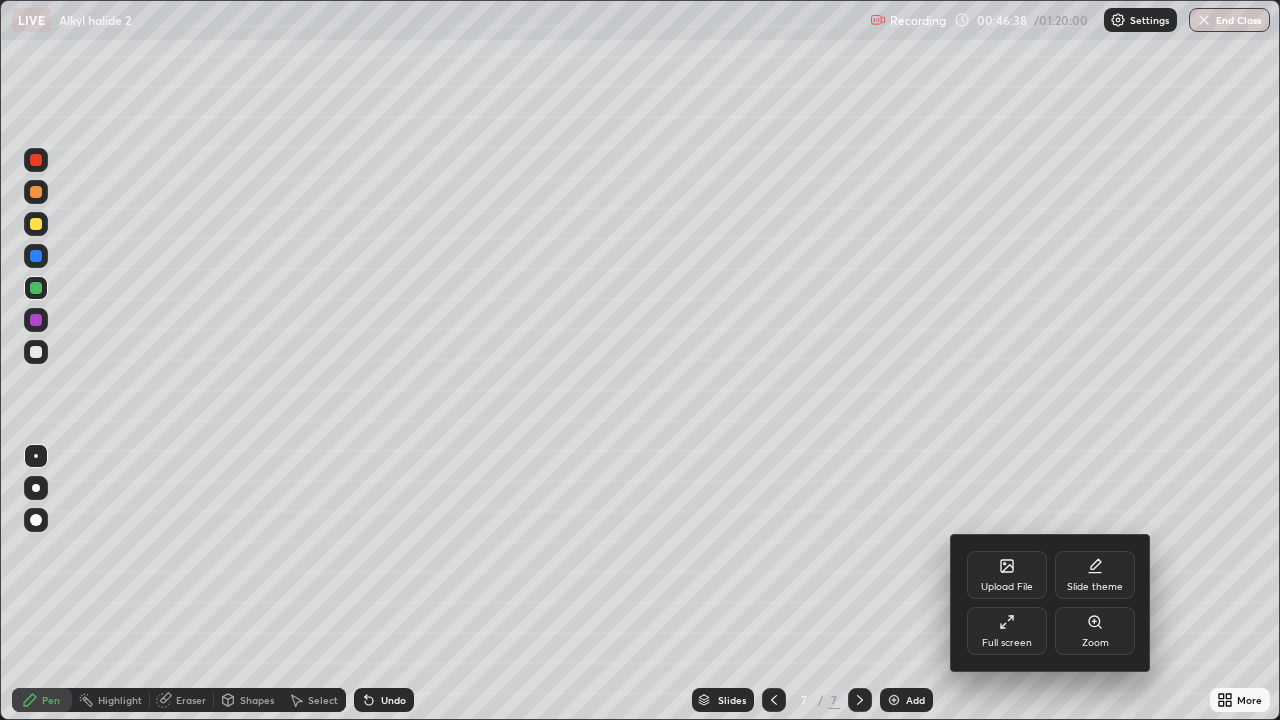 click at bounding box center (640, 360) 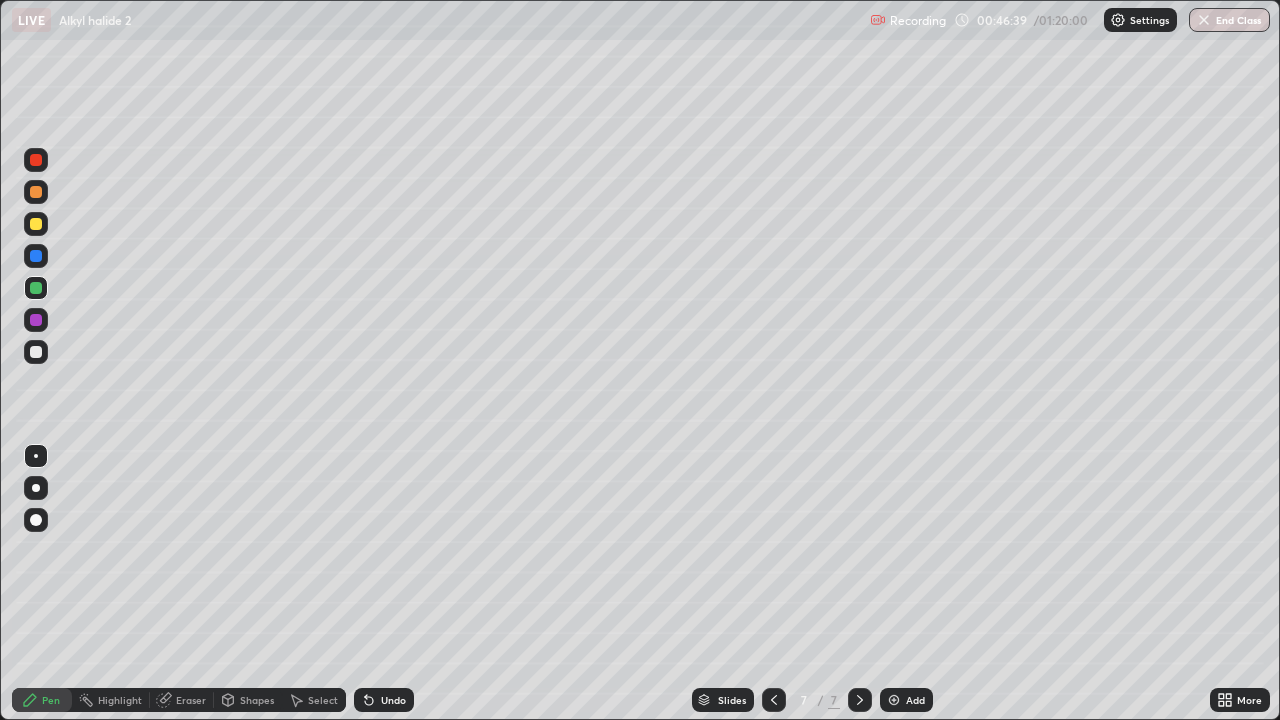 click on "Settings" at bounding box center [1149, 20] 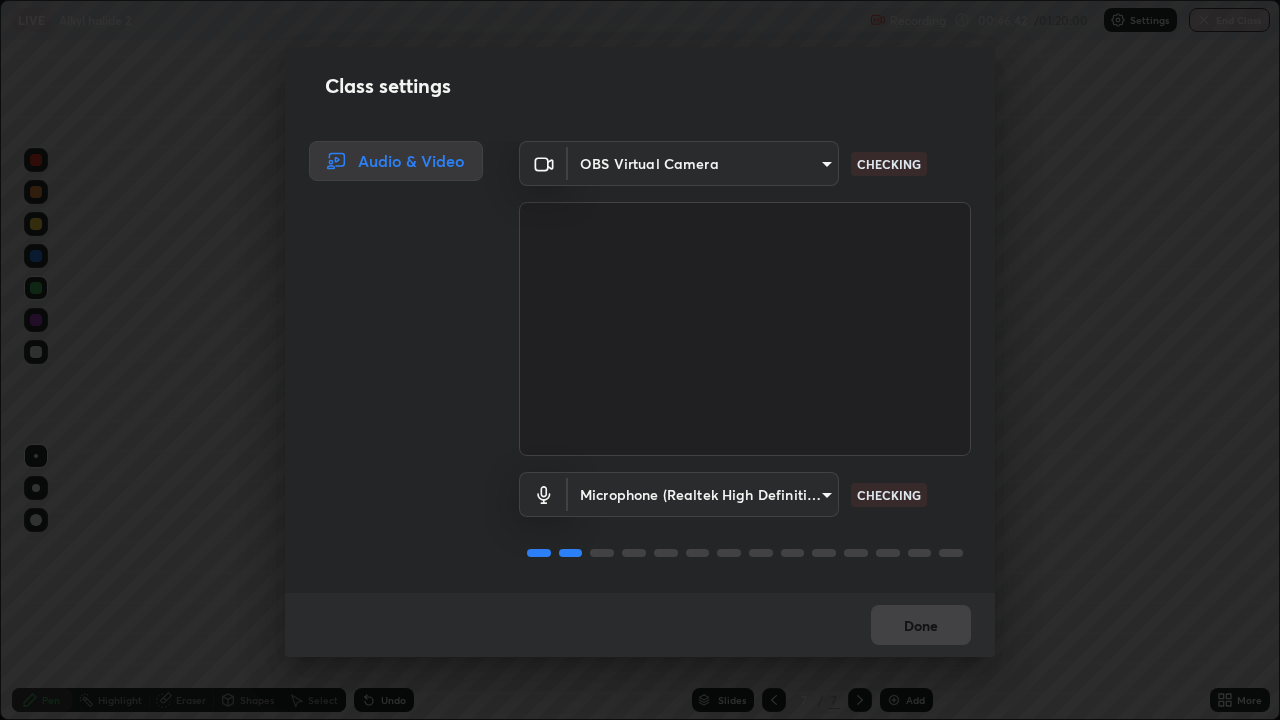 scroll, scrollTop: 2, scrollLeft: 0, axis: vertical 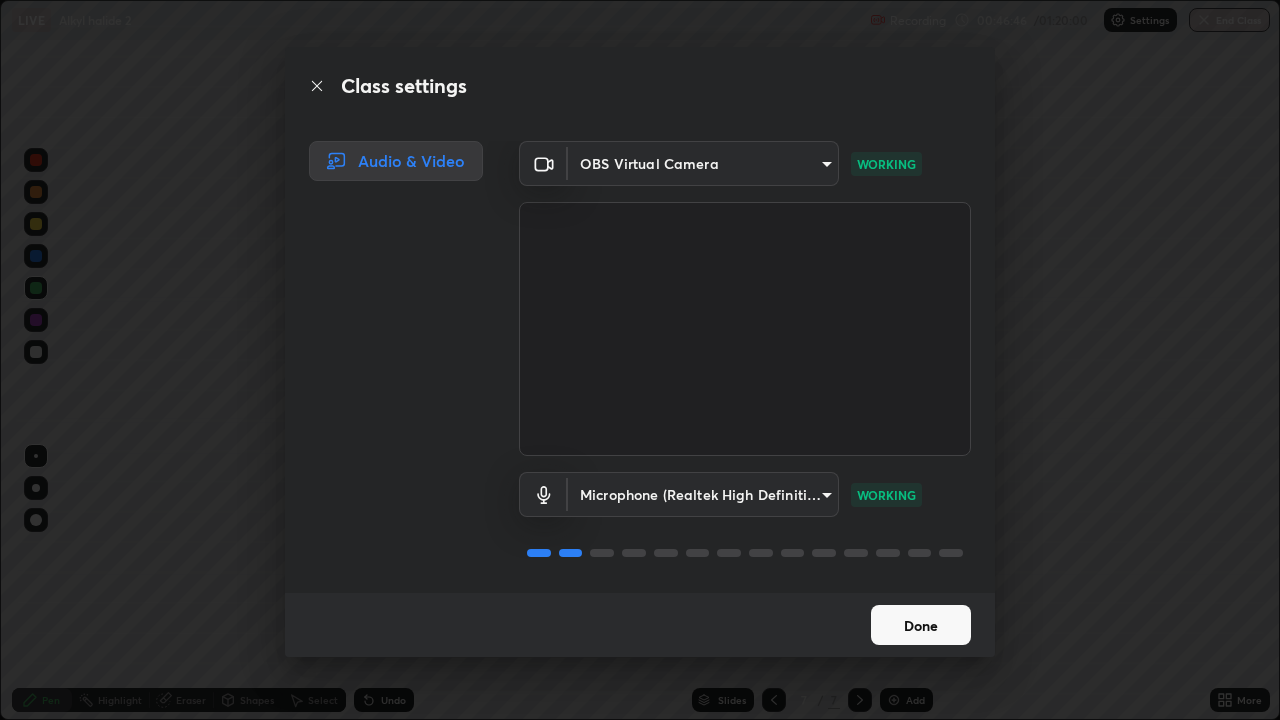 click on "Done" at bounding box center (921, 625) 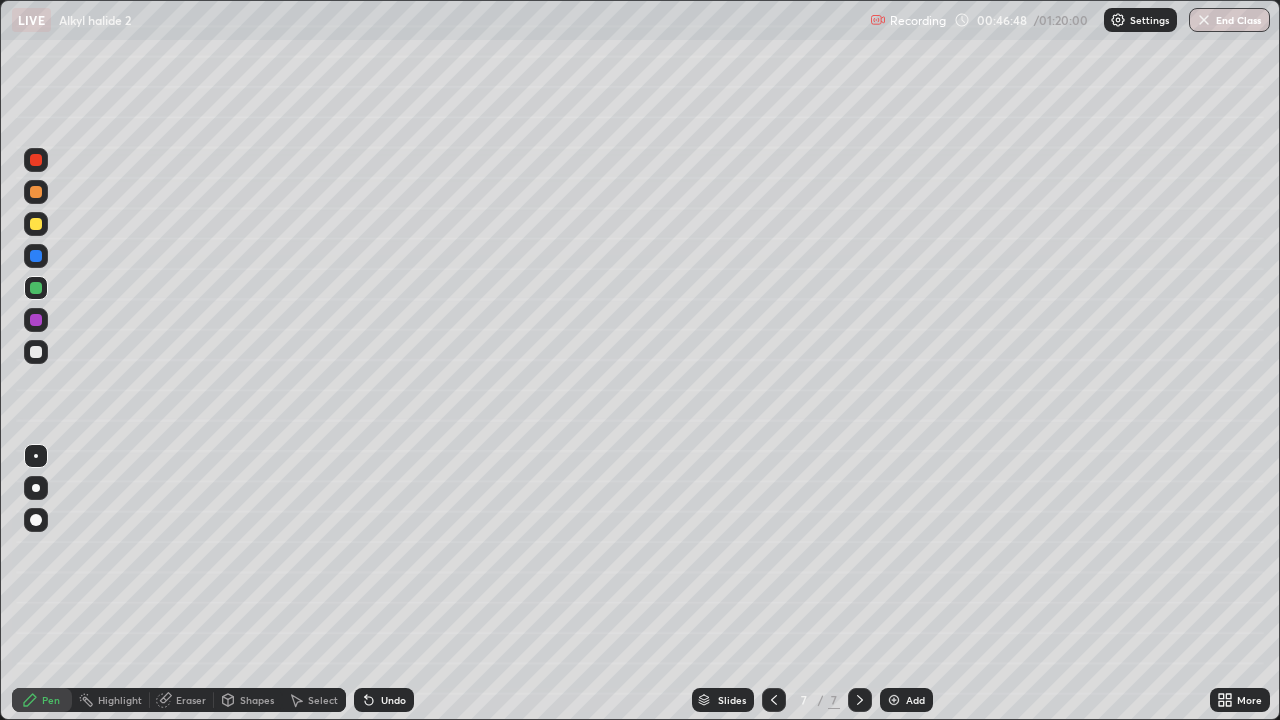 click on "Select" at bounding box center [323, 700] 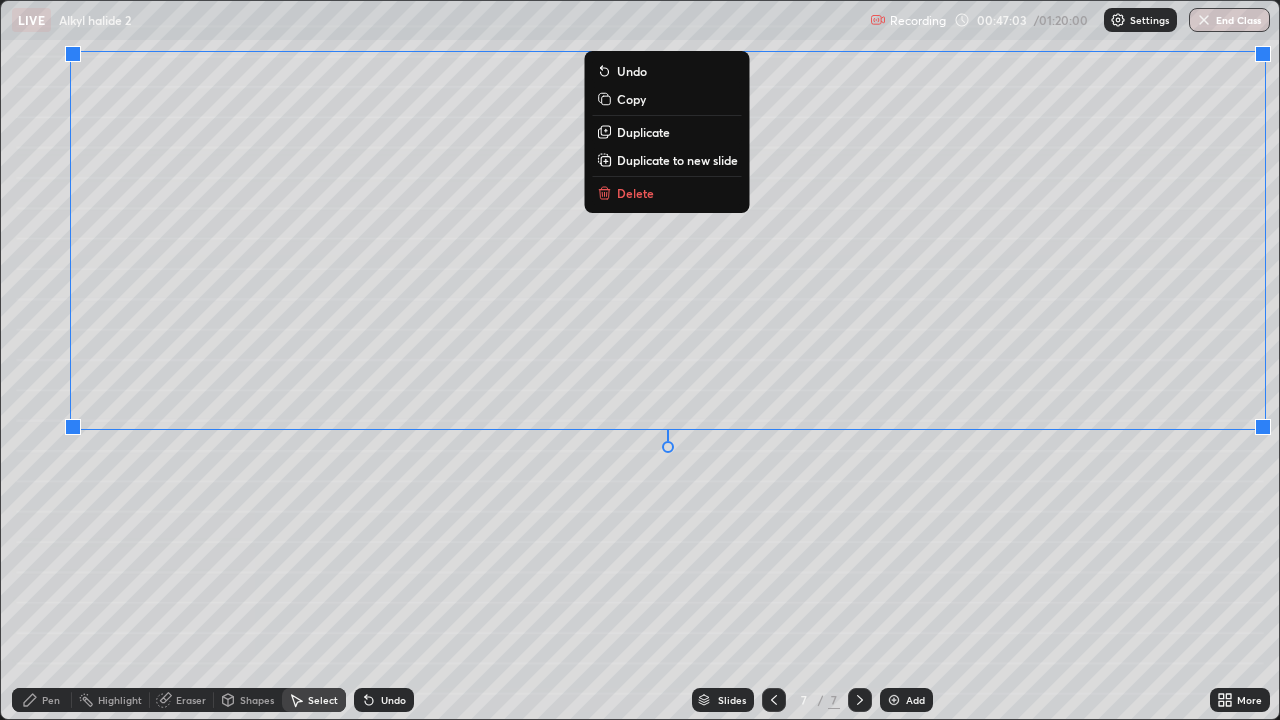 click 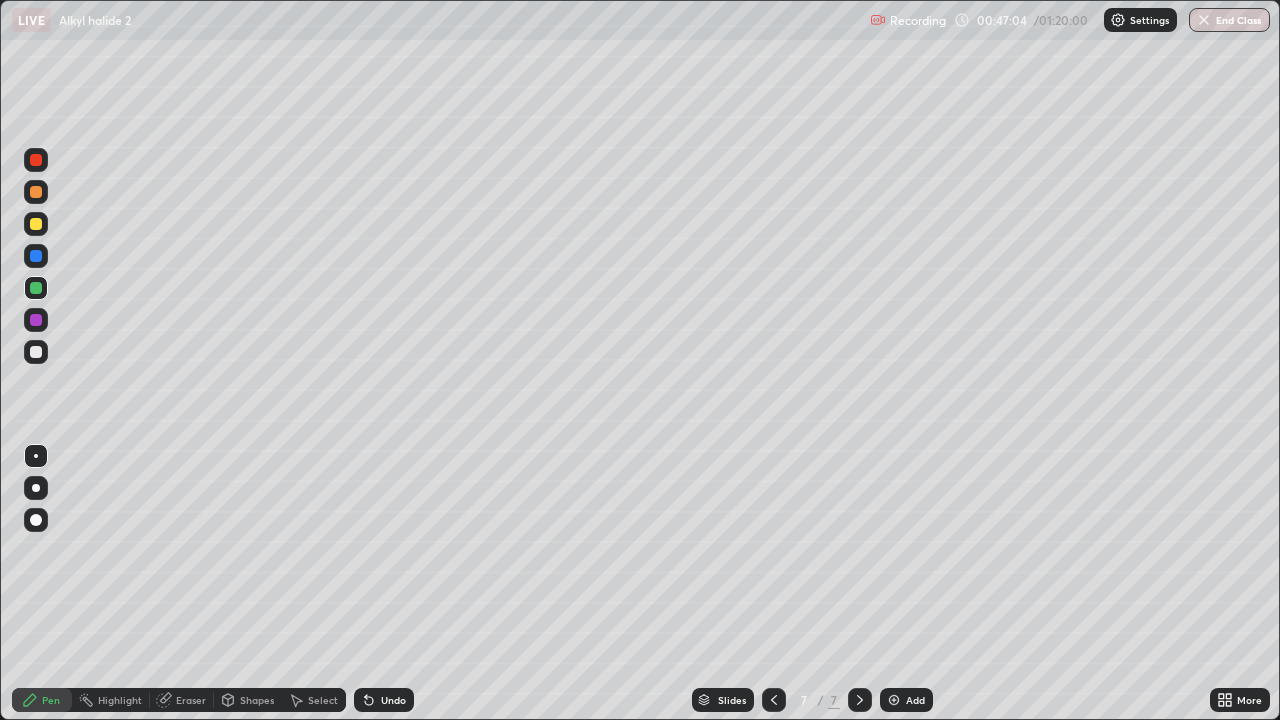 click at bounding box center (36, 352) 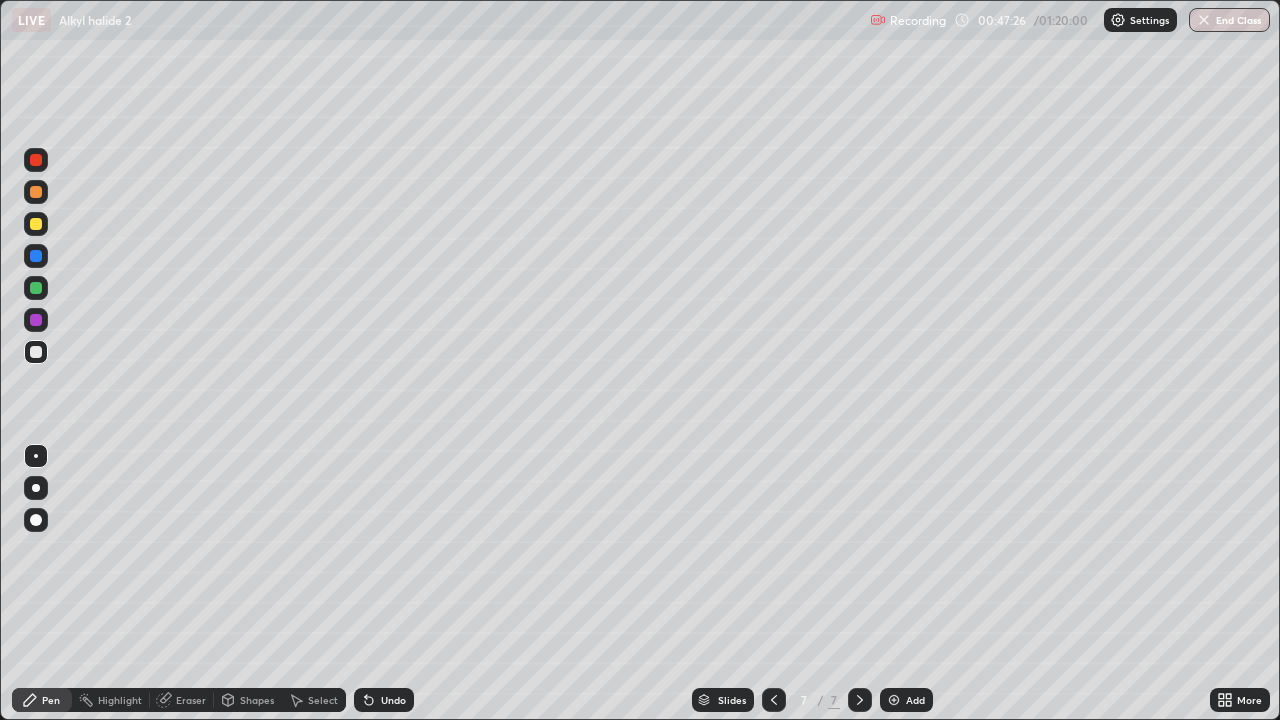 click at bounding box center (36, 320) 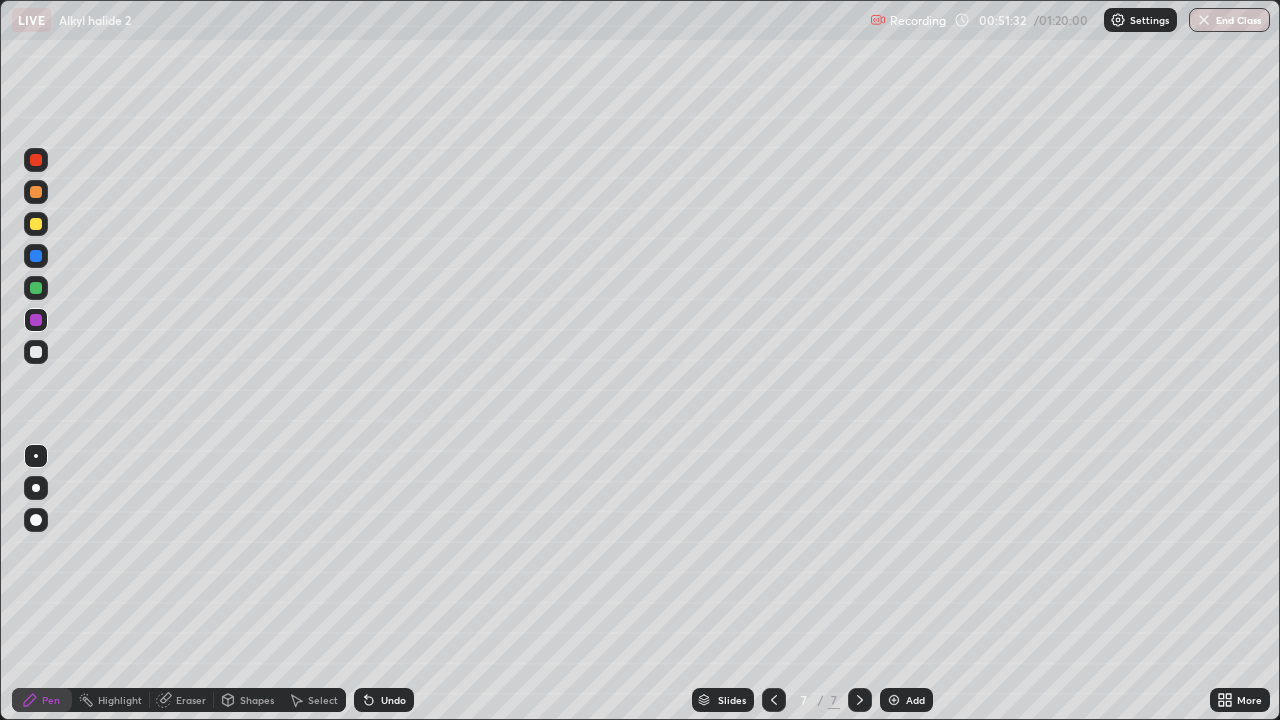 click on "Select" at bounding box center (323, 700) 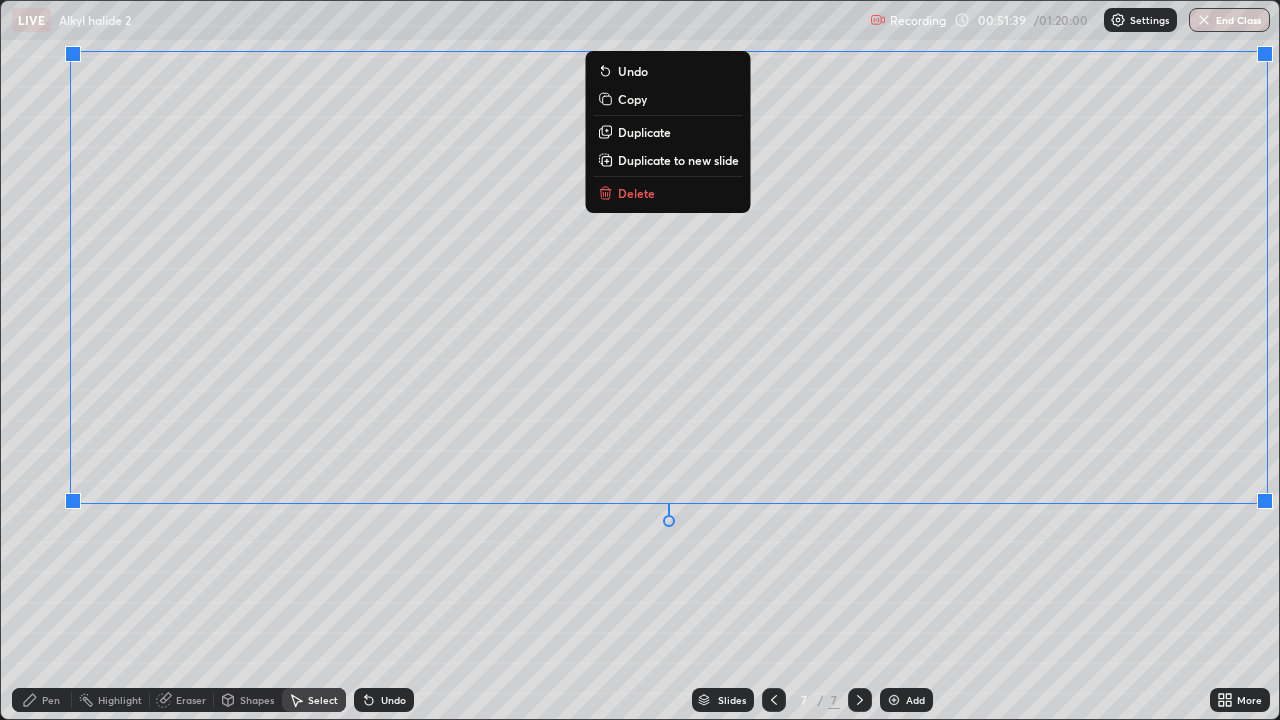 click on "0 ° Undo Copy Duplicate Duplicate to new slide Delete" at bounding box center (640, 360) 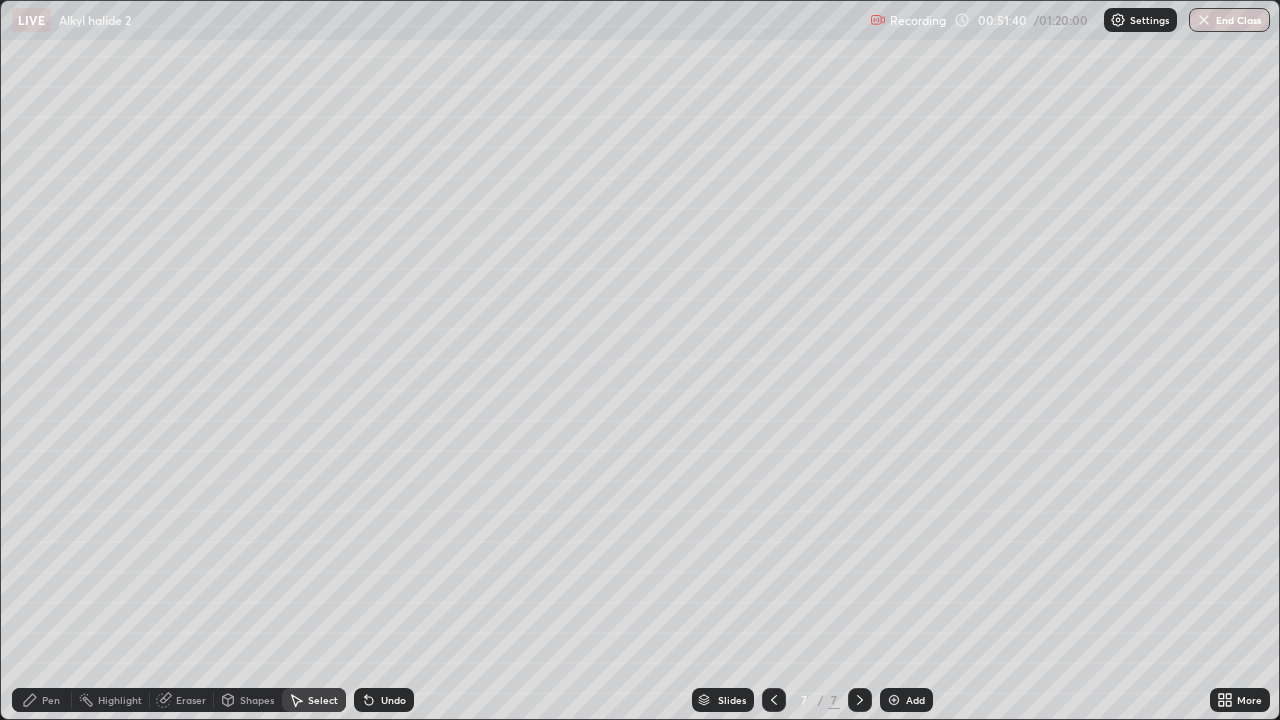 click on "Pen" at bounding box center [51, 700] 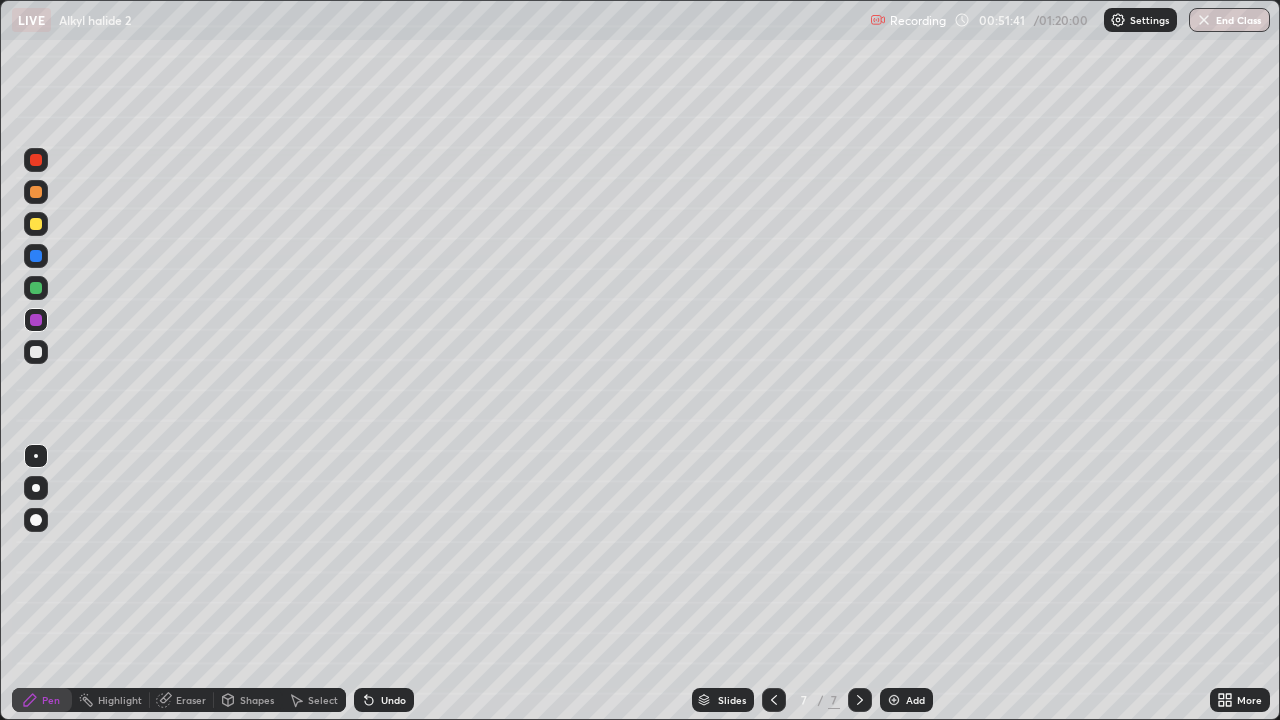 click at bounding box center [36, 288] 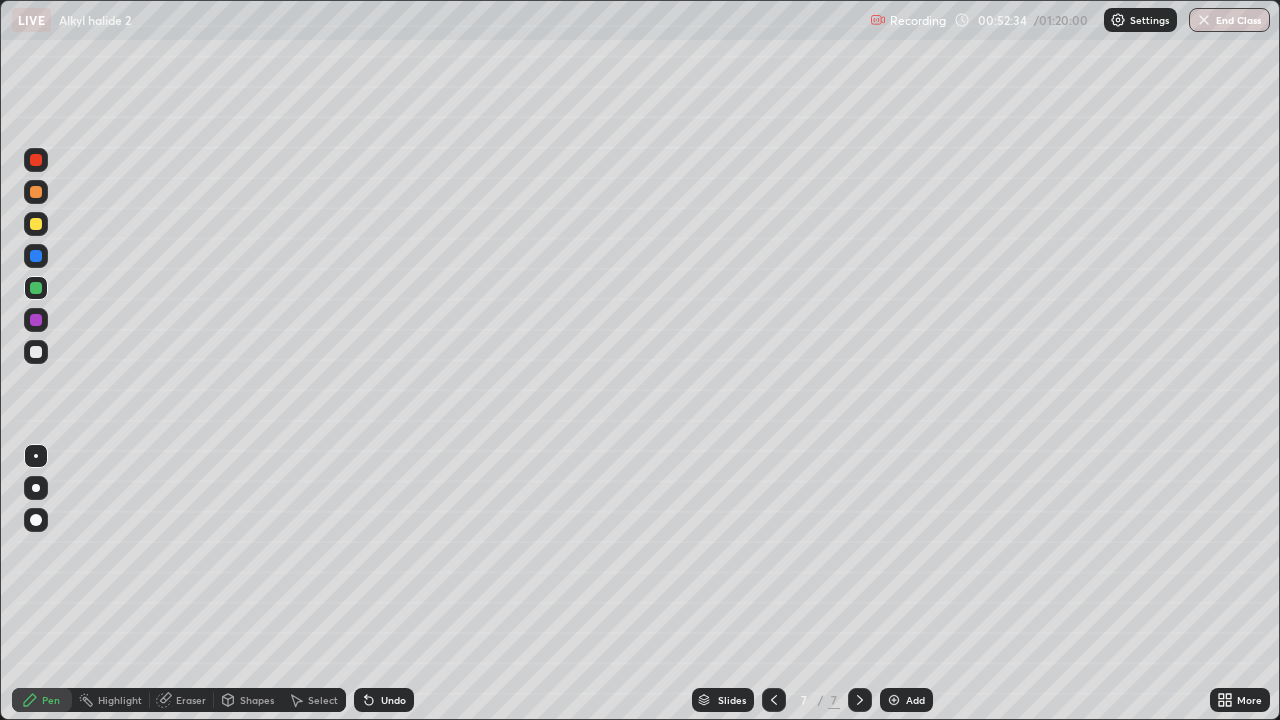 click at bounding box center [36, 320] 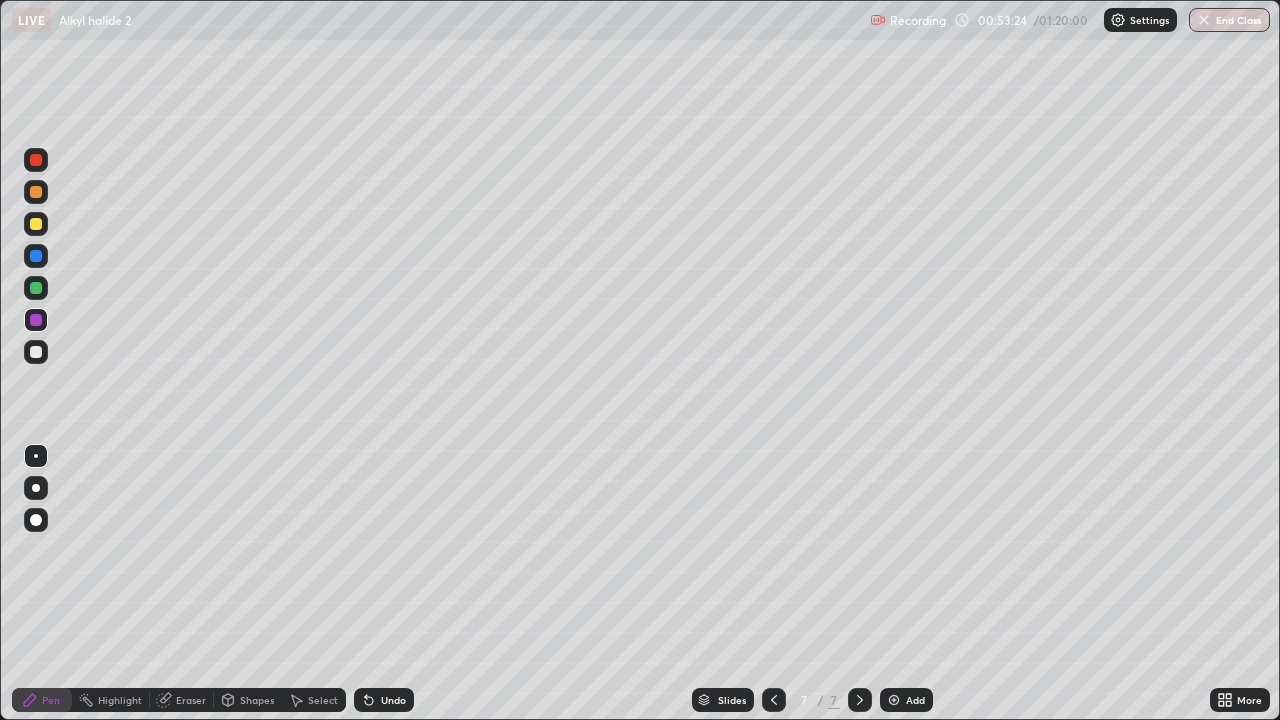 click 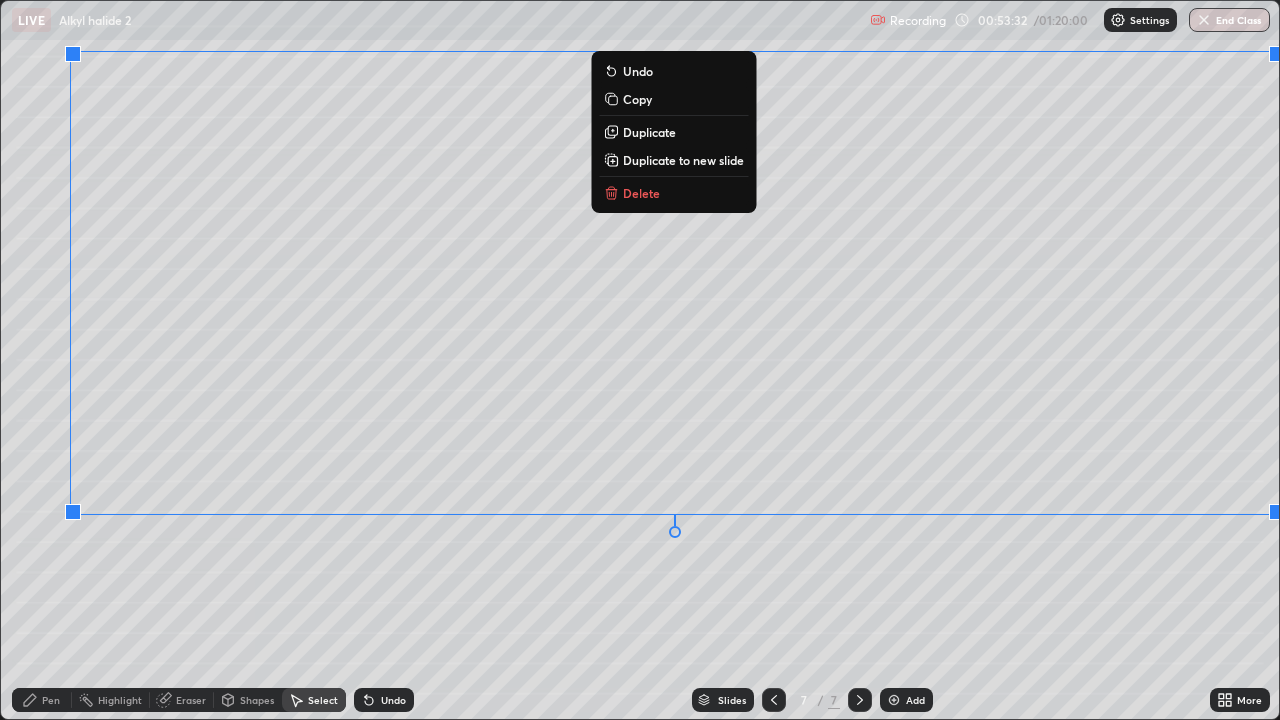 click on "0 ° Undo Copy Duplicate Duplicate to new slide Delete" at bounding box center [640, 360] 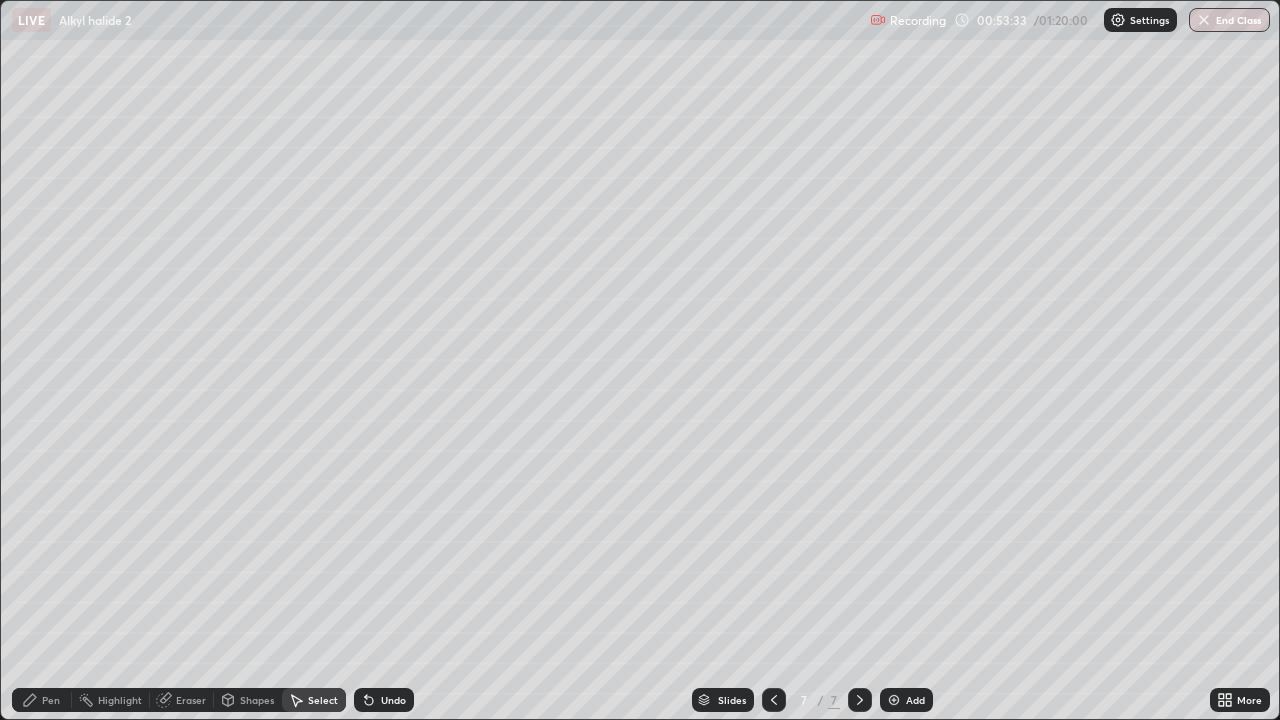 click on "Pen" at bounding box center (42, 700) 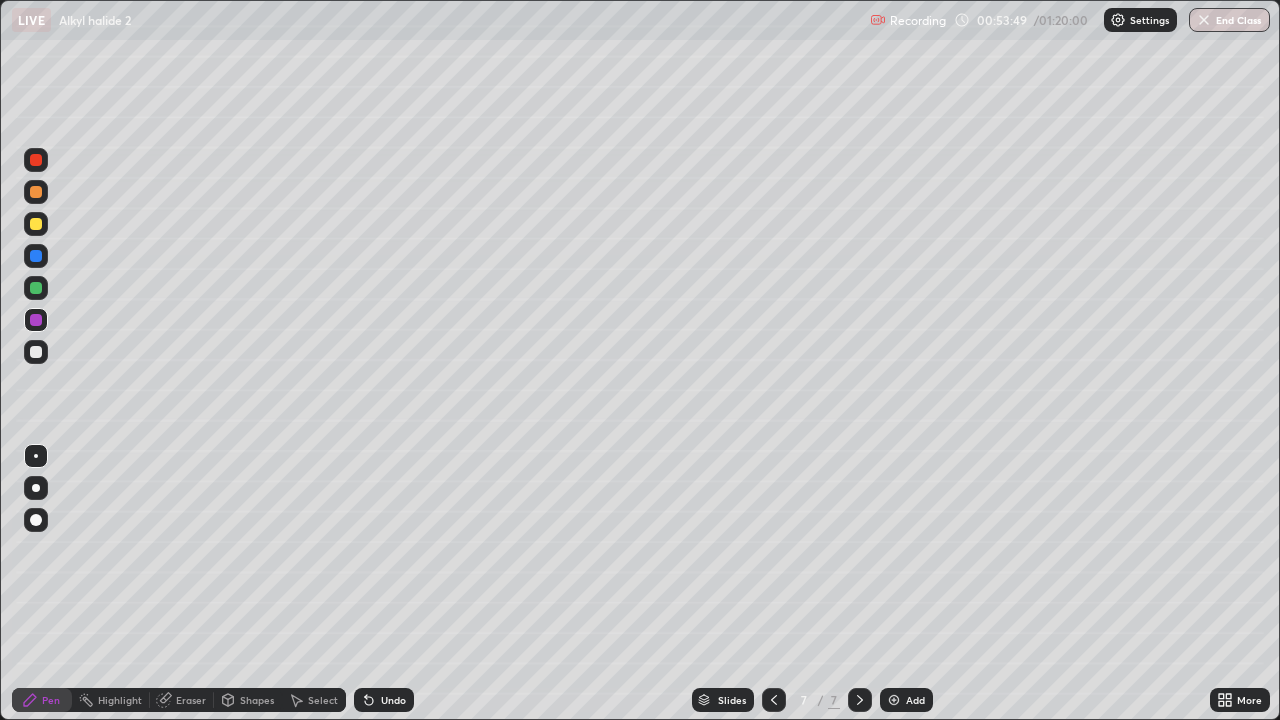 click at bounding box center [36, 224] 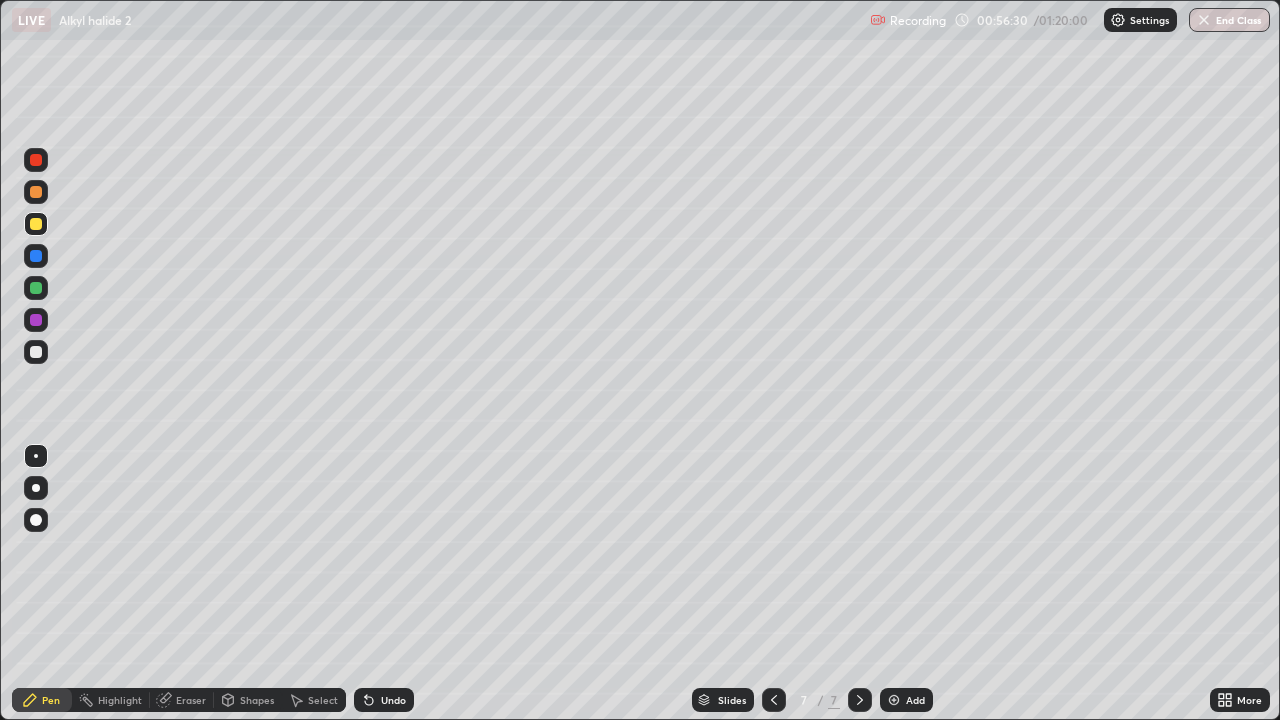 click on "Add" at bounding box center [915, 700] 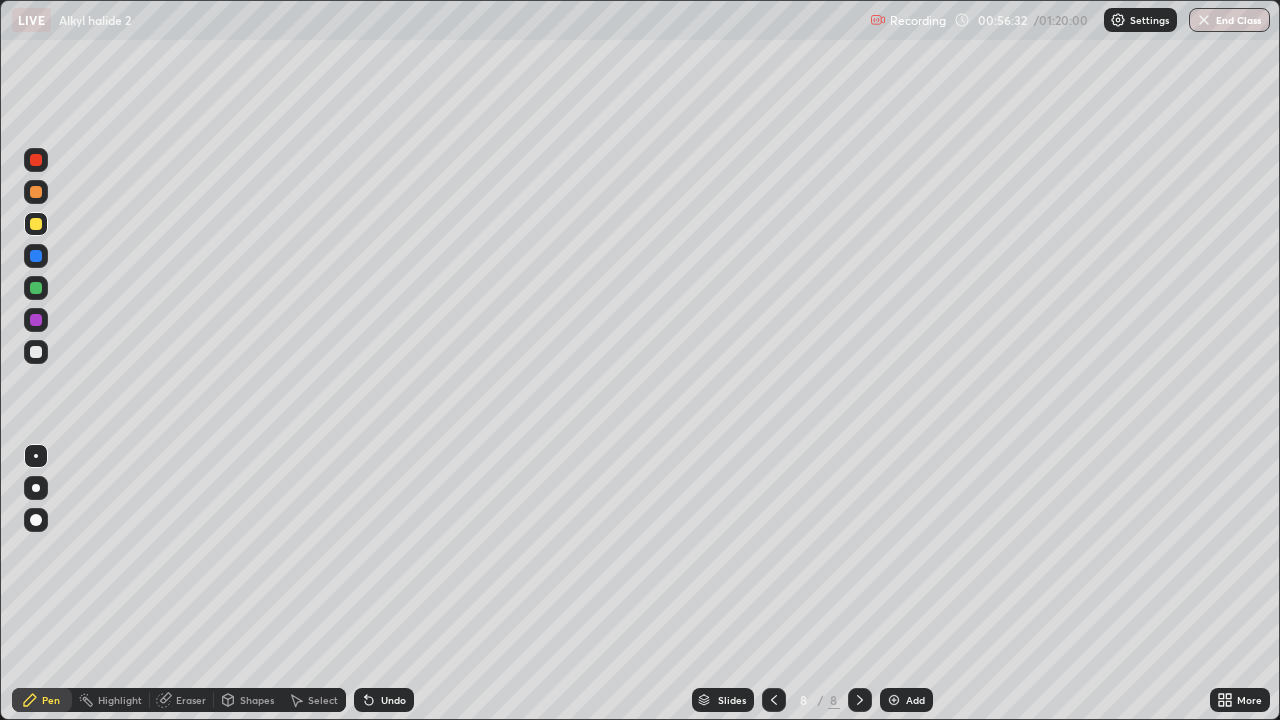 click 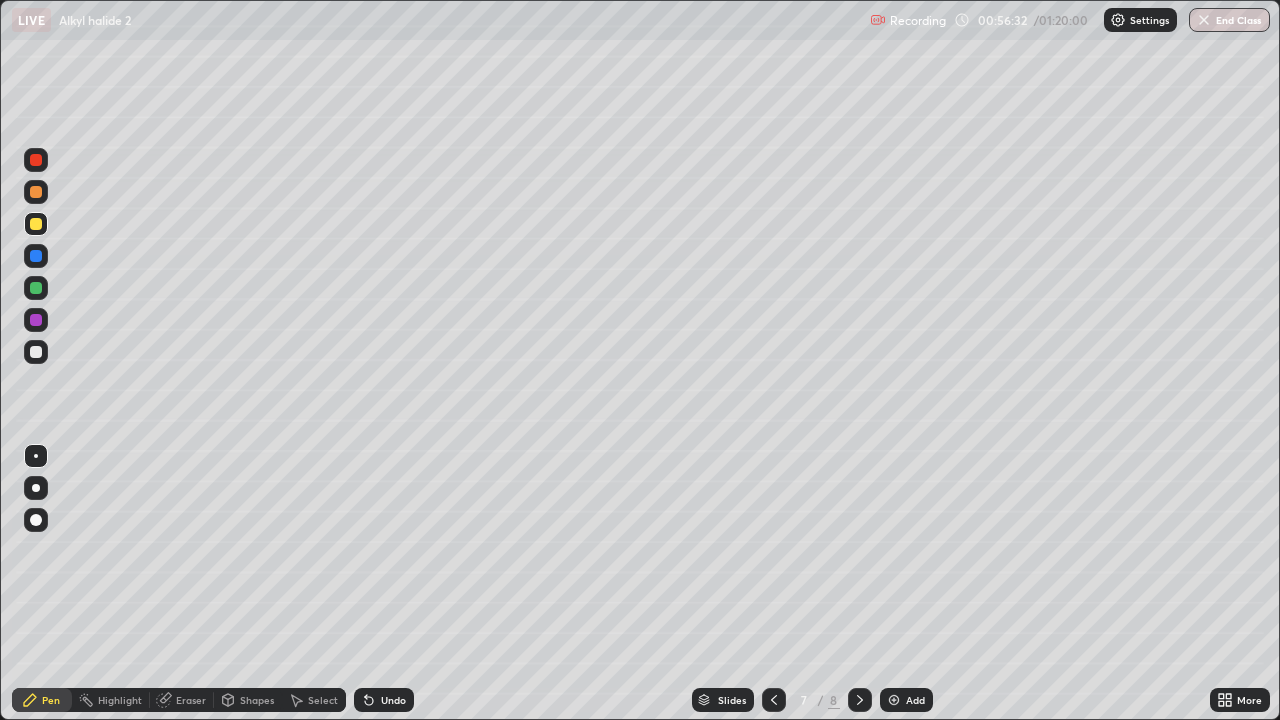 click 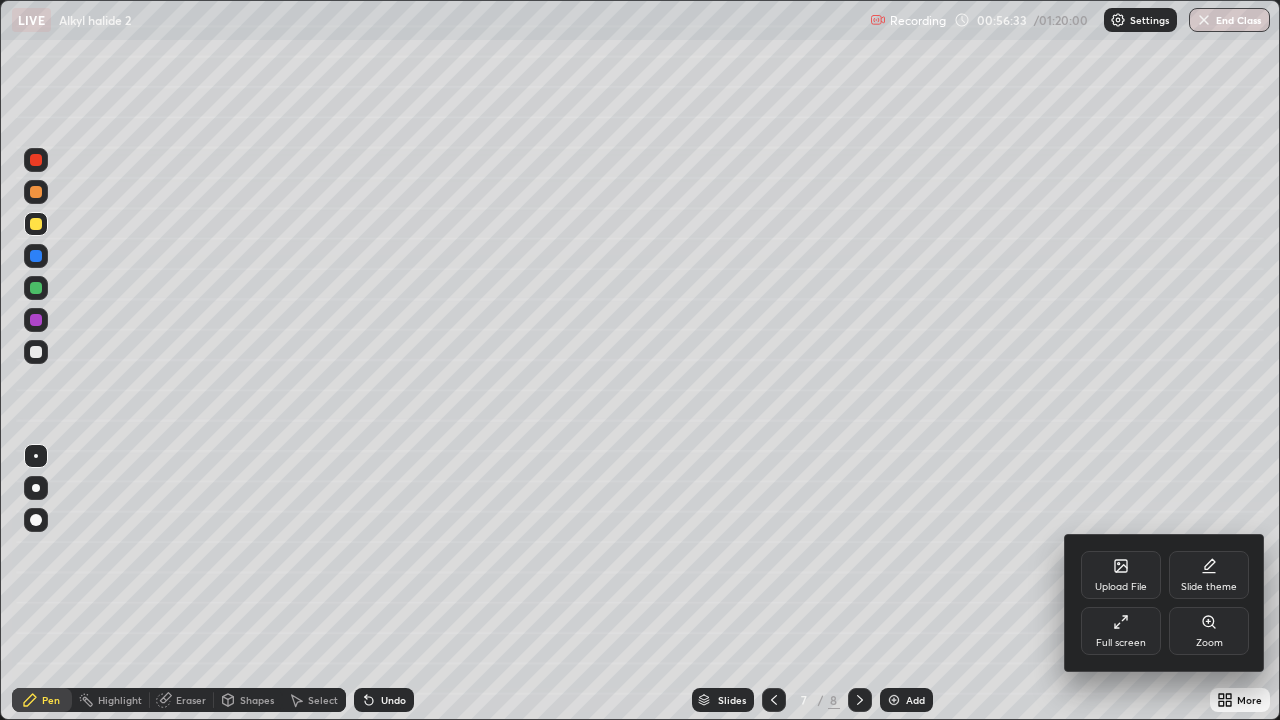 click 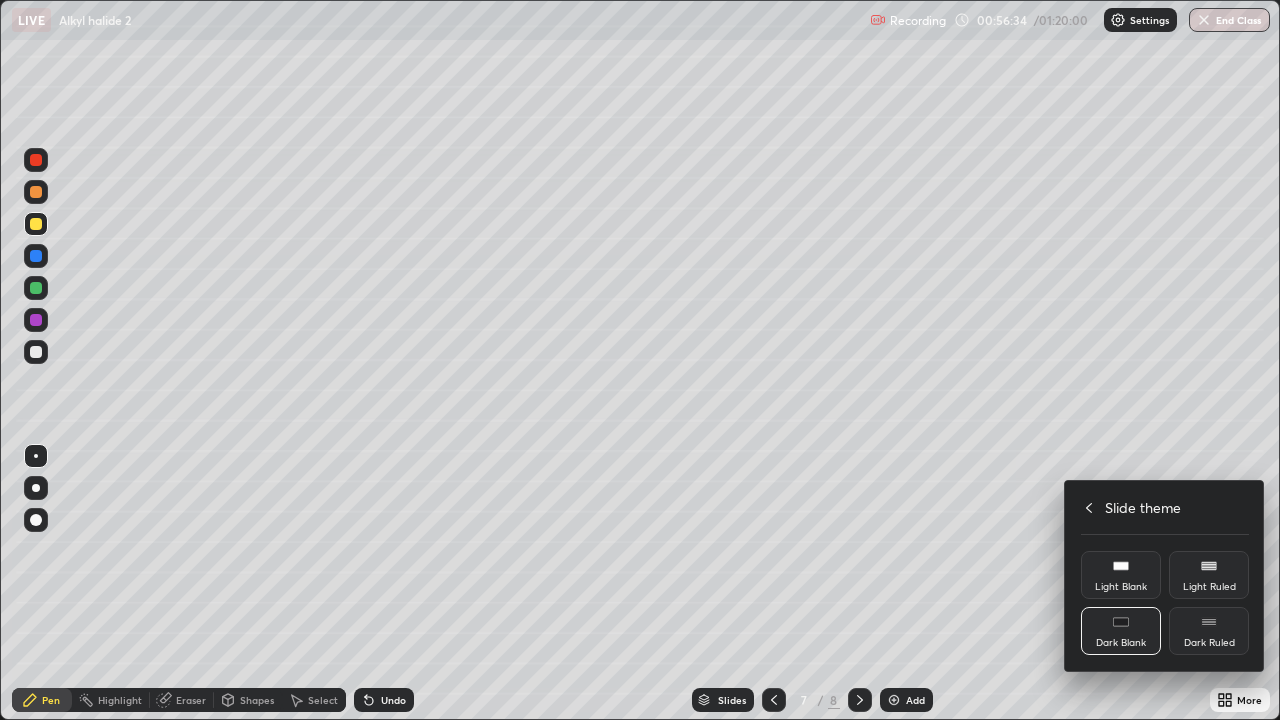 click on "Dark Ruled" at bounding box center (1209, 643) 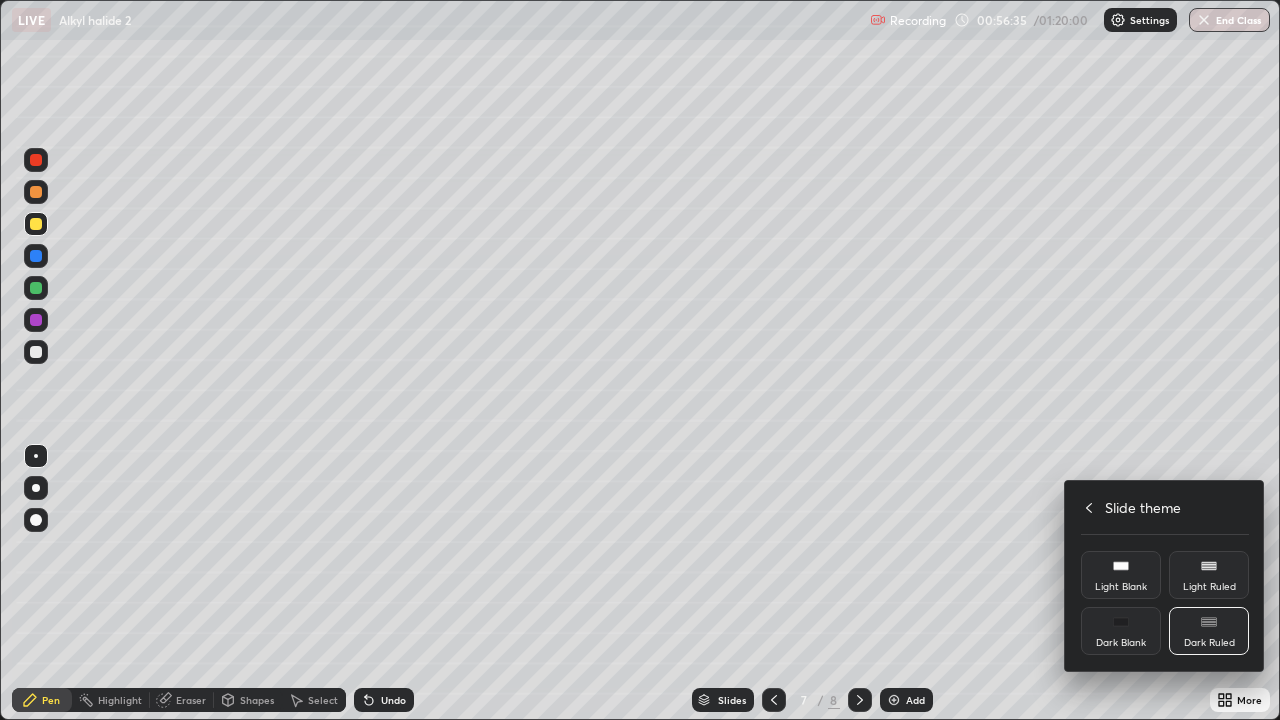 click 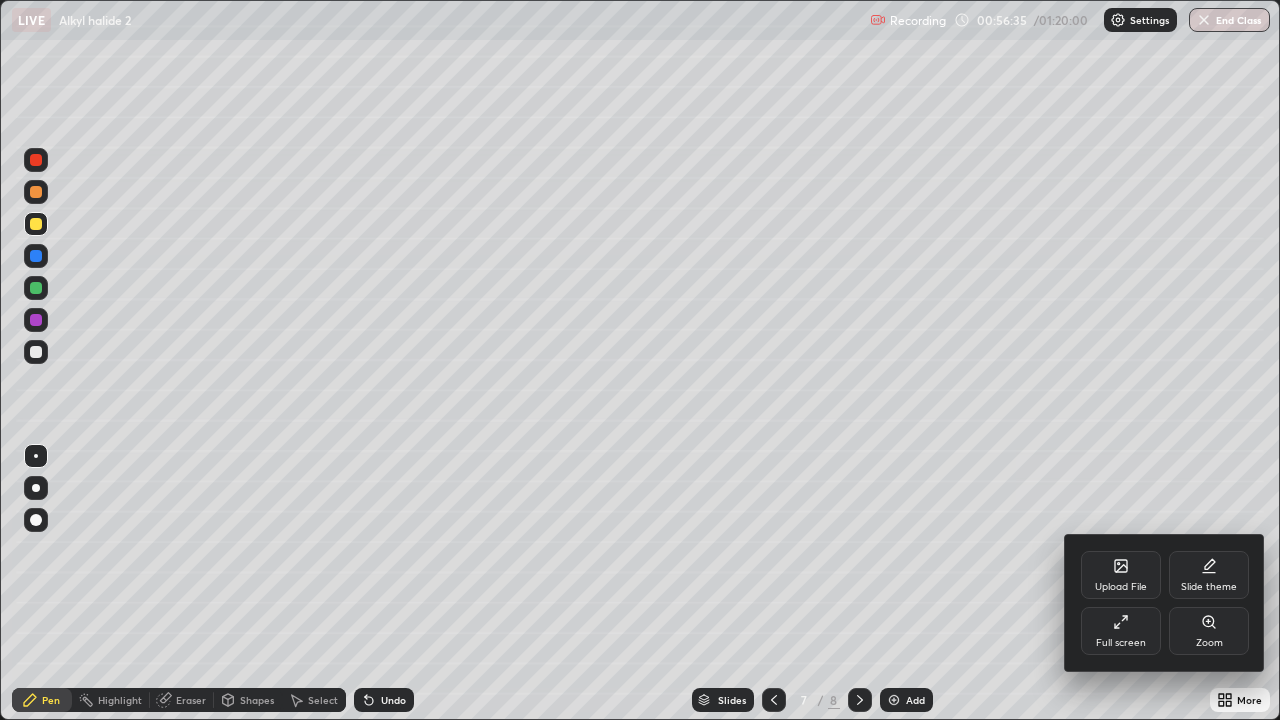 click at bounding box center (640, 360) 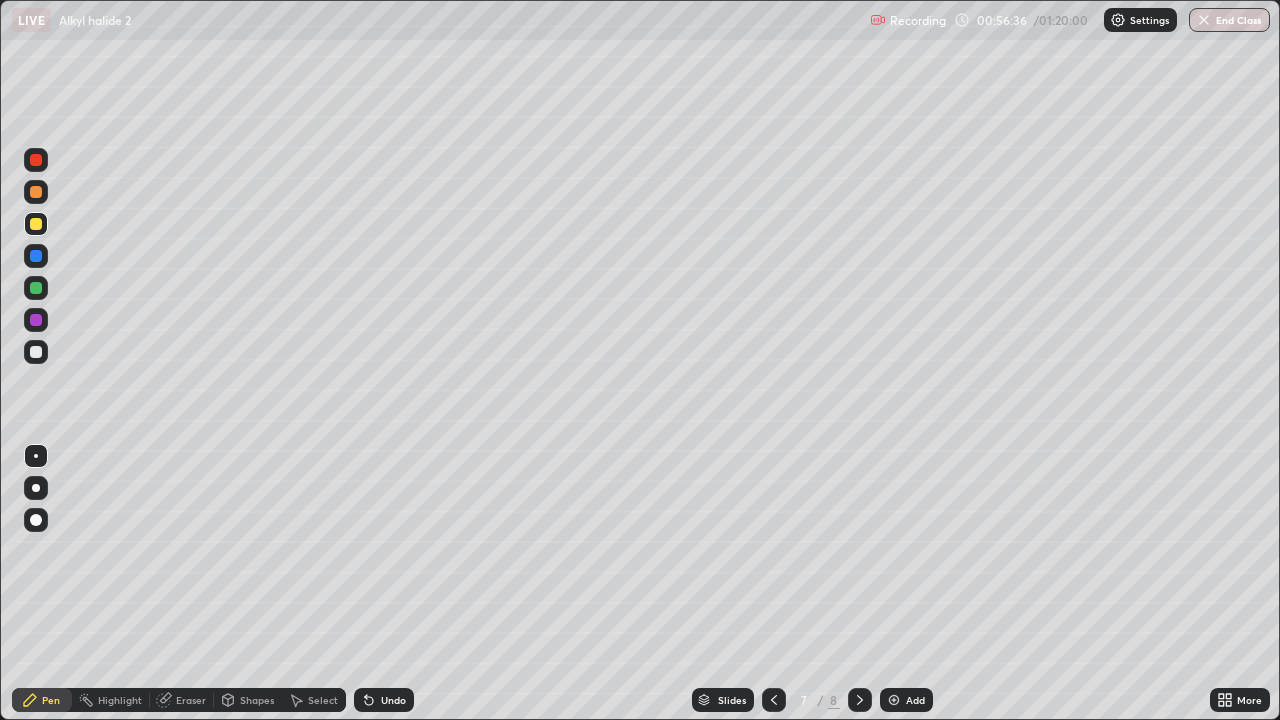 click on "Add" at bounding box center (906, 700) 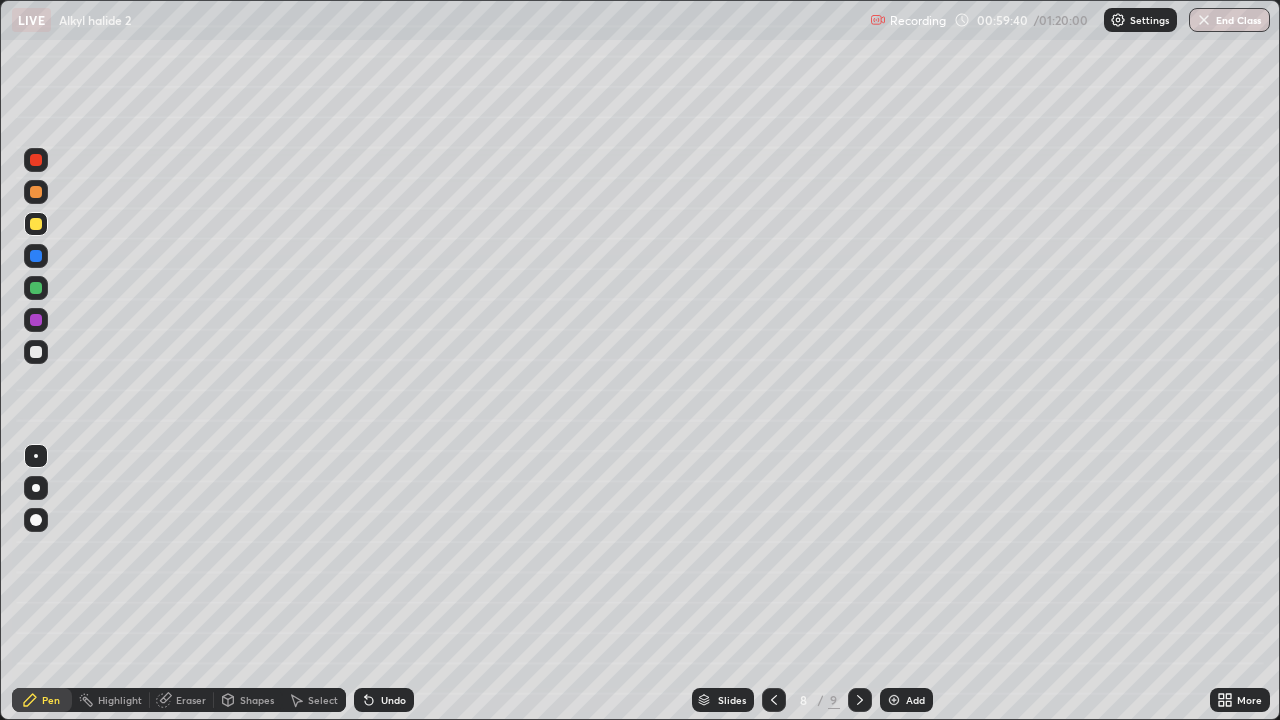 click on "Undo" at bounding box center (384, 700) 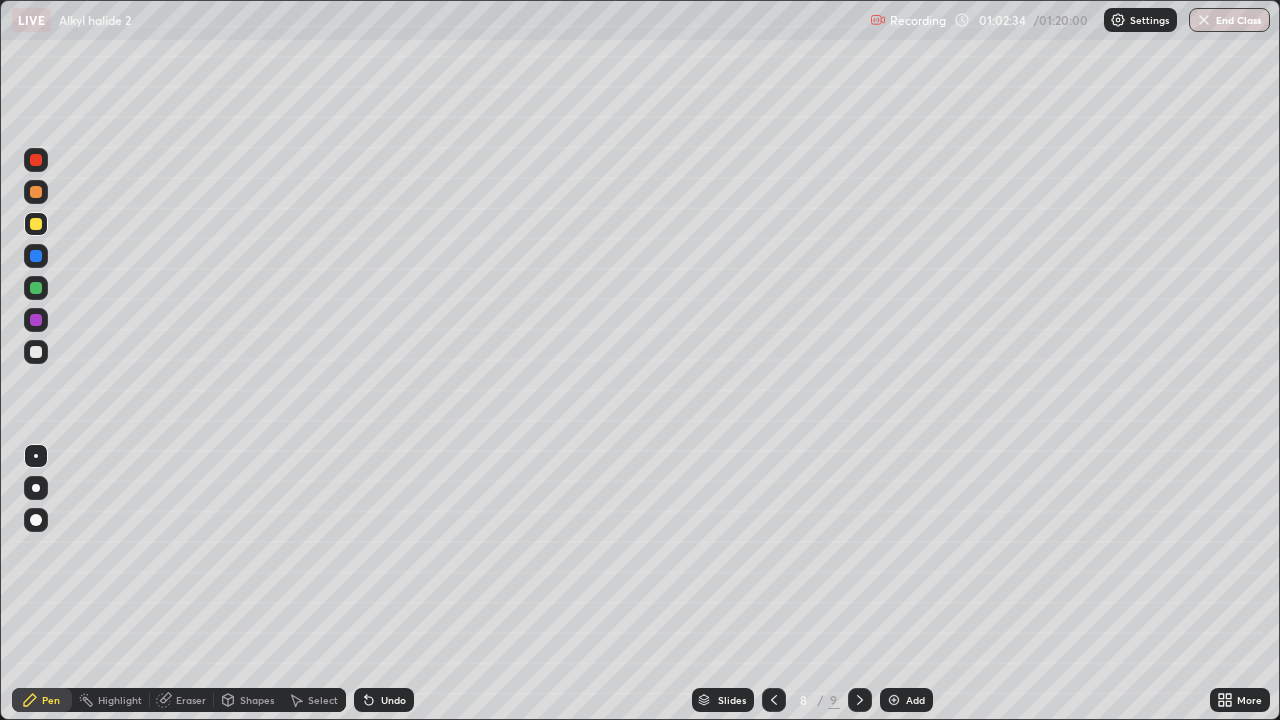 click 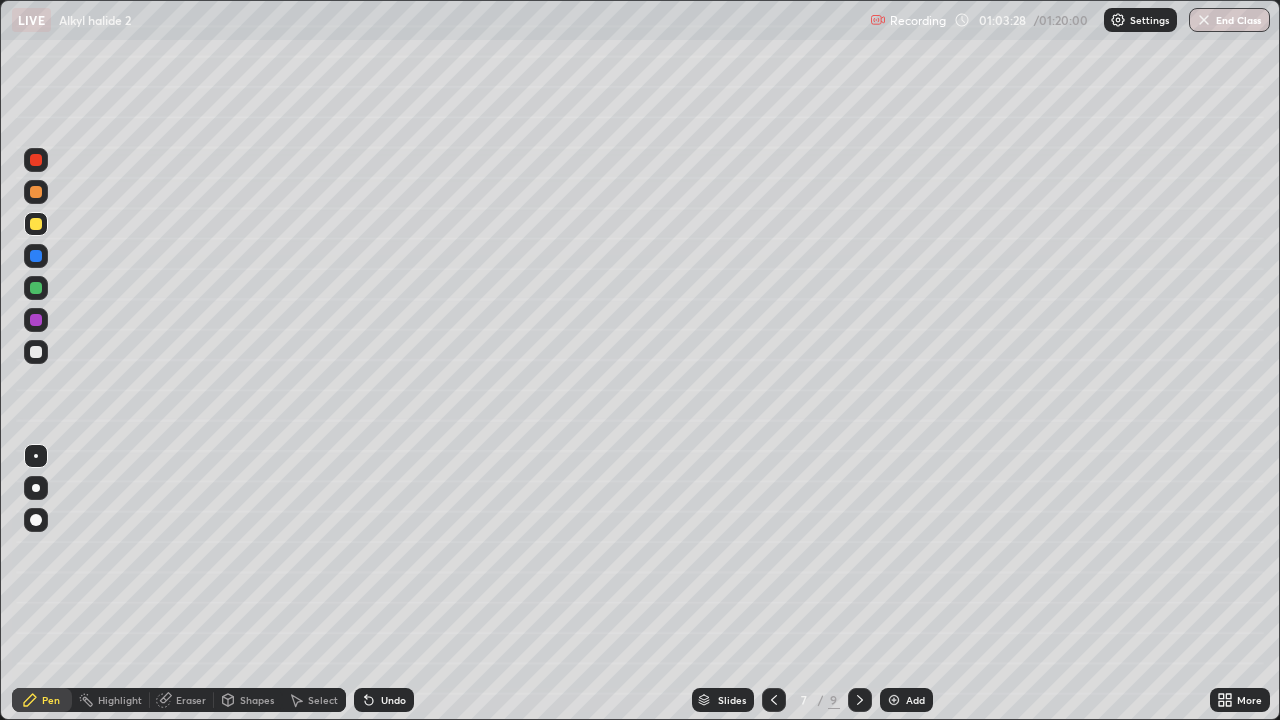 click at bounding box center [36, 224] 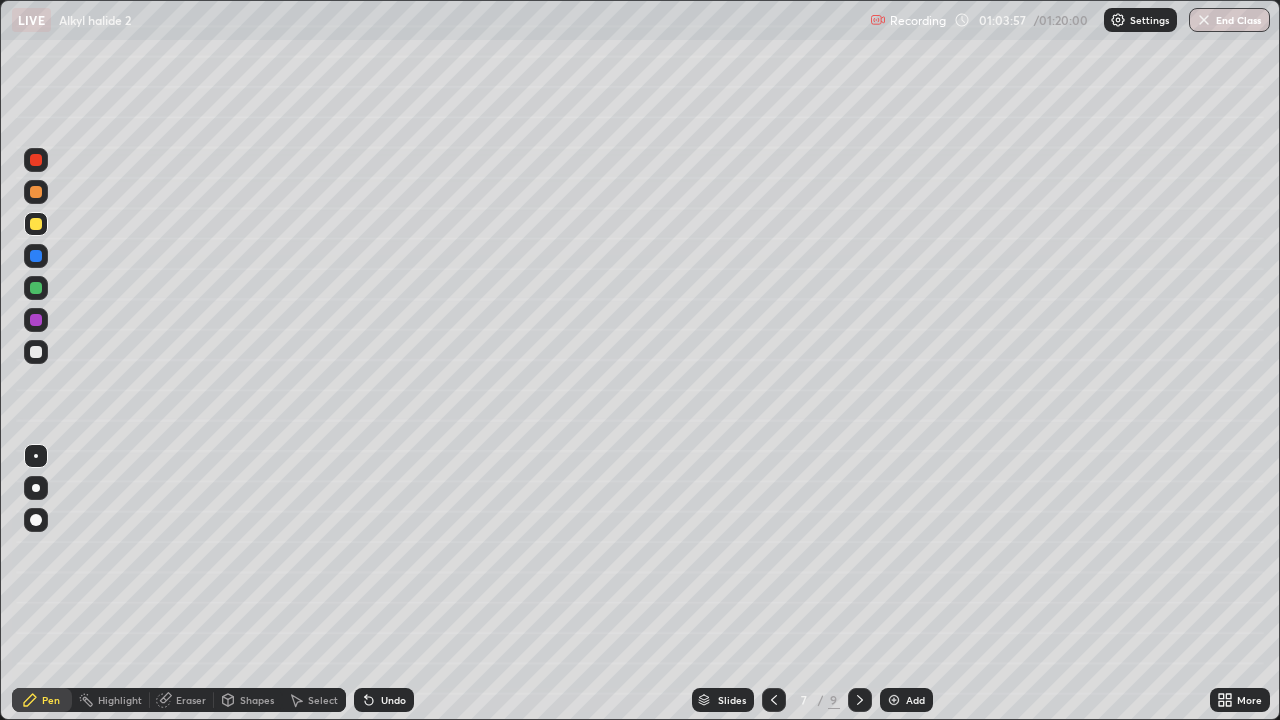 click at bounding box center [894, 700] 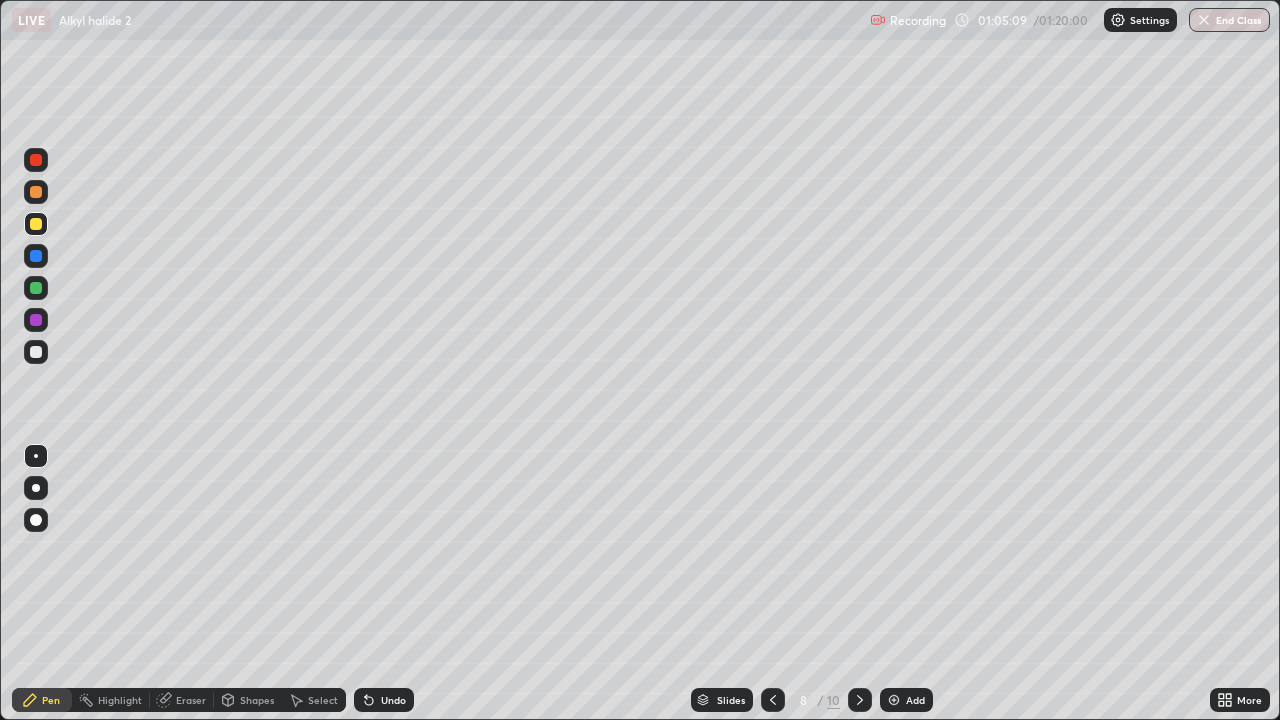 click at bounding box center [36, 288] 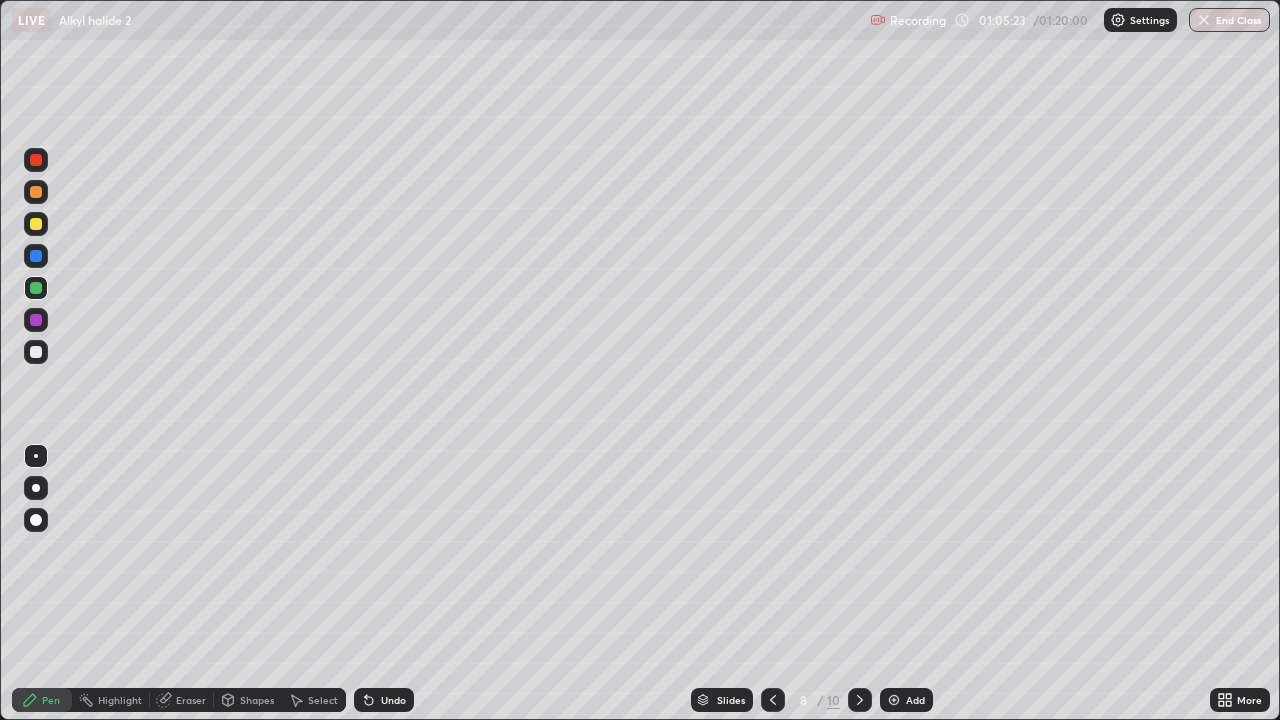 click at bounding box center [36, 320] 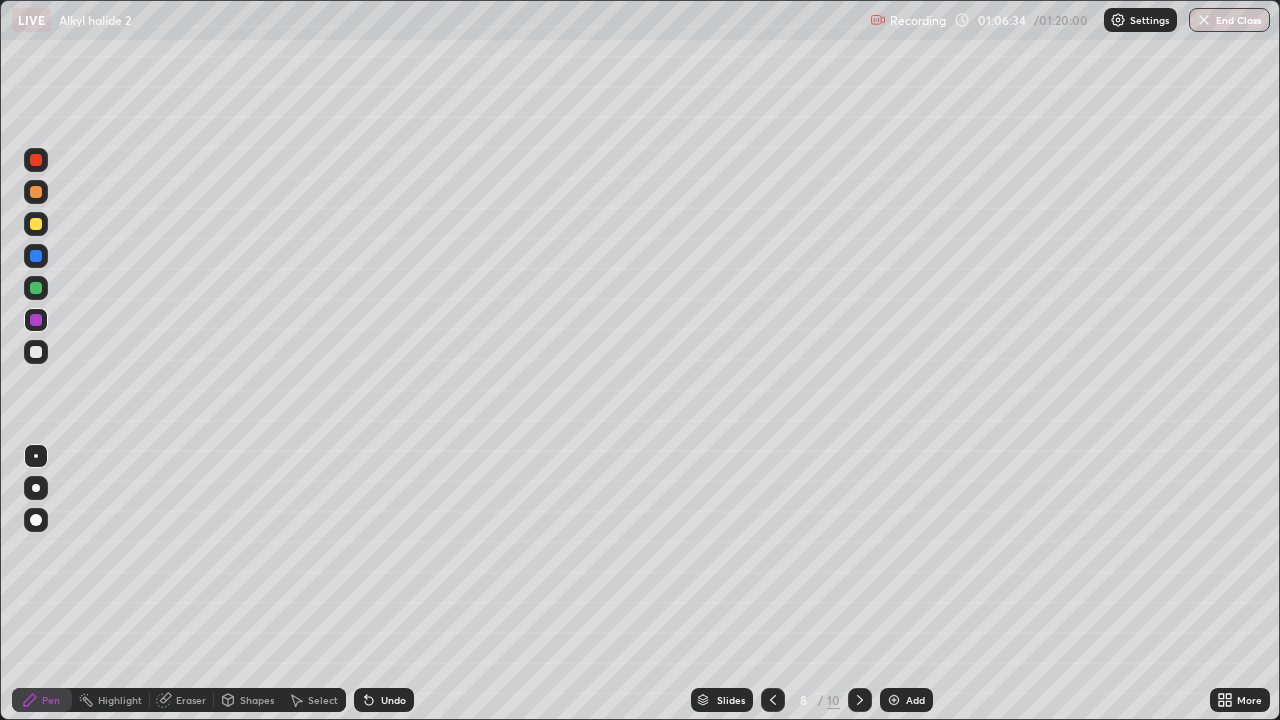 click at bounding box center [36, 288] 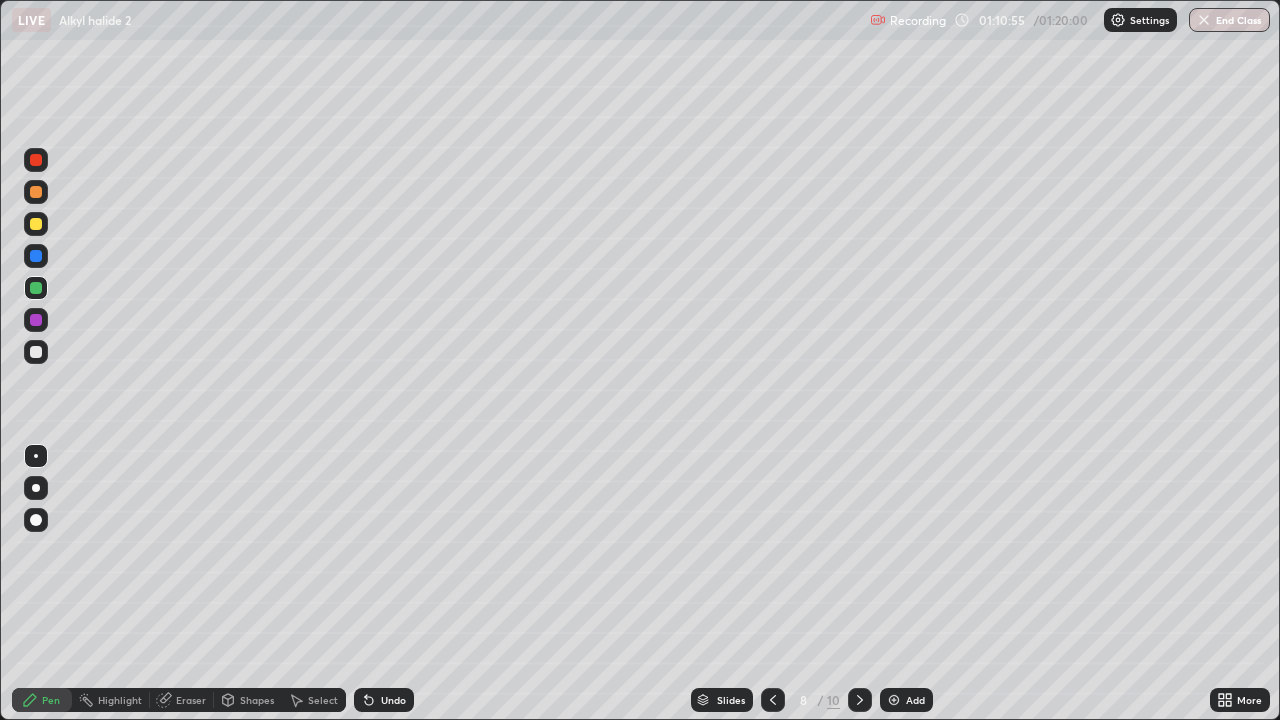click on "Select" at bounding box center (323, 700) 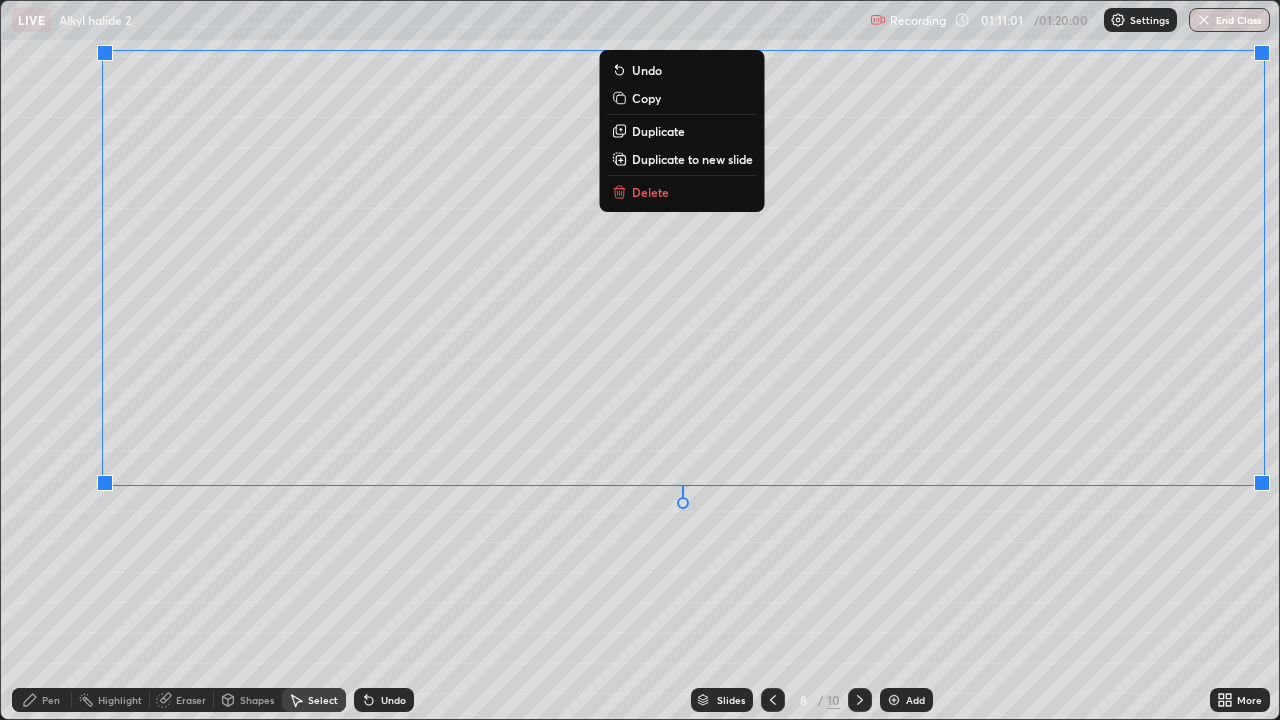 click on "0 ° Undo Copy Duplicate Duplicate to new slide Delete" at bounding box center [640, 360] 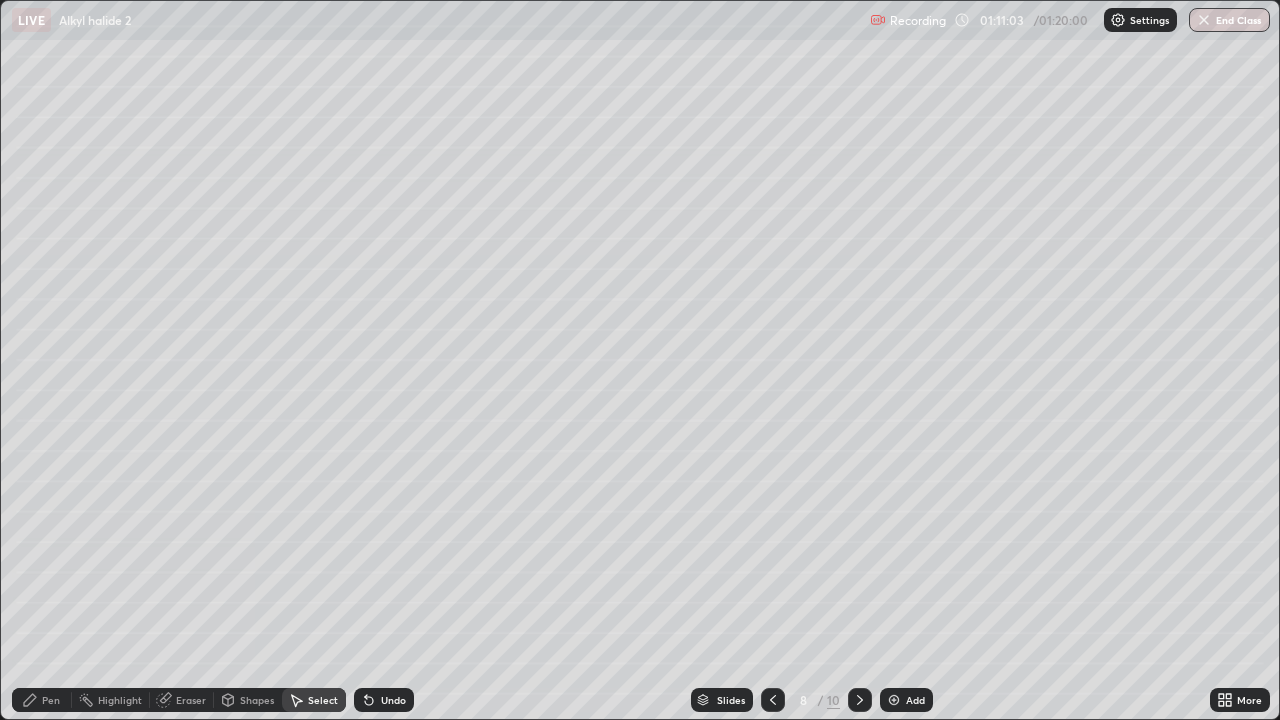 click on "Pen" at bounding box center [42, 700] 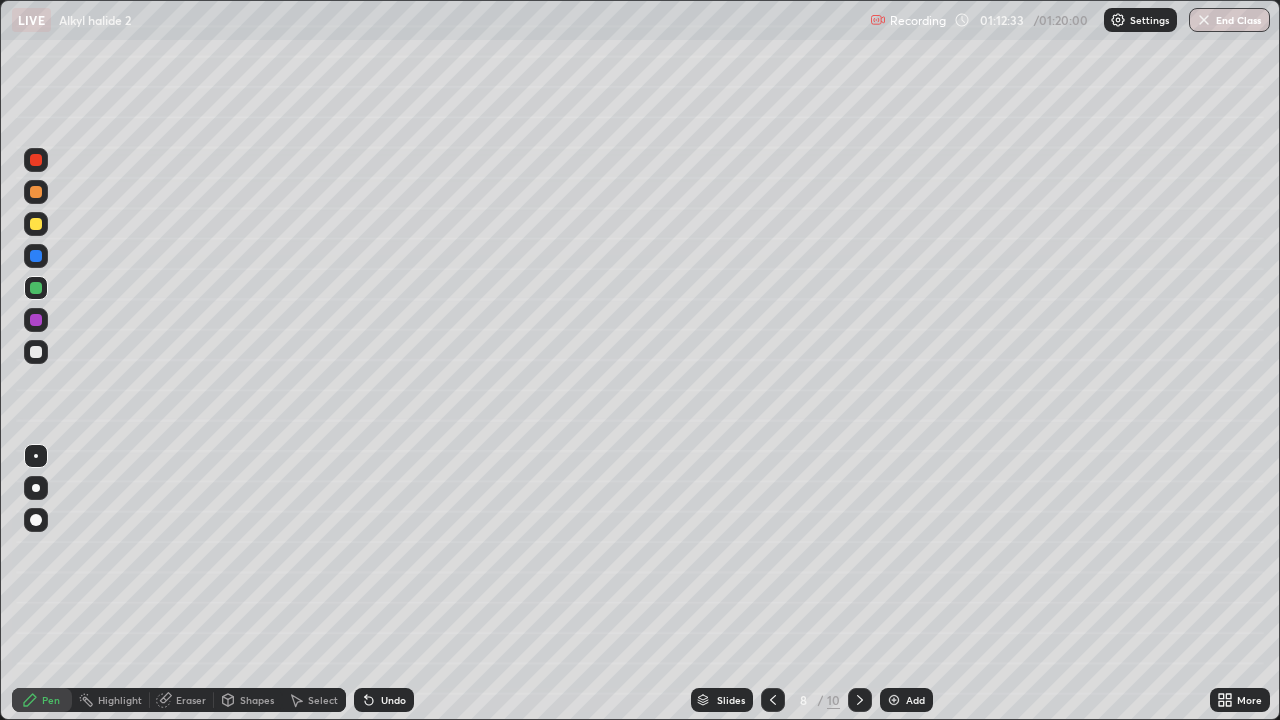click on "Add" at bounding box center [915, 700] 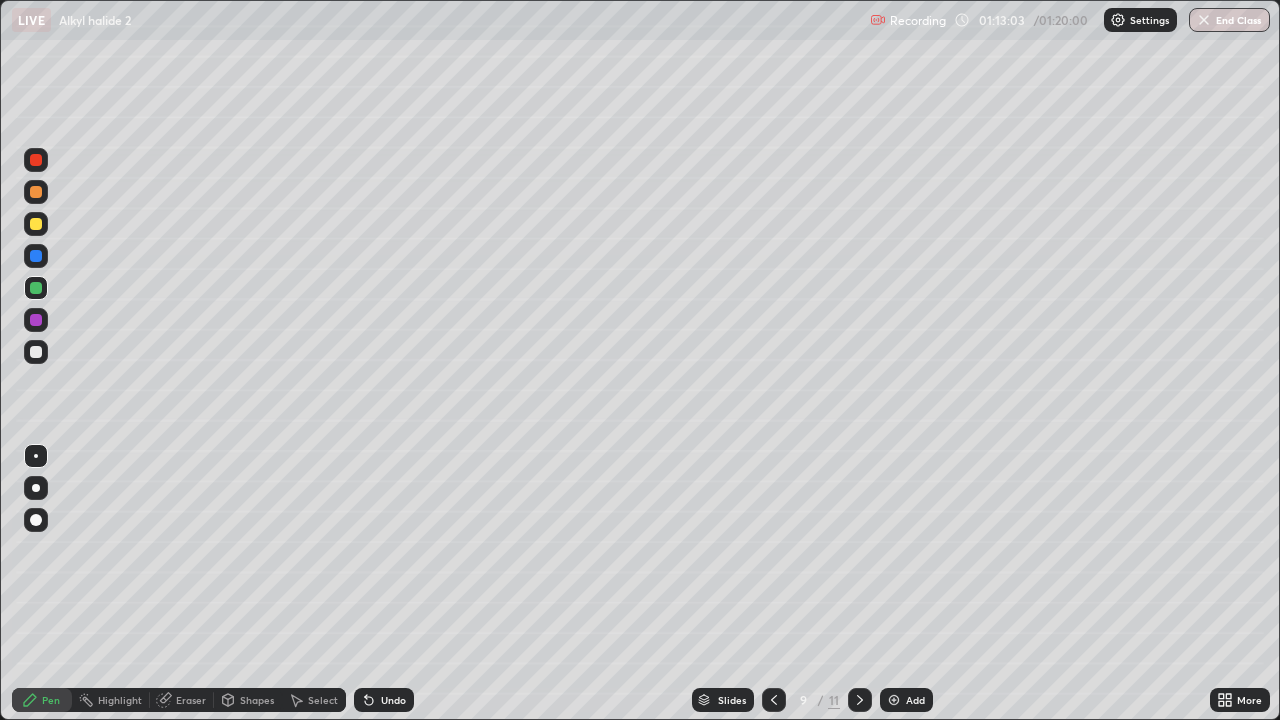 click at bounding box center (36, 160) 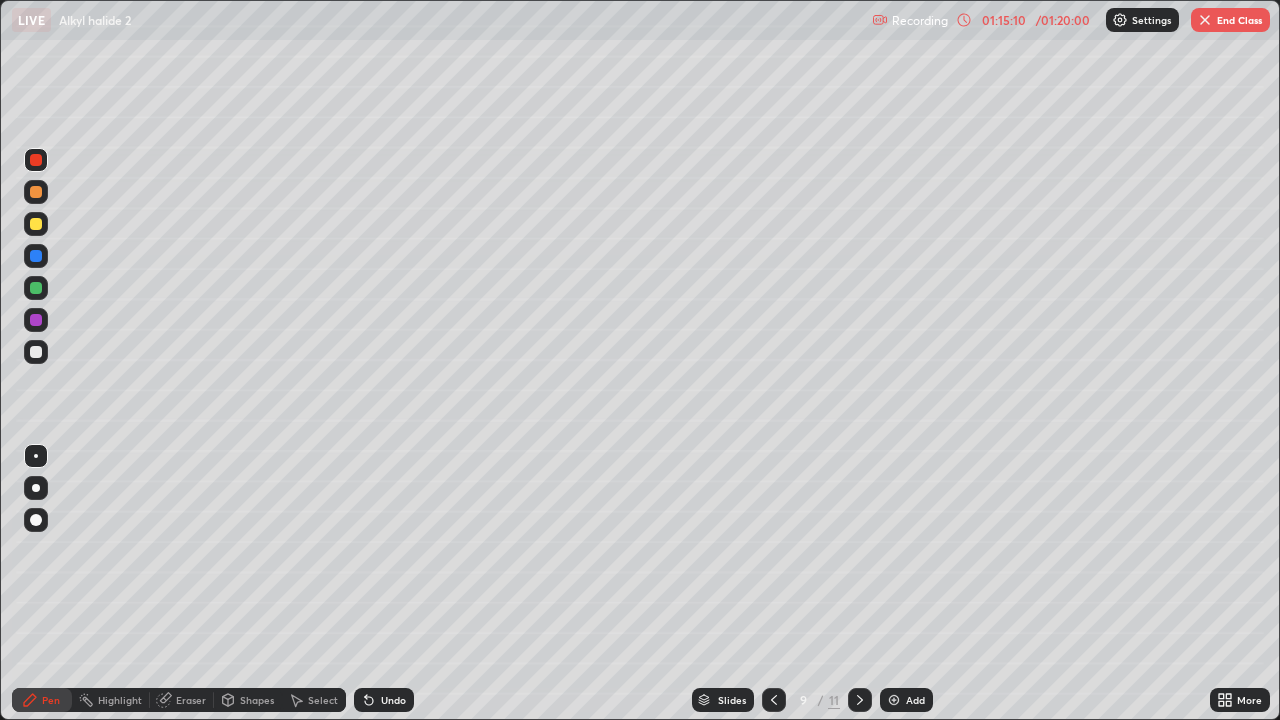 click at bounding box center (36, 192) 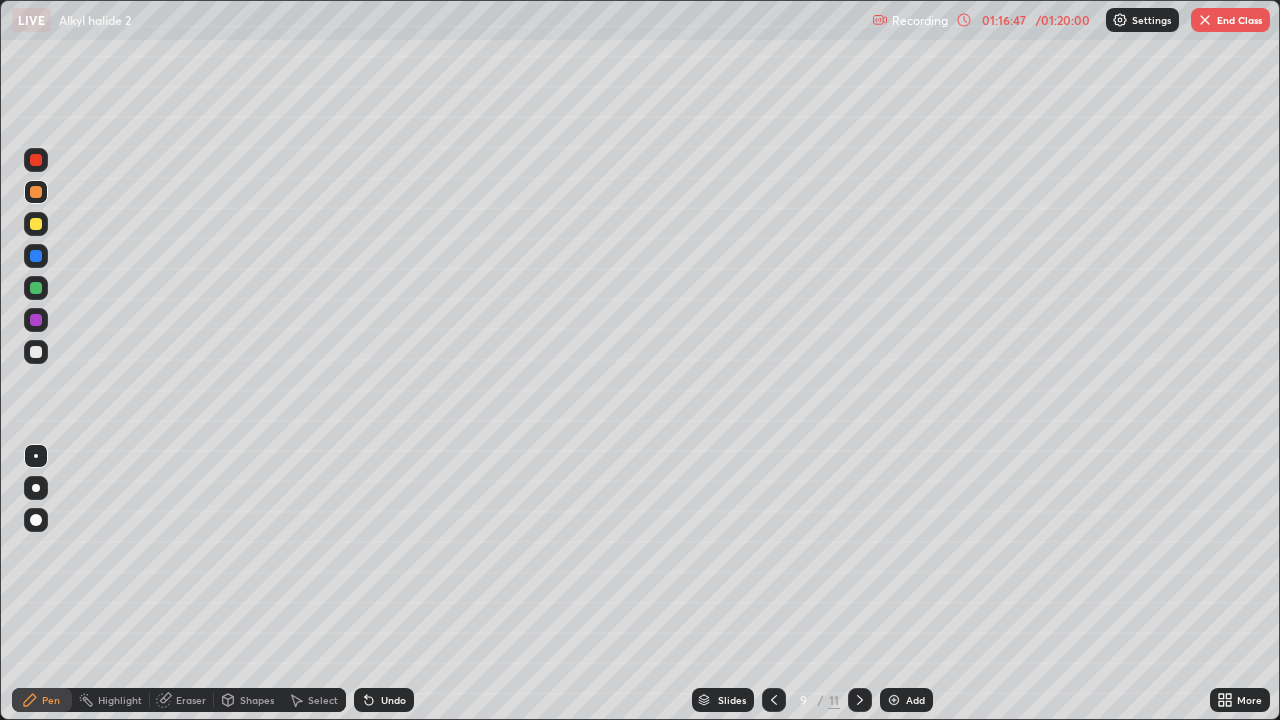 click at bounding box center [36, 288] 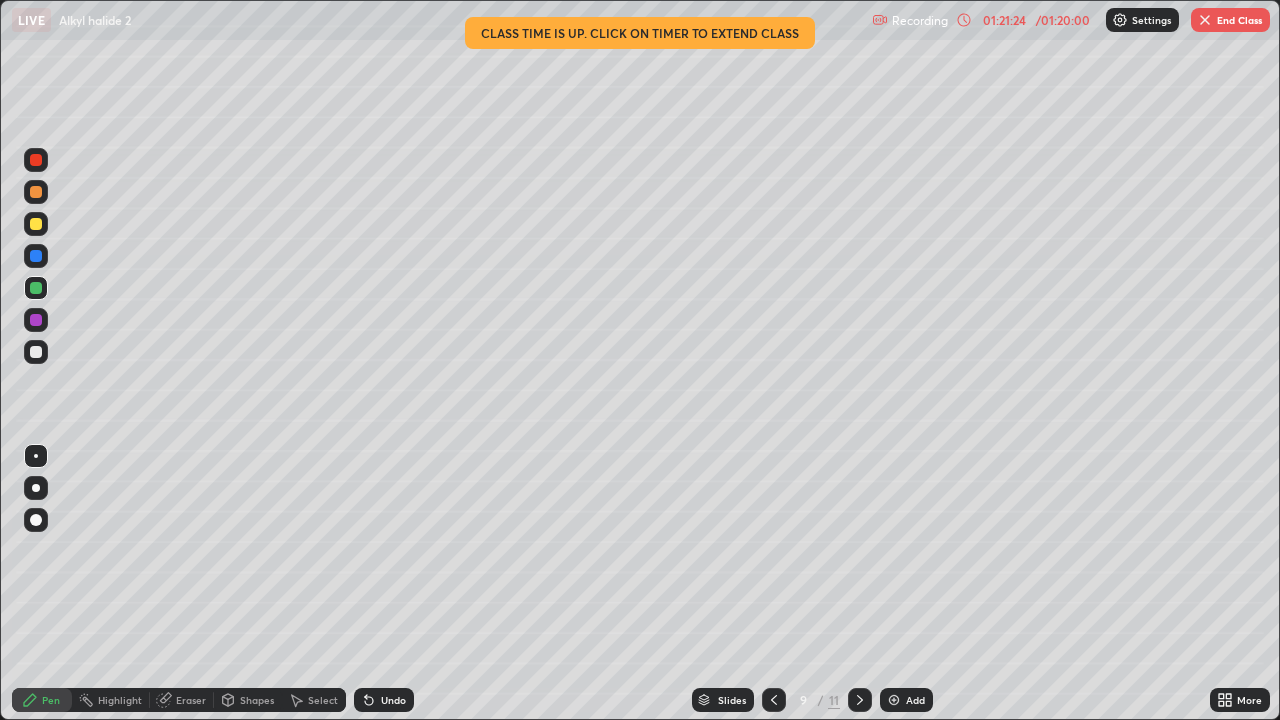 click on "/  01:20:00" at bounding box center (1063, 20) 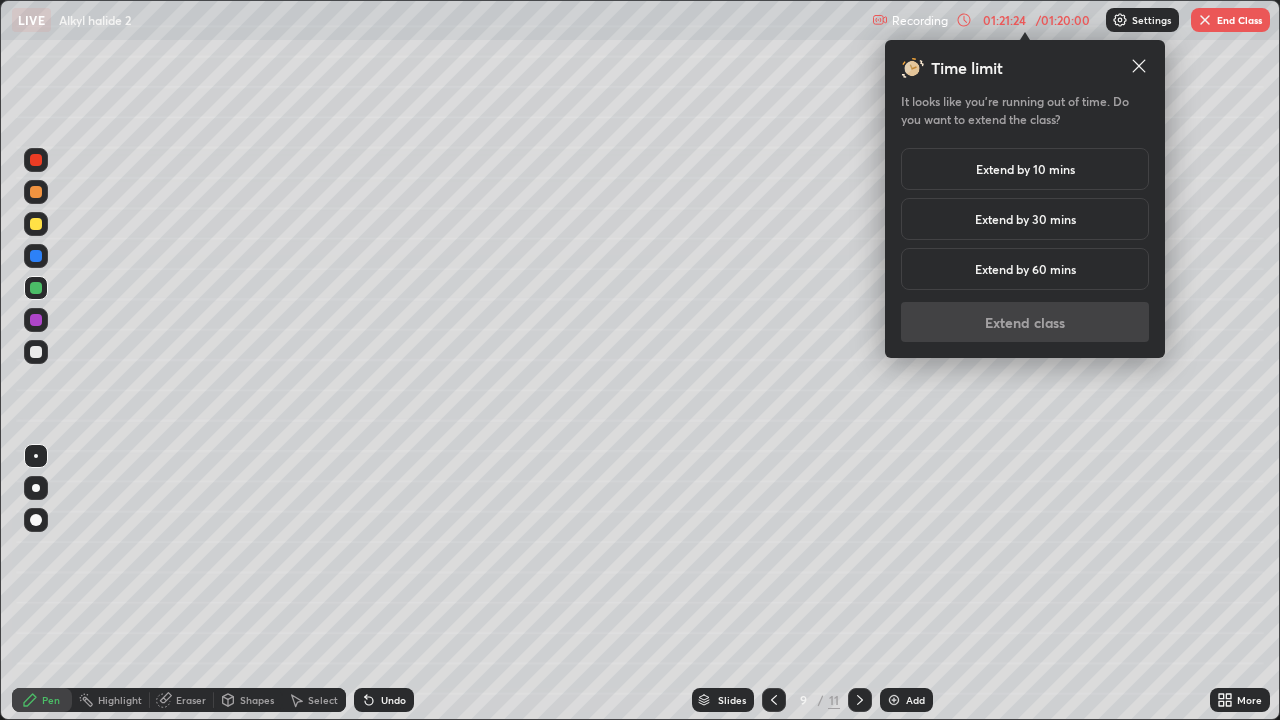 click on "Extend by 10 mins" at bounding box center (1025, 169) 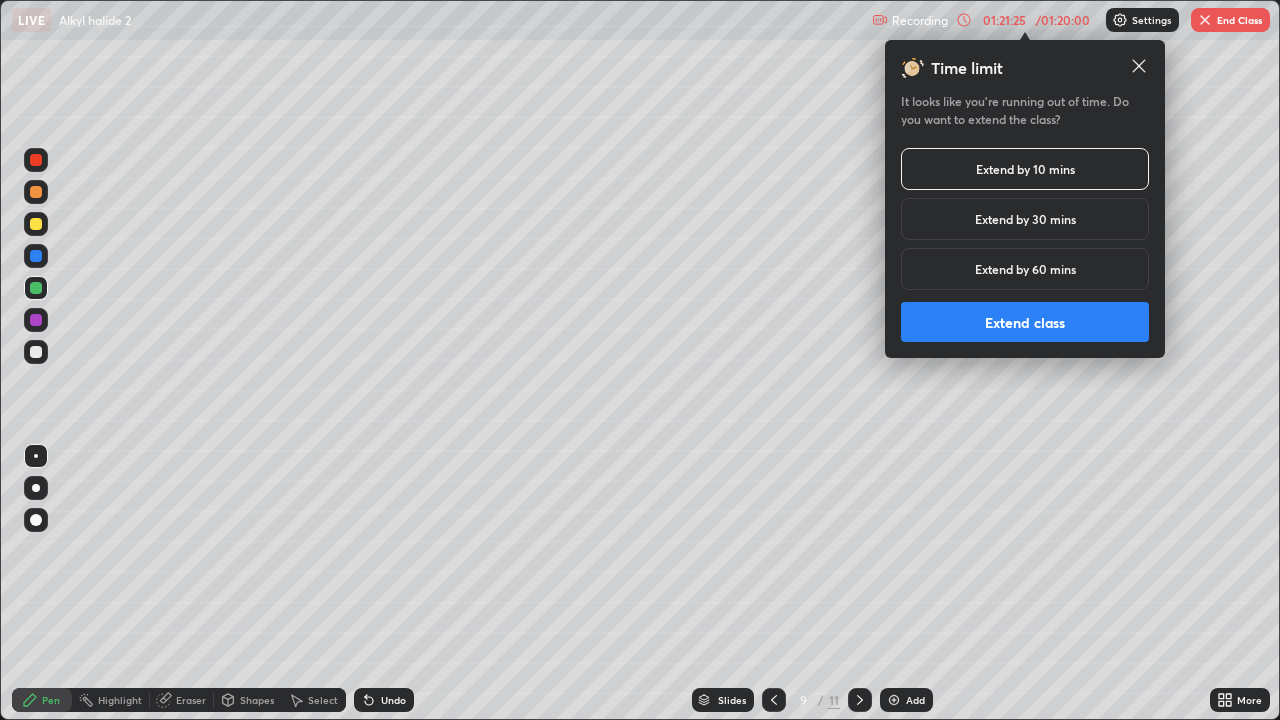 click on "Extend class" at bounding box center [1025, 322] 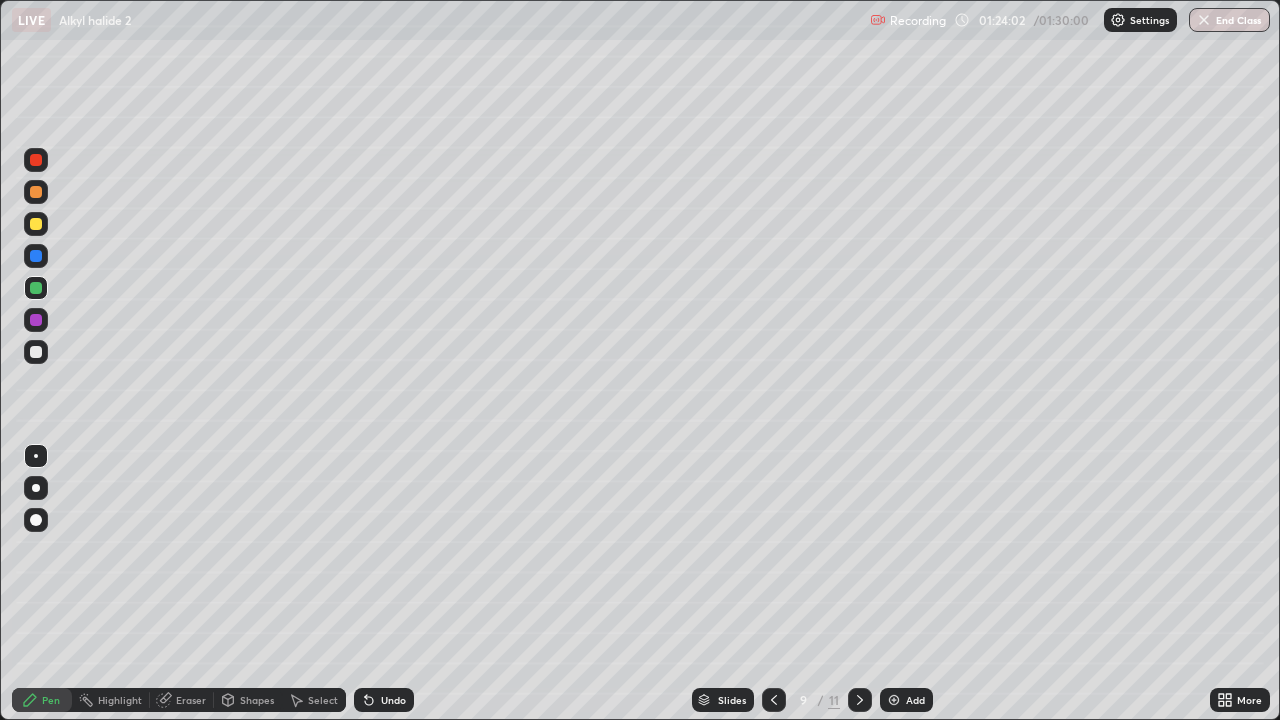 click on "End Class" at bounding box center (1229, 20) 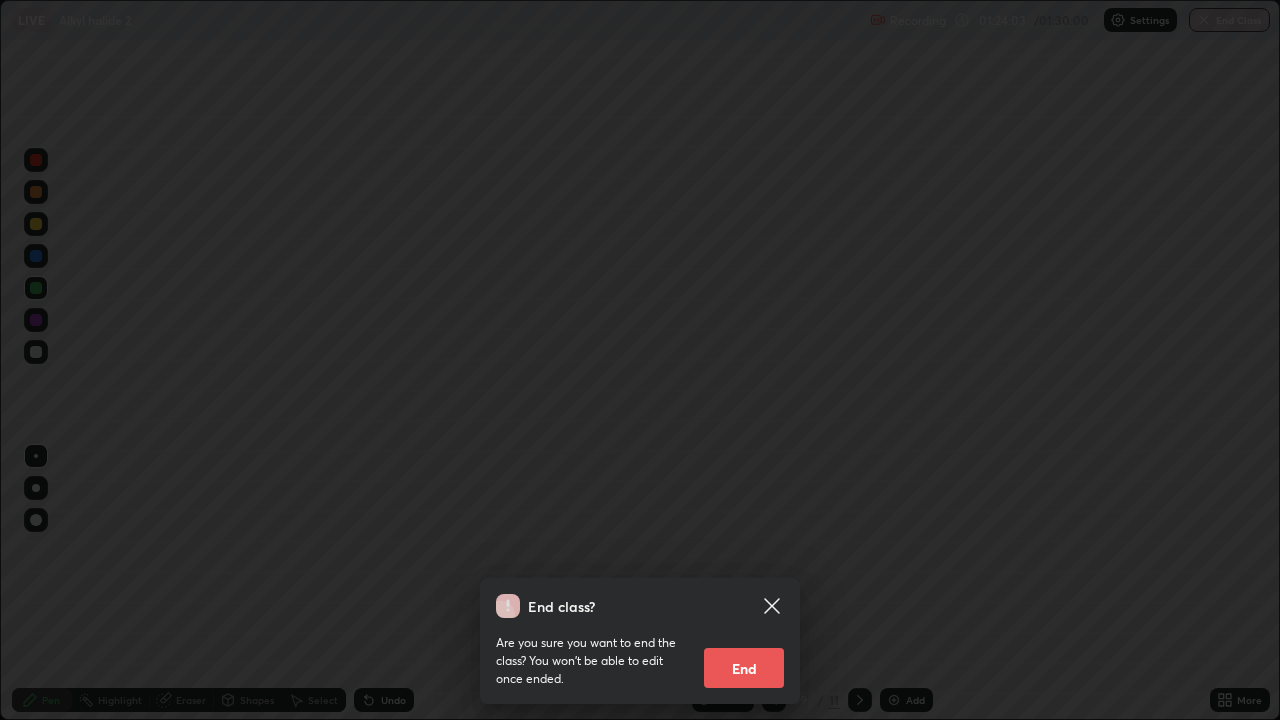click on "End" at bounding box center (744, 668) 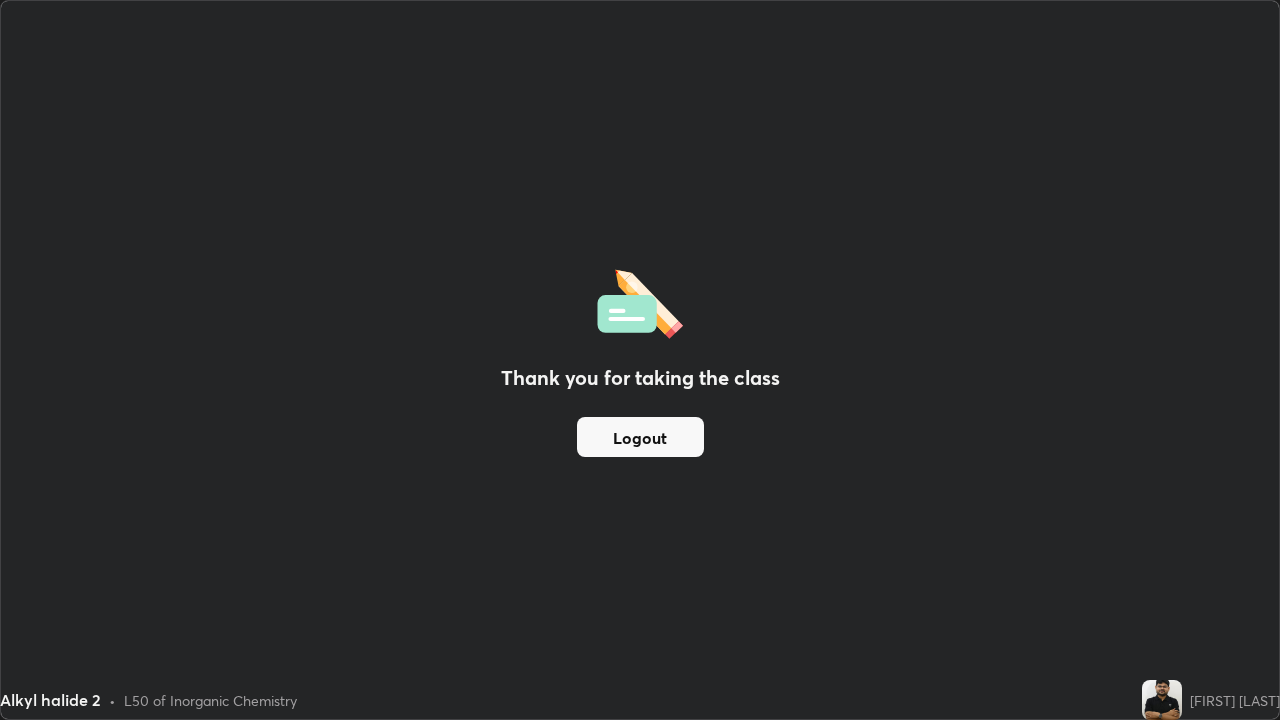 click on "Logout" at bounding box center (640, 437) 